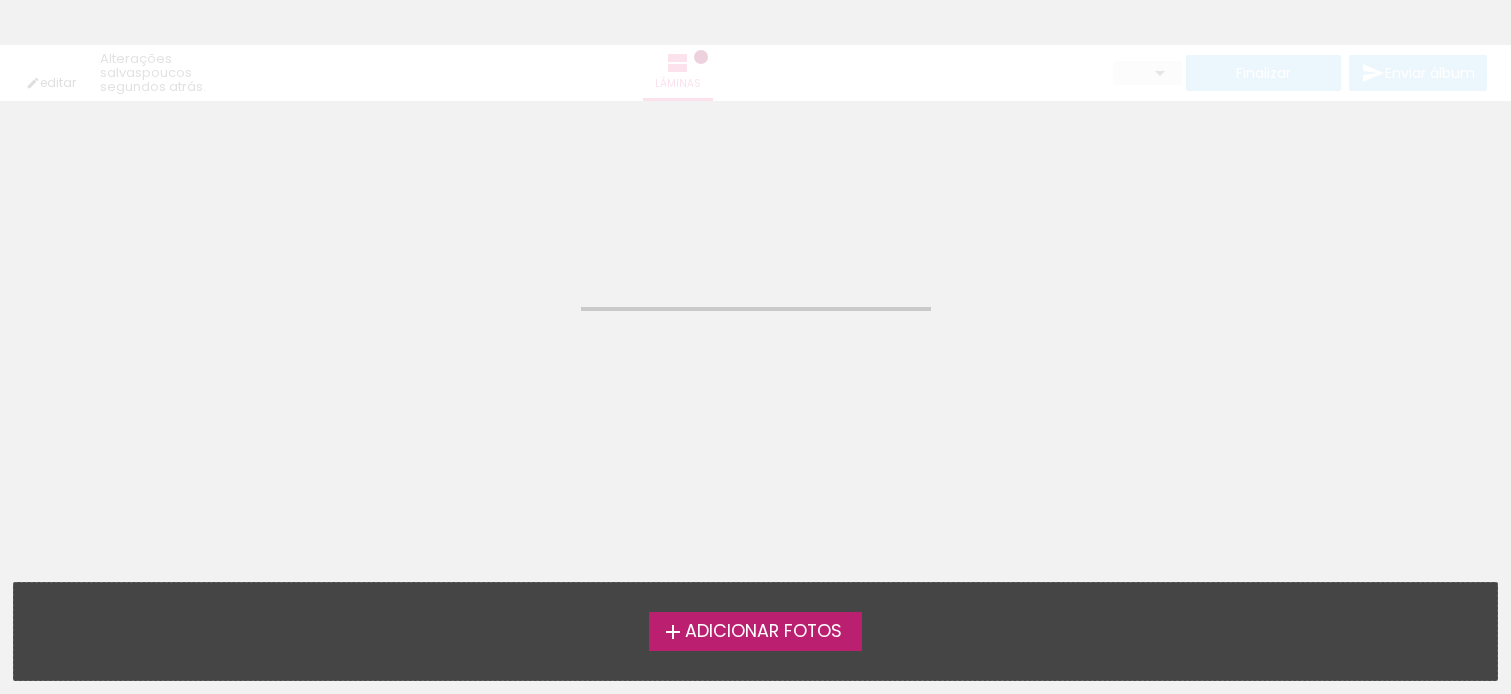 scroll, scrollTop: 0, scrollLeft: 0, axis: both 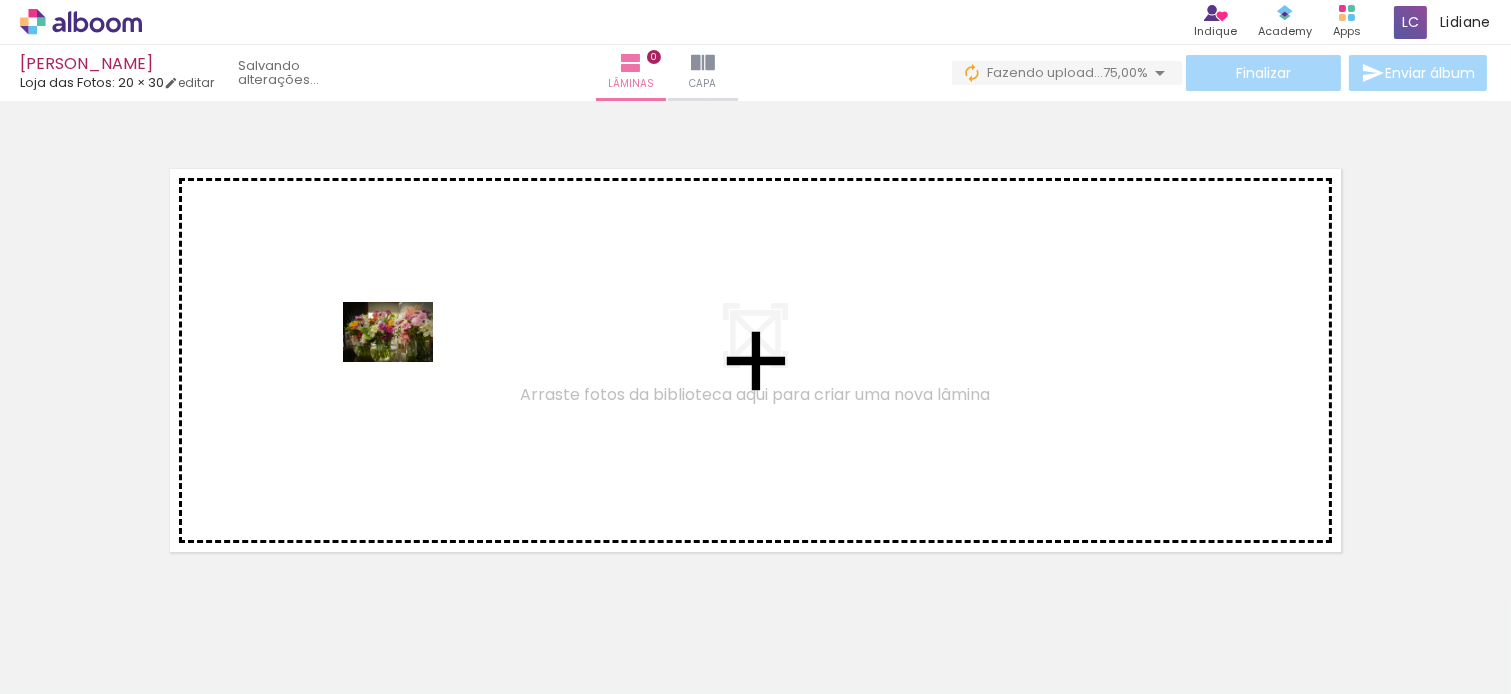 drag, startPoint x: 210, startPoint y: 630, endPoint x: 403, endPoint y: 362, distance: 330.26202 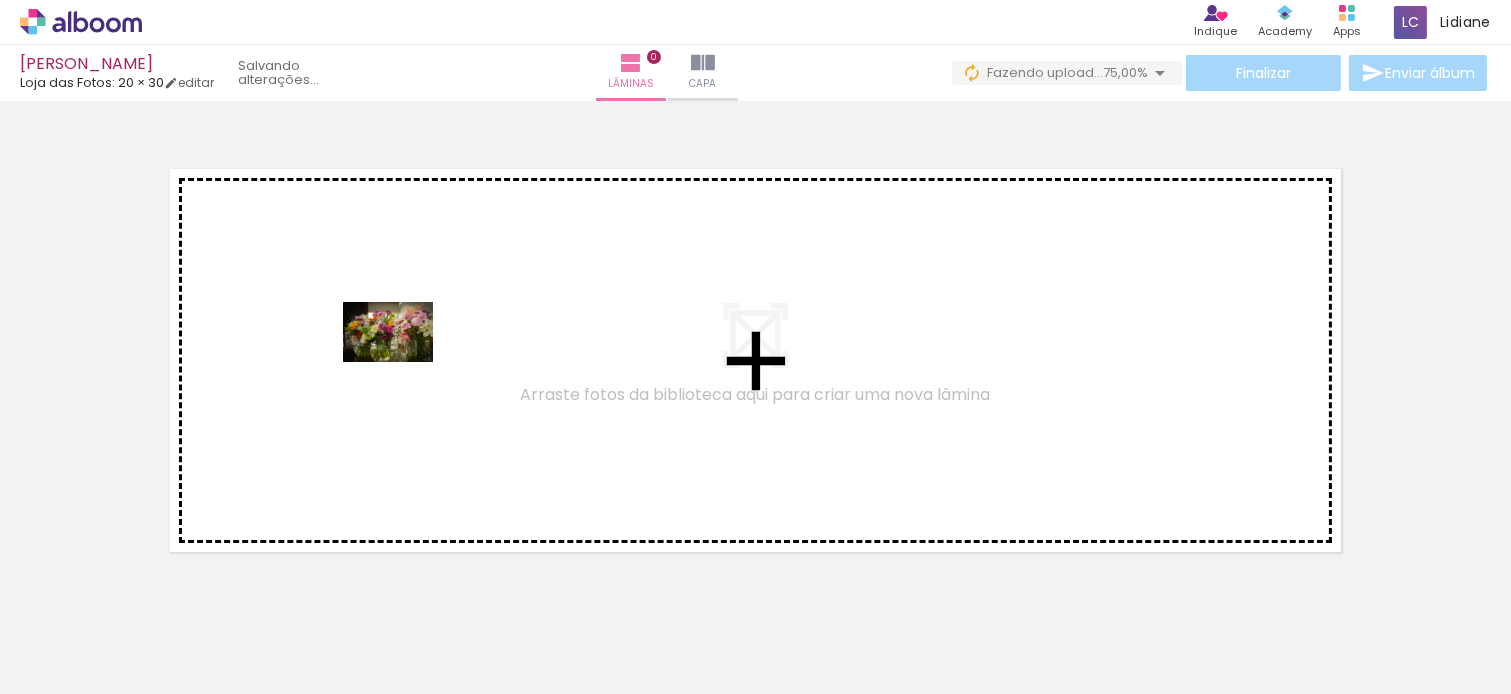 click at bounding box center (755, 347) 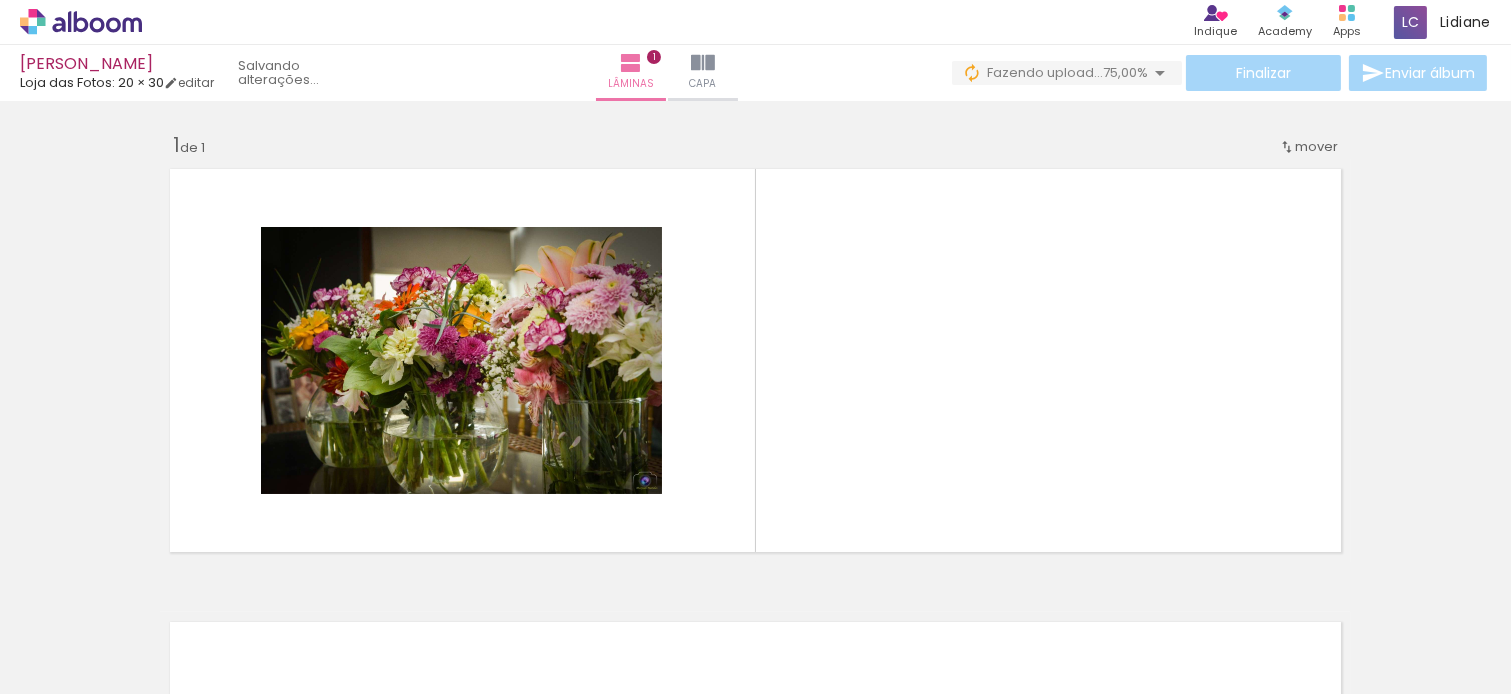 scroll, scrollTop: 24, scrollLeft: 0, axis: vertical 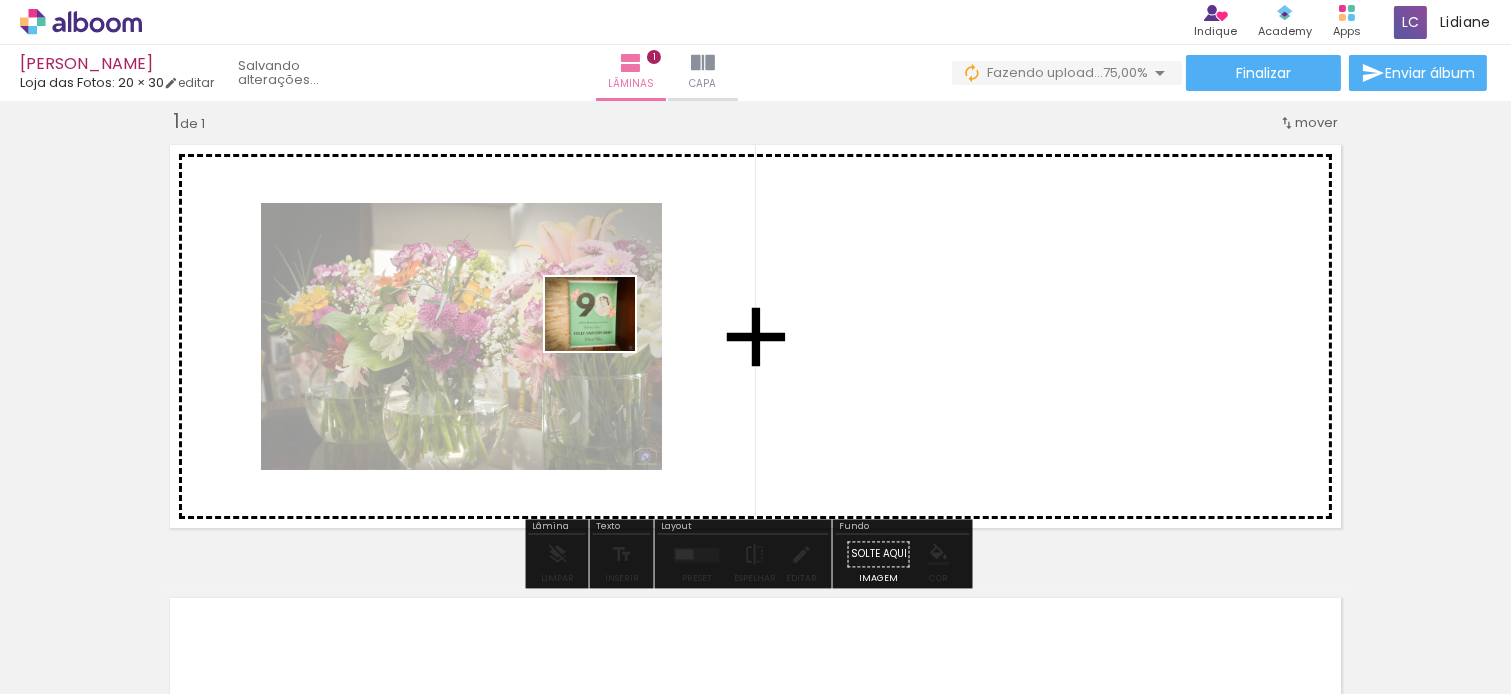 drag, startPoint x: 303, startPoint y: 634, endPoint x: 547, endPoint y: 510, distance: 273.70056 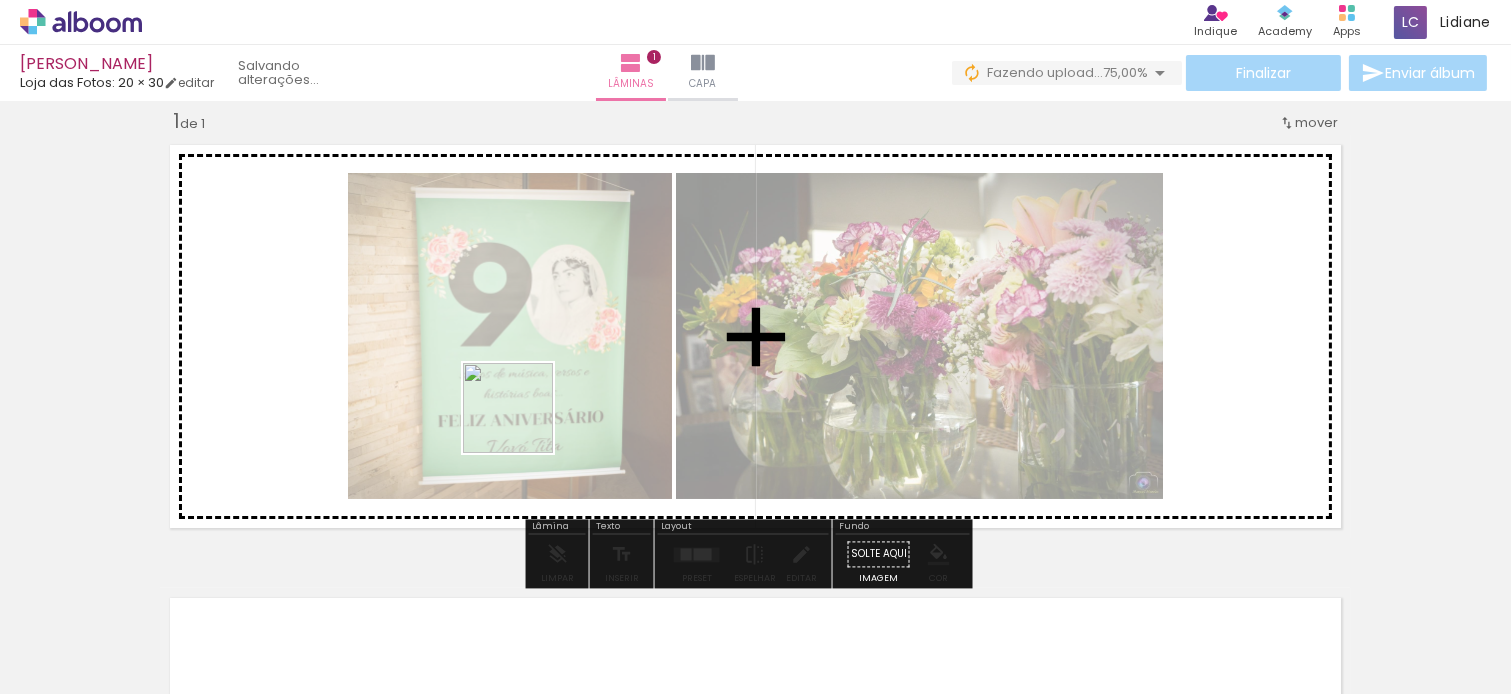drag, startPoint x: 430, startPoint y: 641, endPoint x: 561, endPoint y: 607, distance: 135.34032 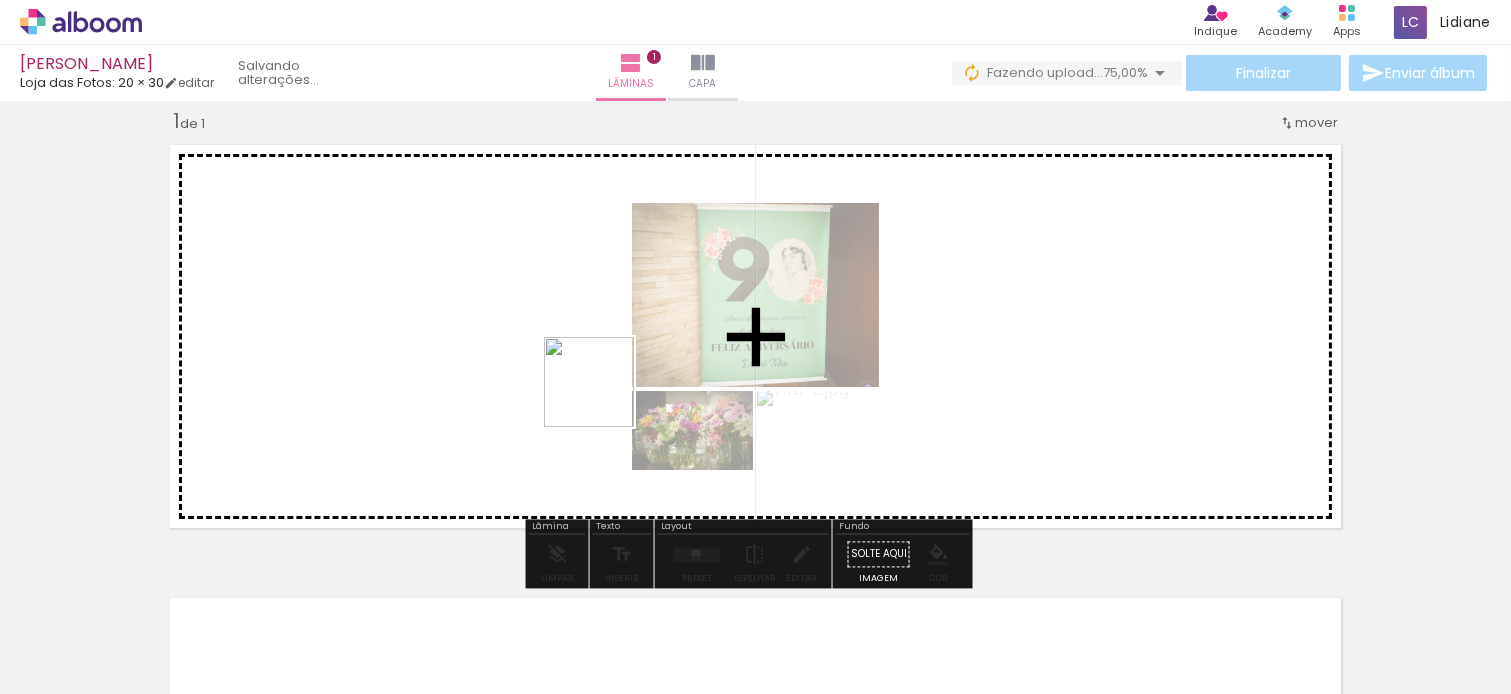 drag, startPoint x: 546, startPoint y: 641, endPoint x: 605, endPoint y: 341, distance: 305.7466 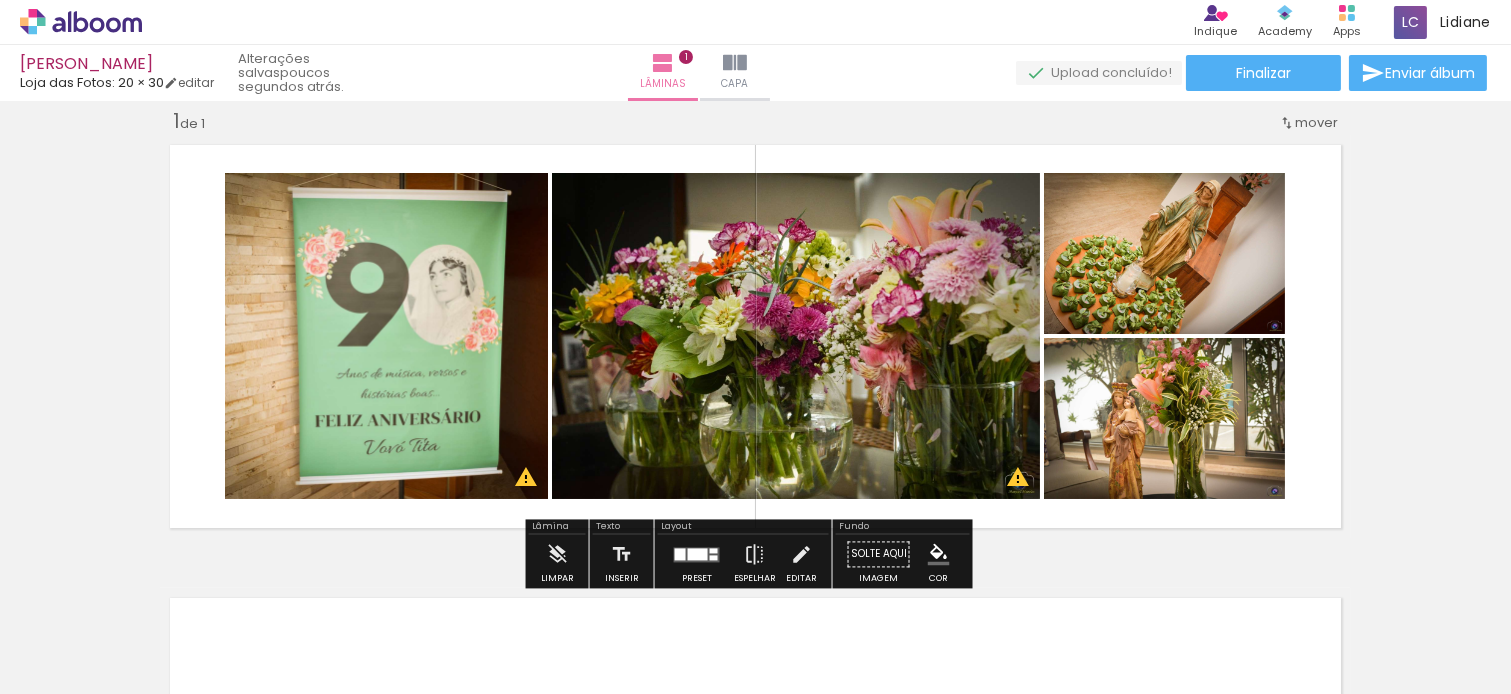 click on "Inserir lâmina 1  de 1 O Designbox precisará aumentar a sua imagem em 182% para exportar para impressão. O Designbox precisará aumentar a sua imagem em 162% para exportar para impressão." at bounding box center [755, 537] 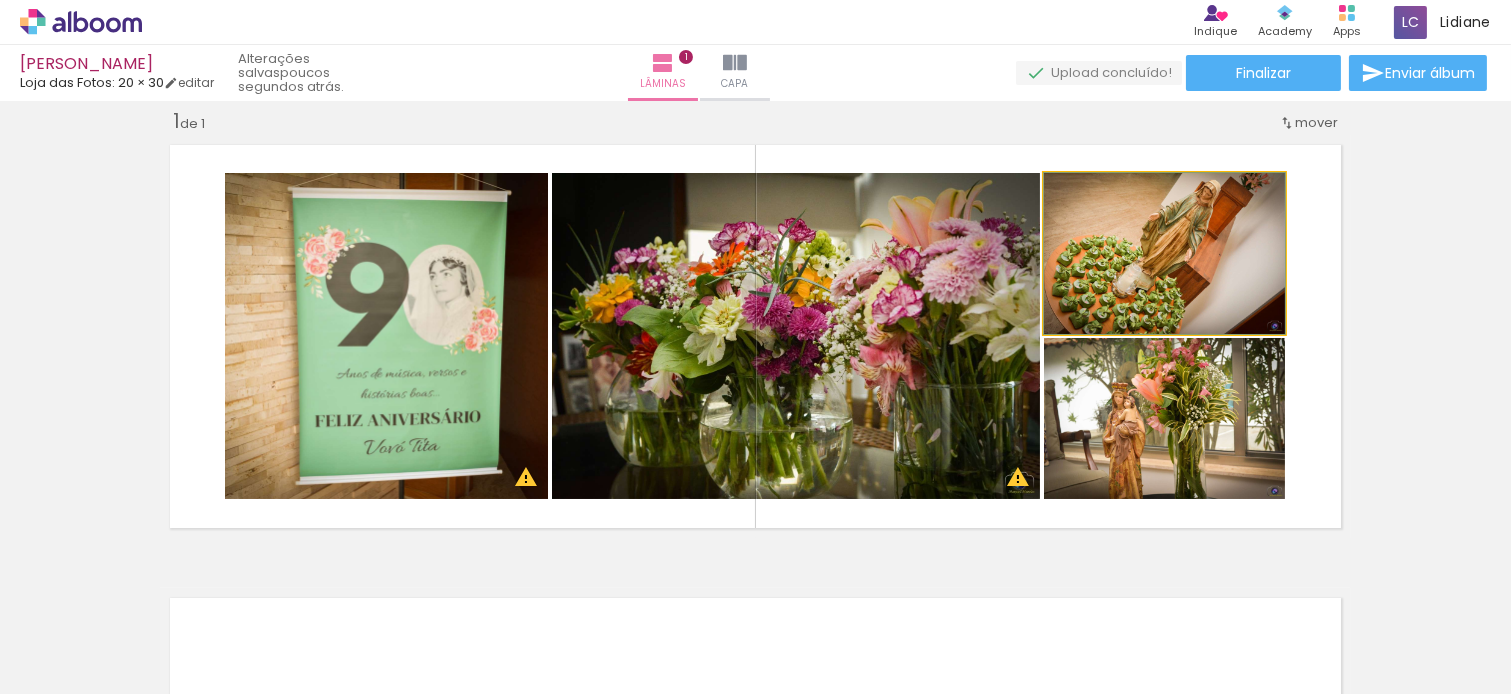 click 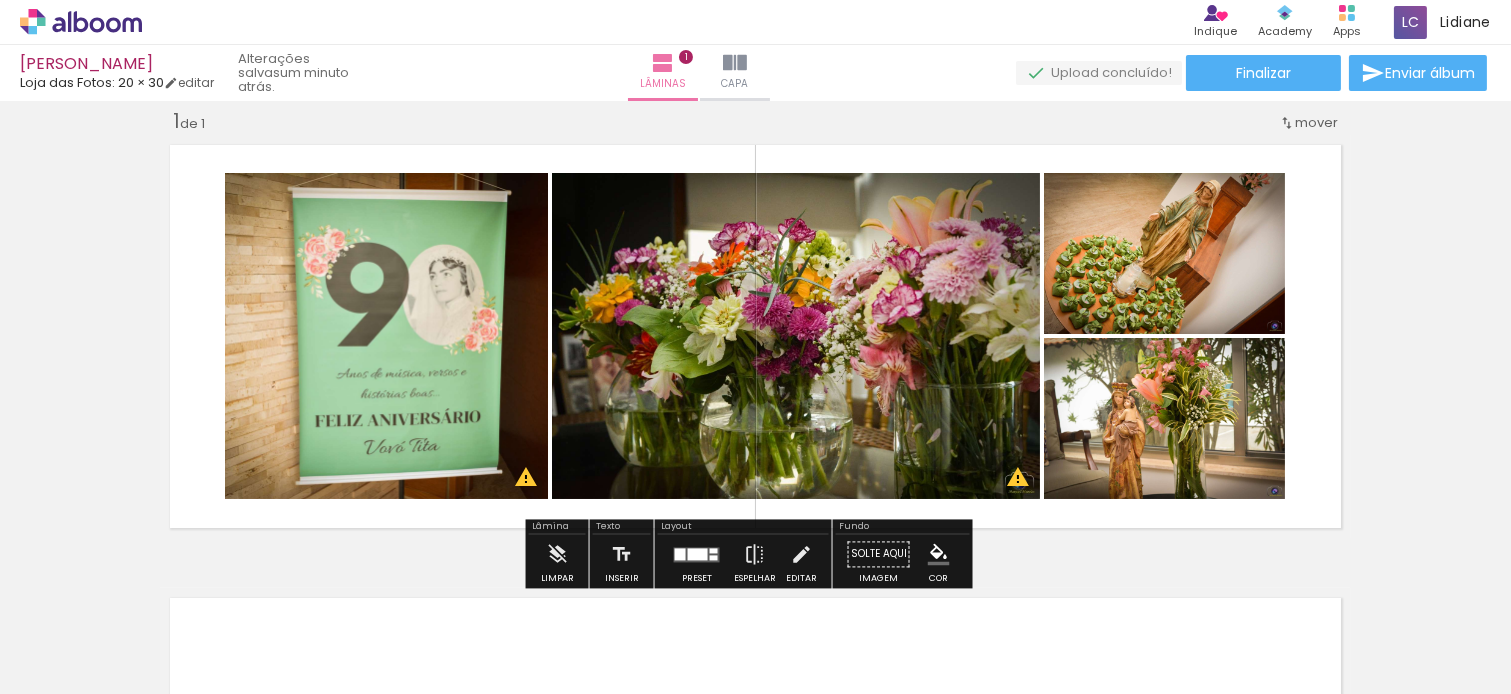 click at bounding box center (755, 336) 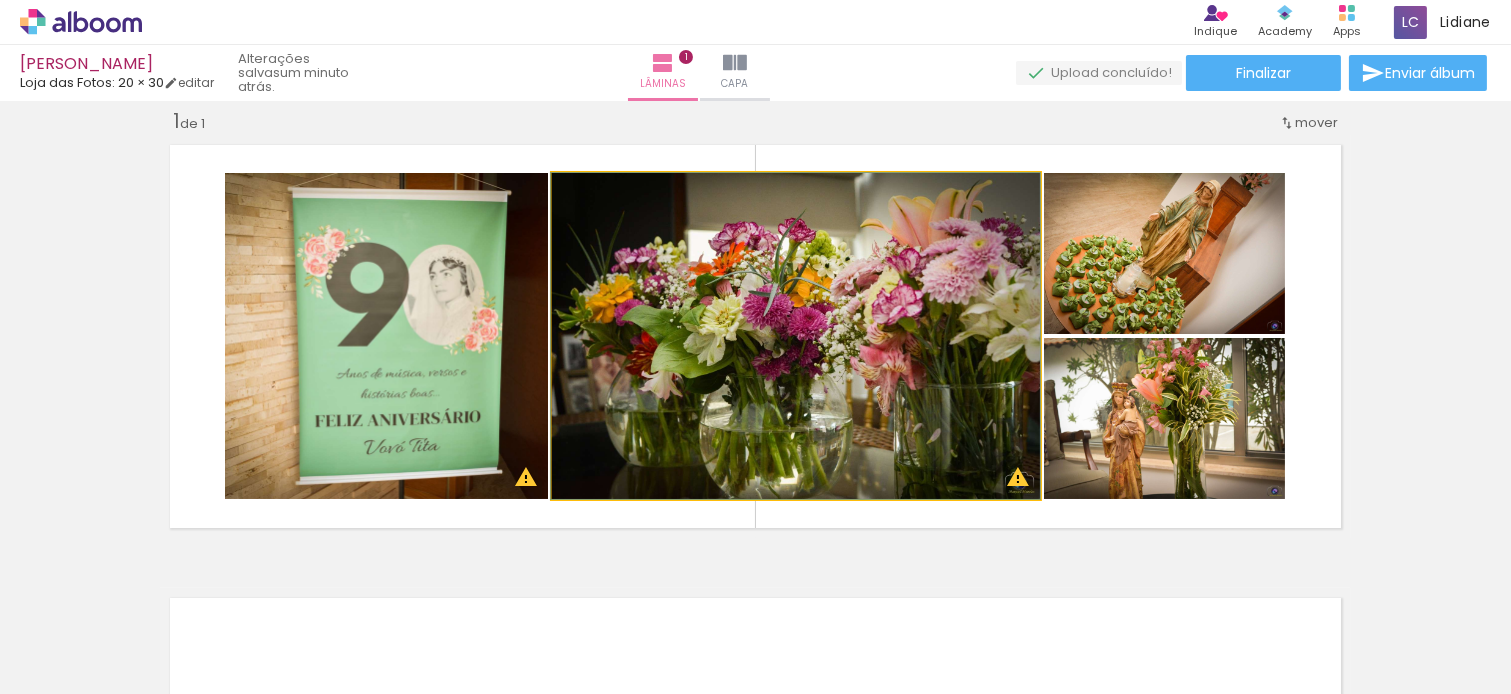 click 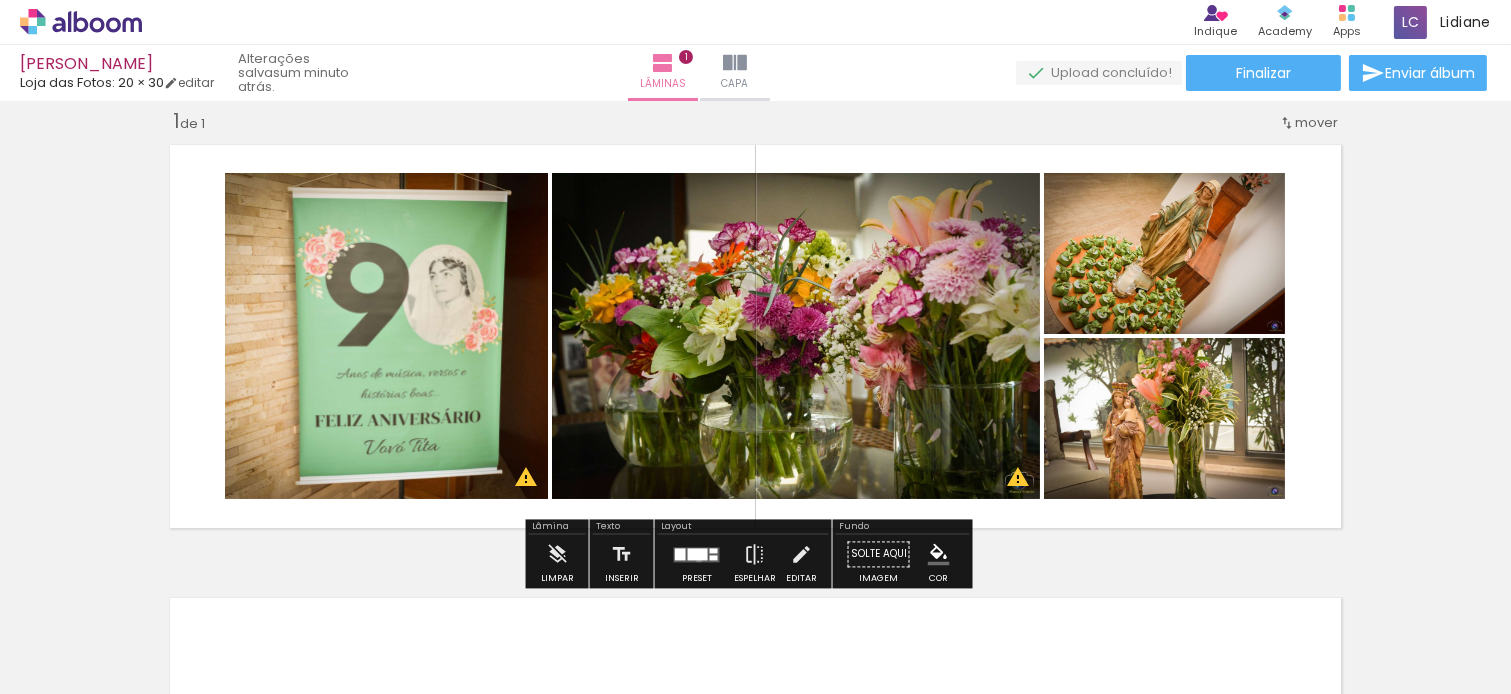 click at bounding box center (698, 554) 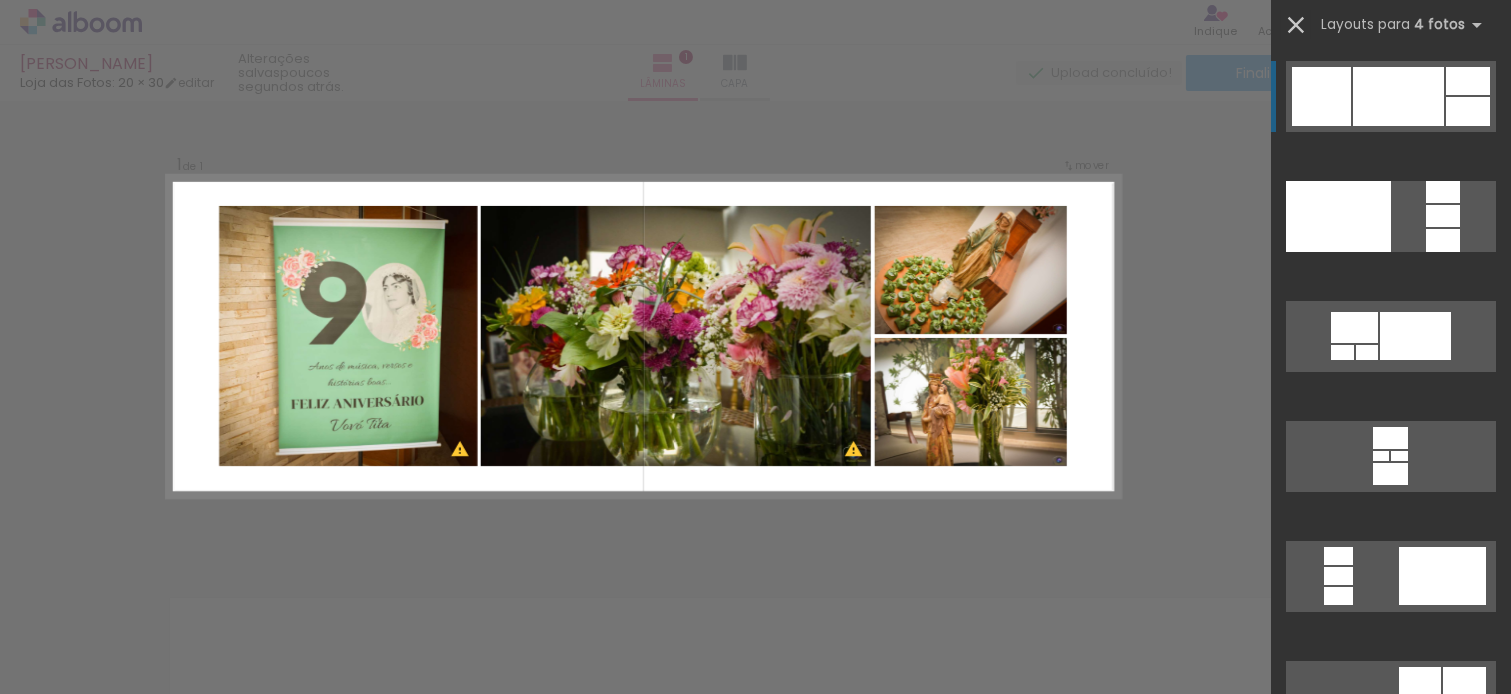 click at bounding box center (1296, 25) 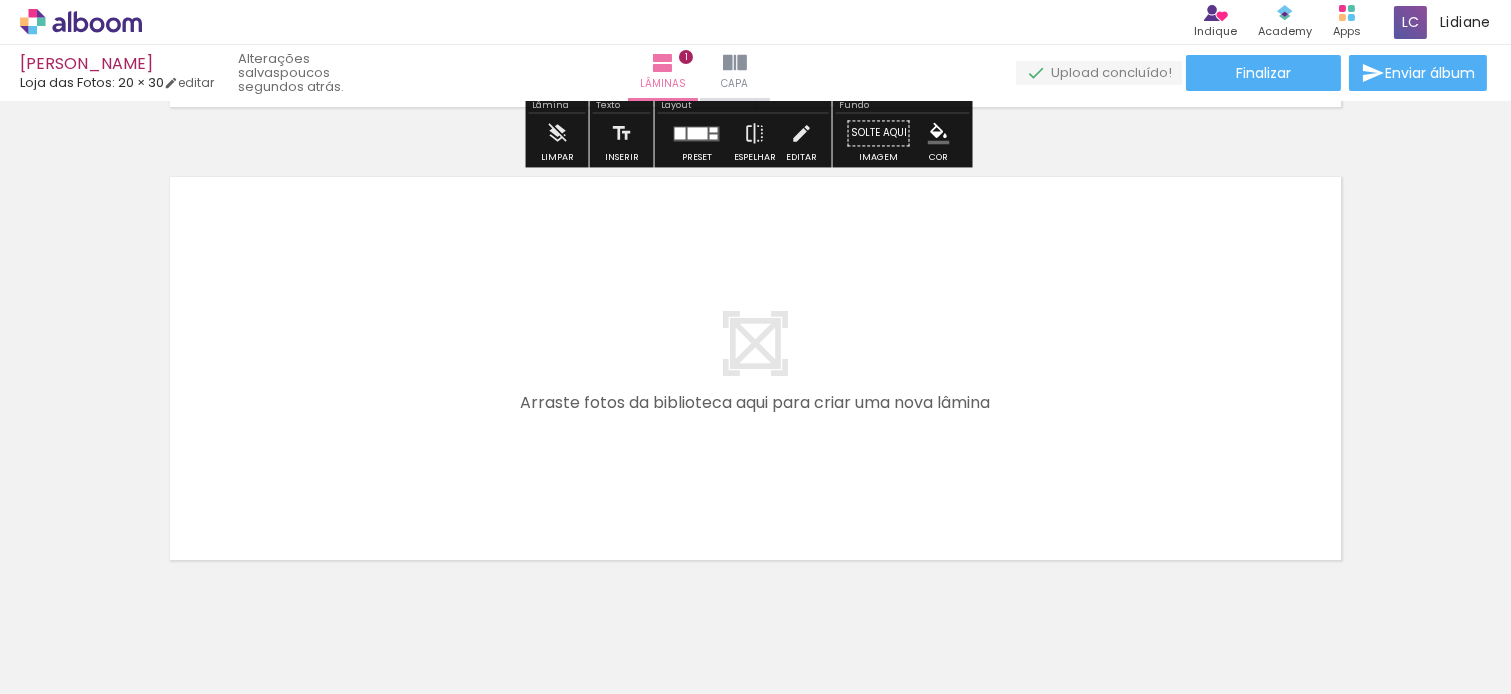 scroll, scrollTop: 468, scrollLeft: 0, axis: vertical 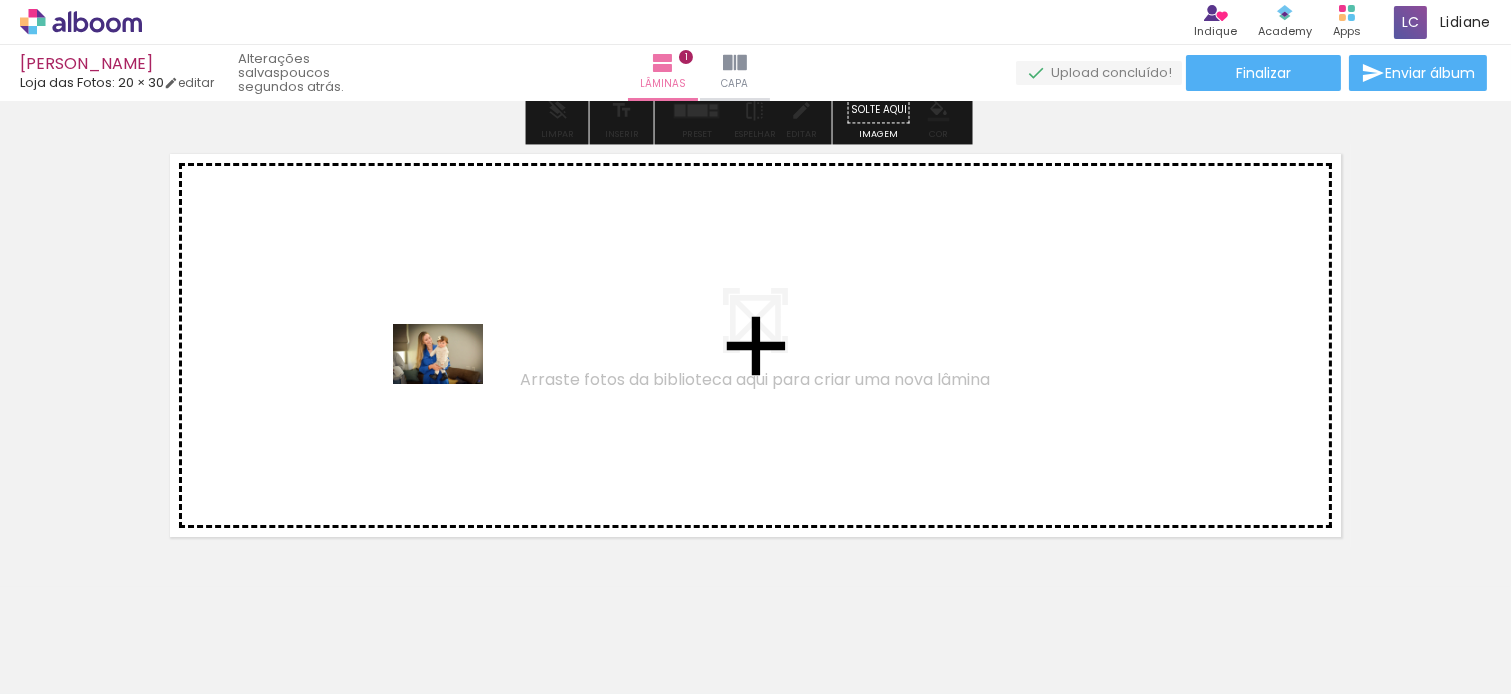 drag, startPoint x: 668, startPoint y: 646, endPoint x: 453, endPoint y: 384, distance: 338.9233 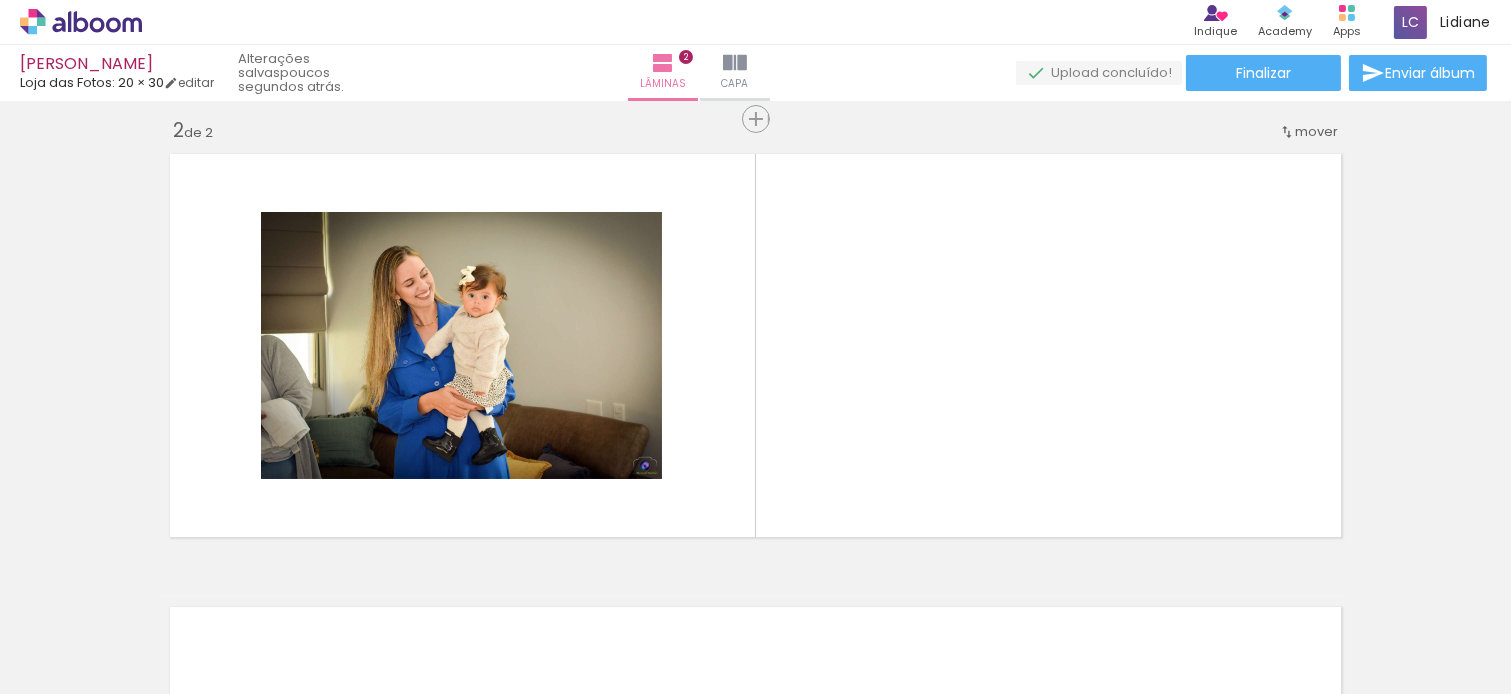 scroll, scrollTop: 477, scrollLeft: 0, axis: vertical 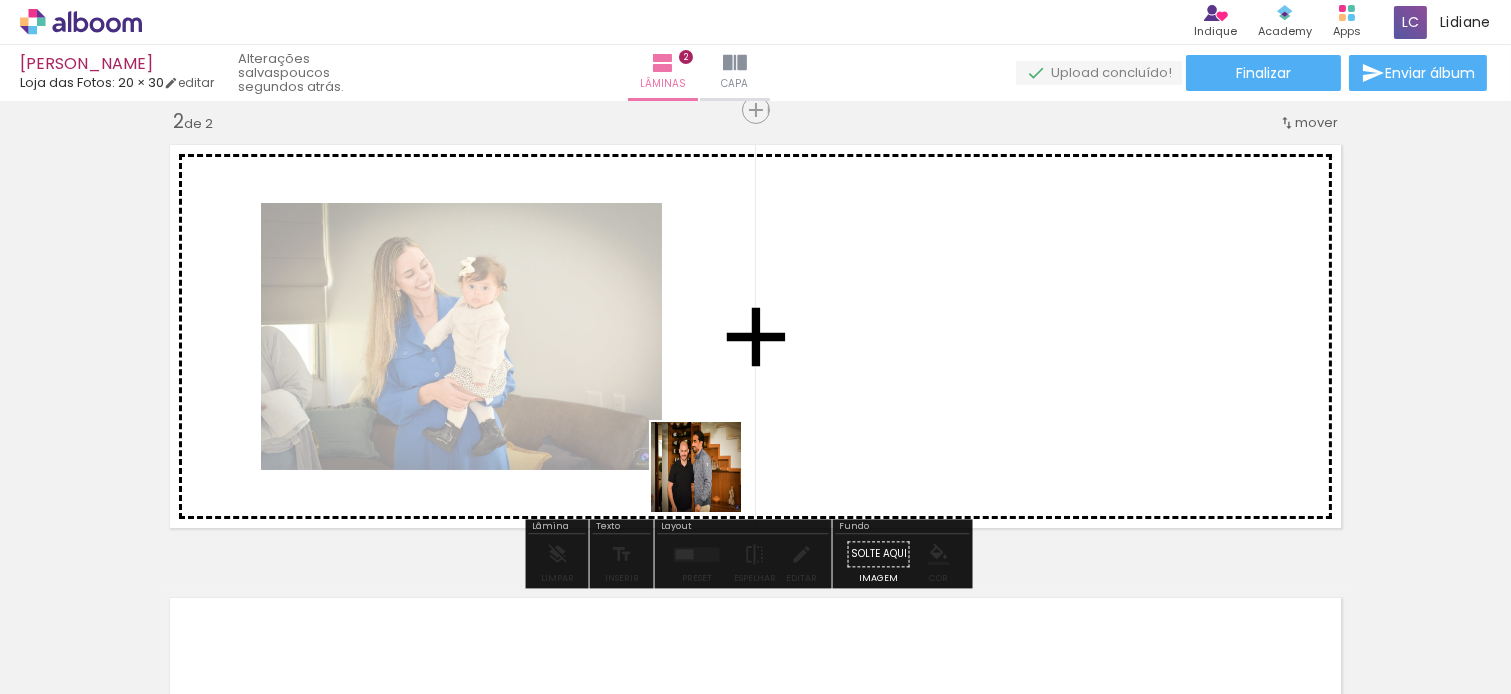 drag, startPoint x: 783, startPoint y: 633, endPoint x: 882, endPoint y: 641, distance: 99.32271 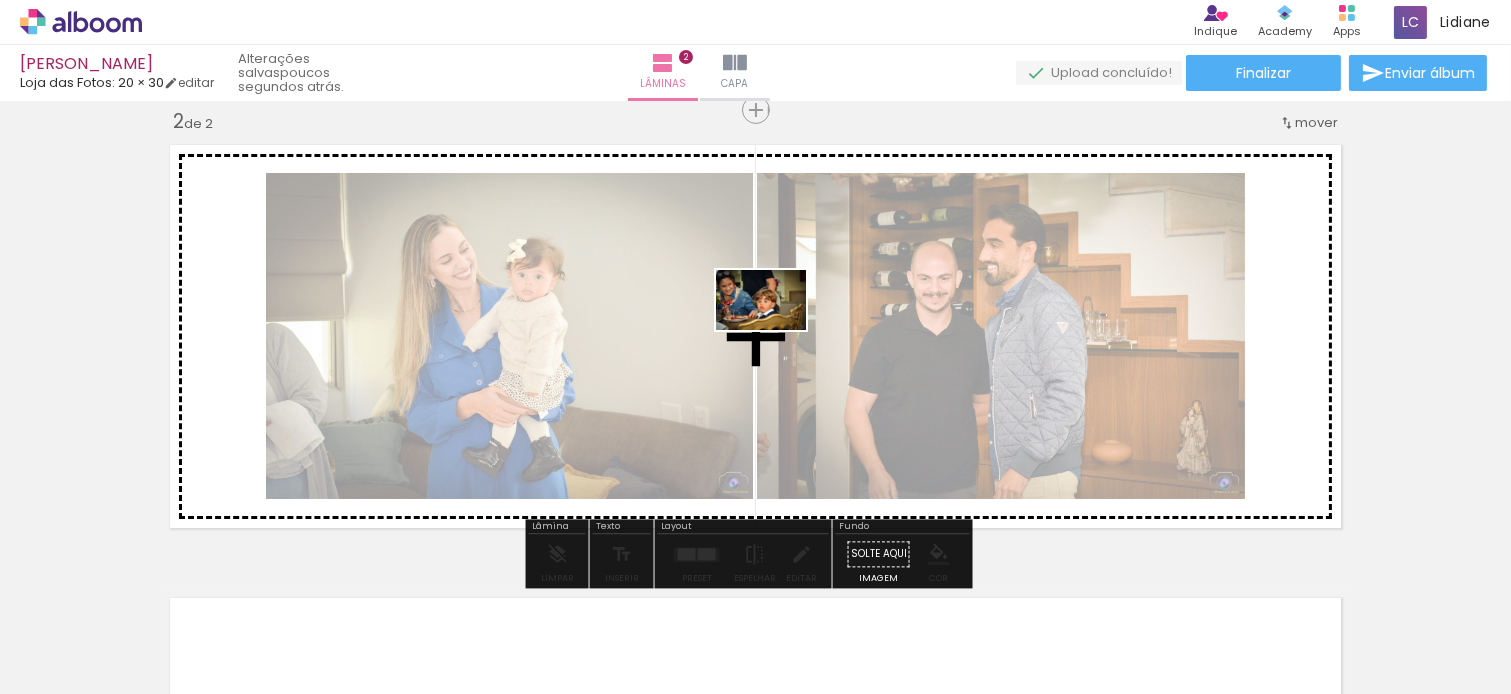 drag, startPoint x: 893, startPoint y: 648, endPoint x: 776, endPoint y: 330, distance: 338.84067 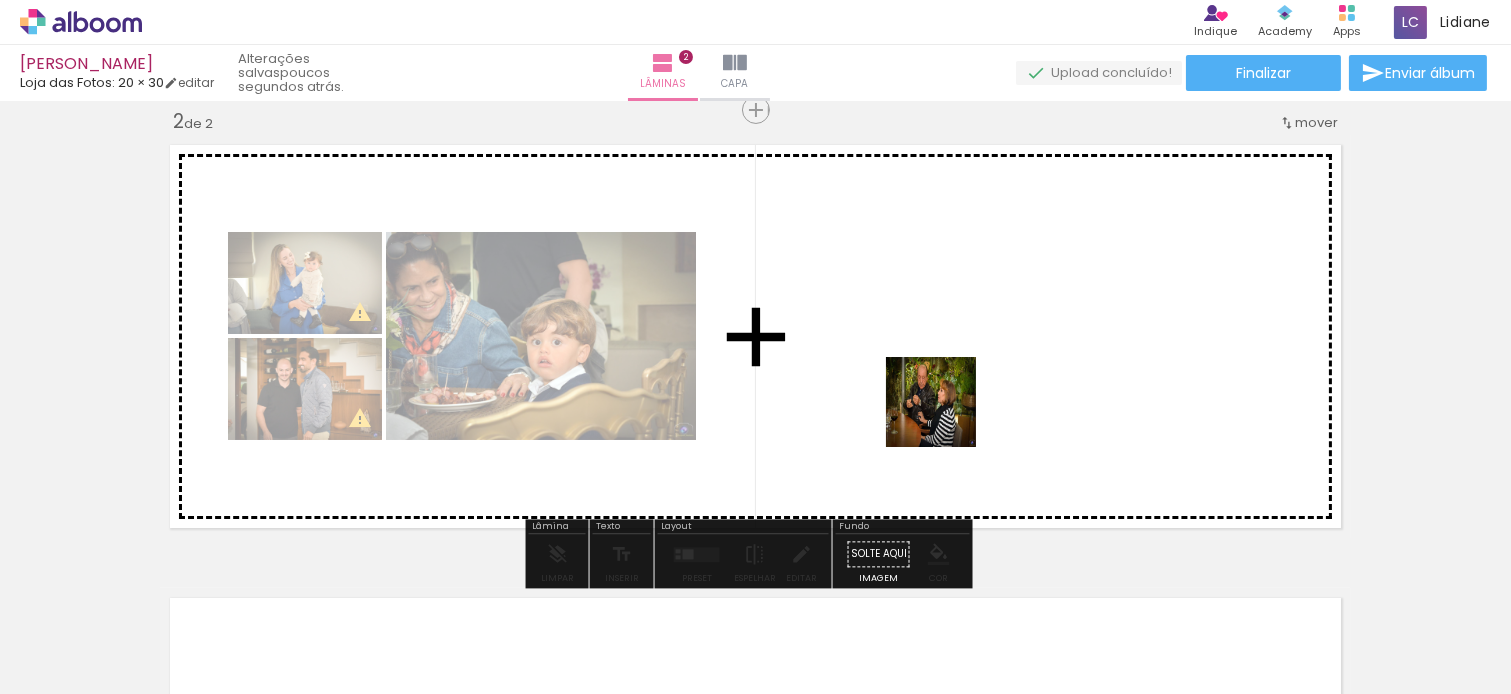 drag, startPoint x: 1001, startPoint y: 635, endPoint x: 1071, endPoint y: 620, distance: 71.5891 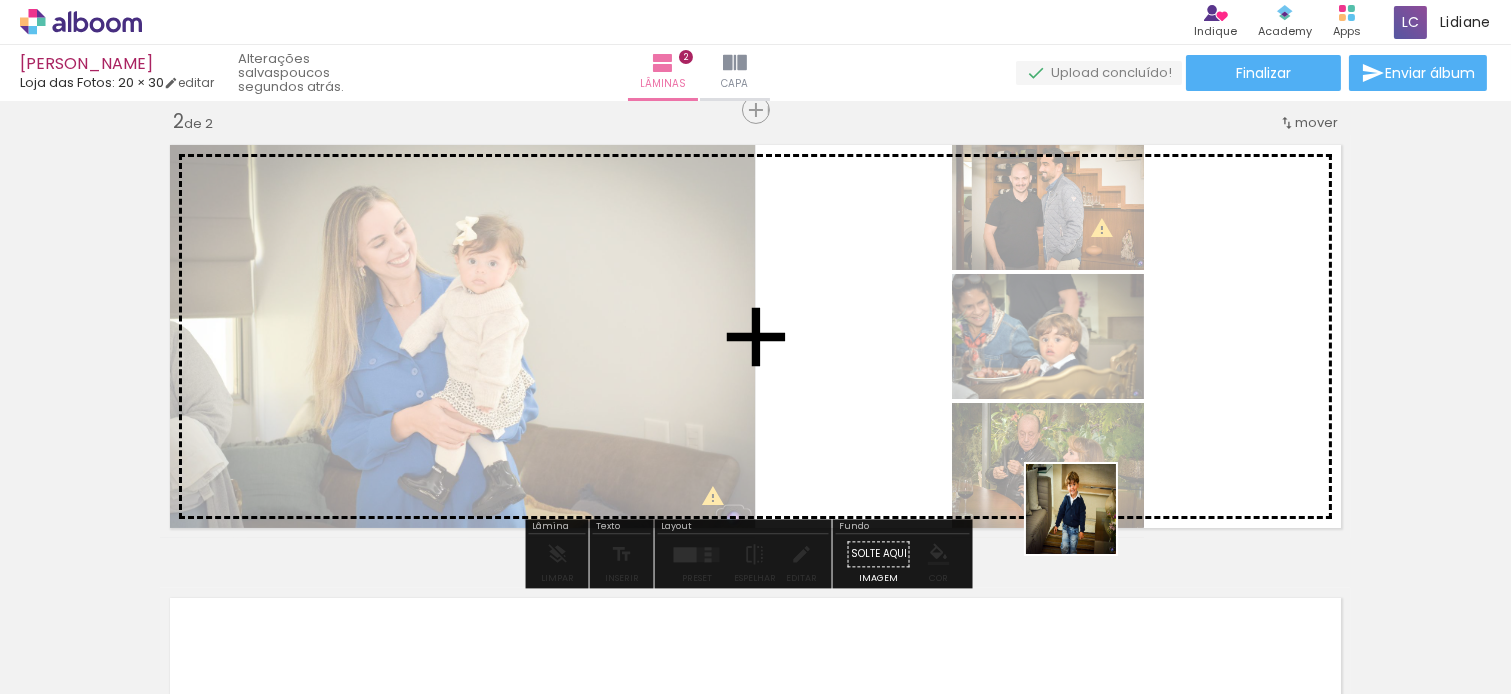 drag, startPoint x: 1100, startPoint y: 640, endPoint x: 1047, endPoint y: 328, distance: 316.46957 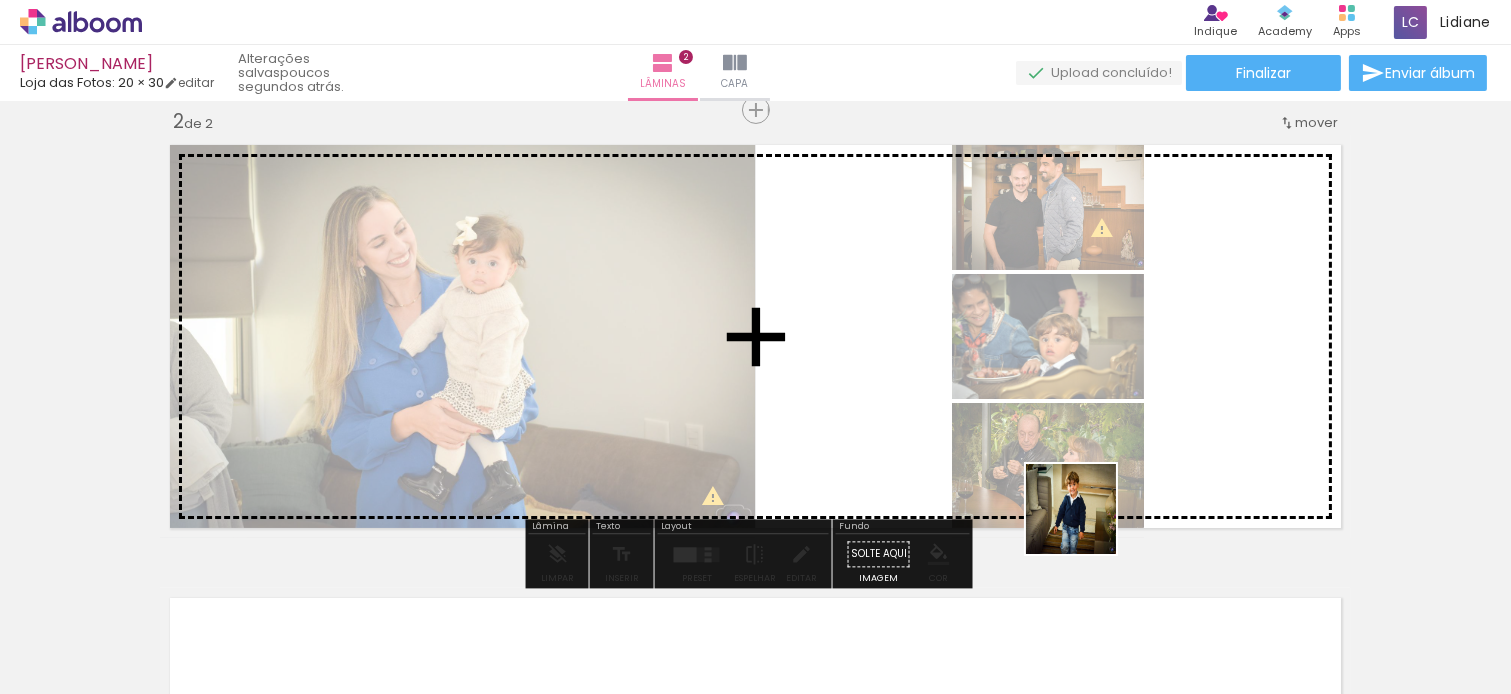 click at bounding box center [755, 347] 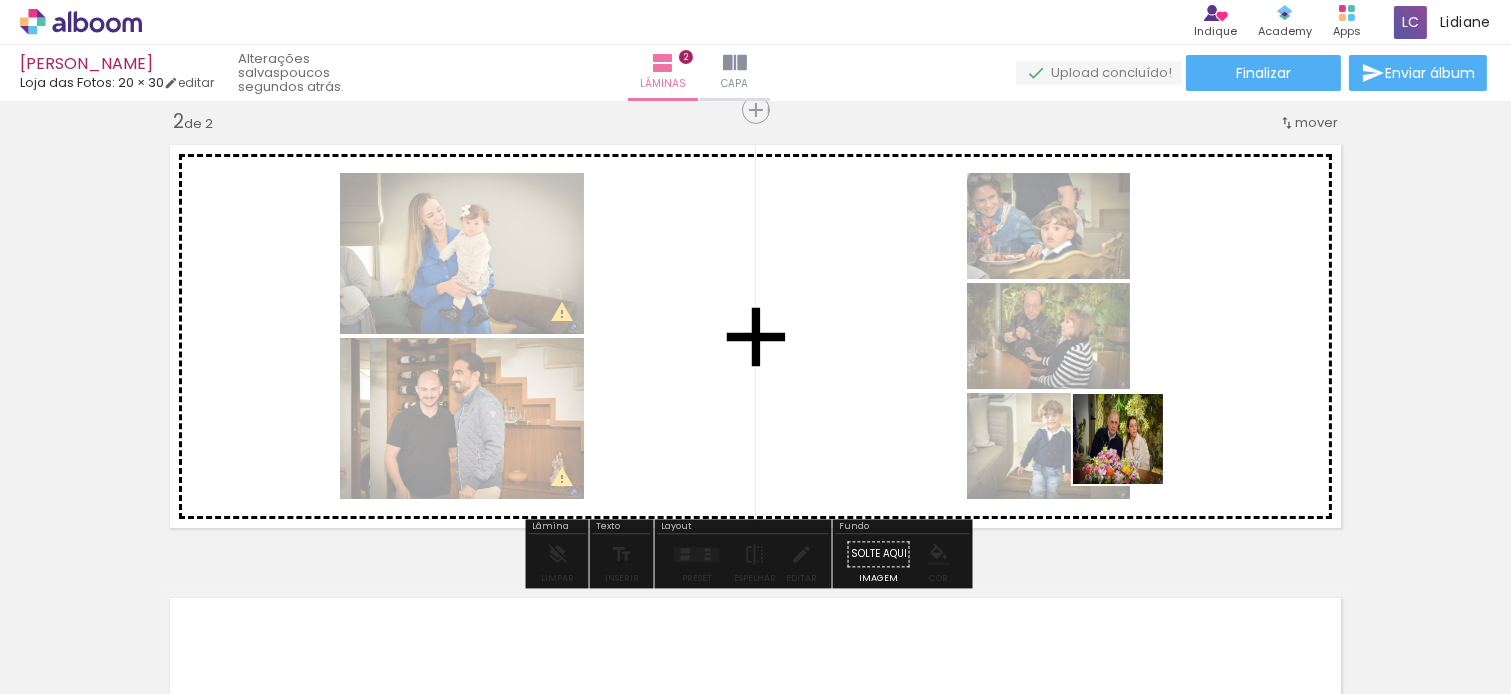 drag, startPoint x: 1217, startPoint y: 638, endPoint x: 1333, endPoint y: 636, distance: 116.01724 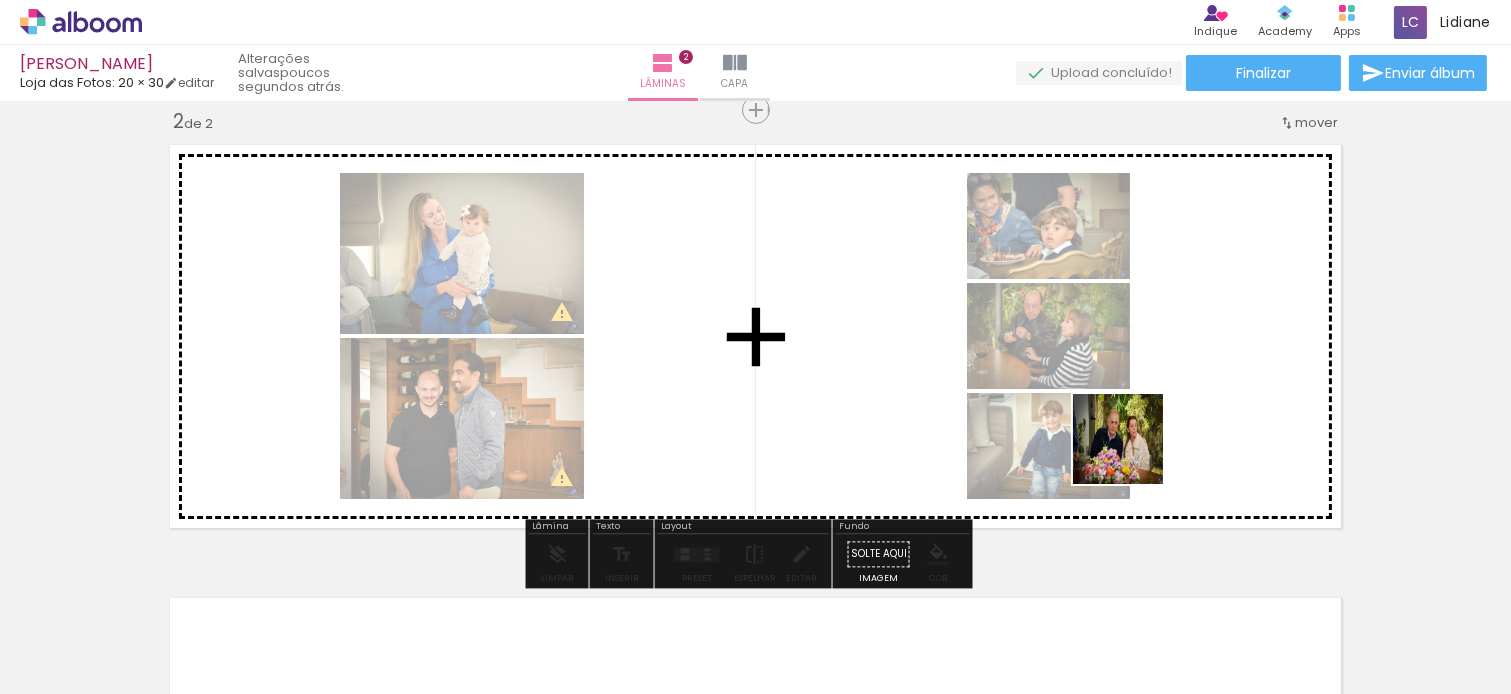 click at bounding box center (755, 347) 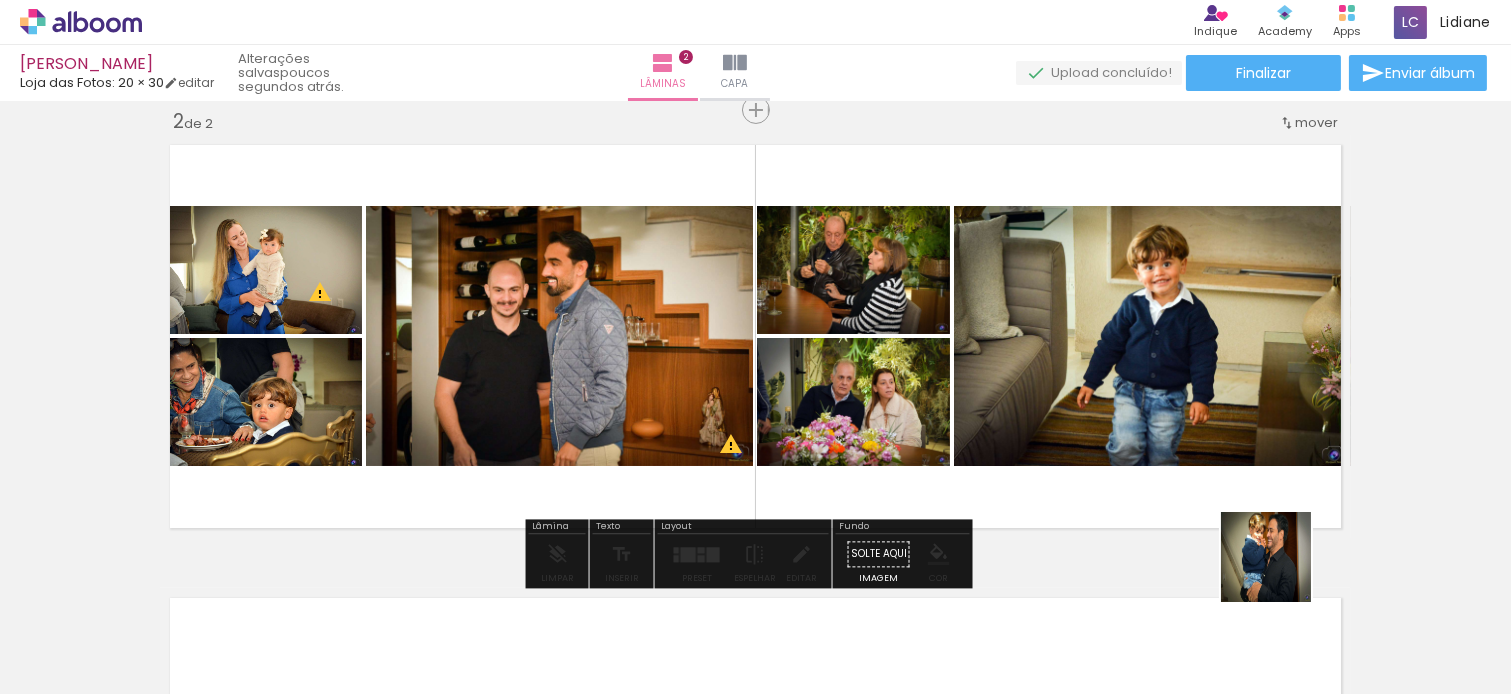 drag, startPoint x: 1330, startPoint y: 628, endPoint x: 1465, endPoint y: 663, distance: 139.46326 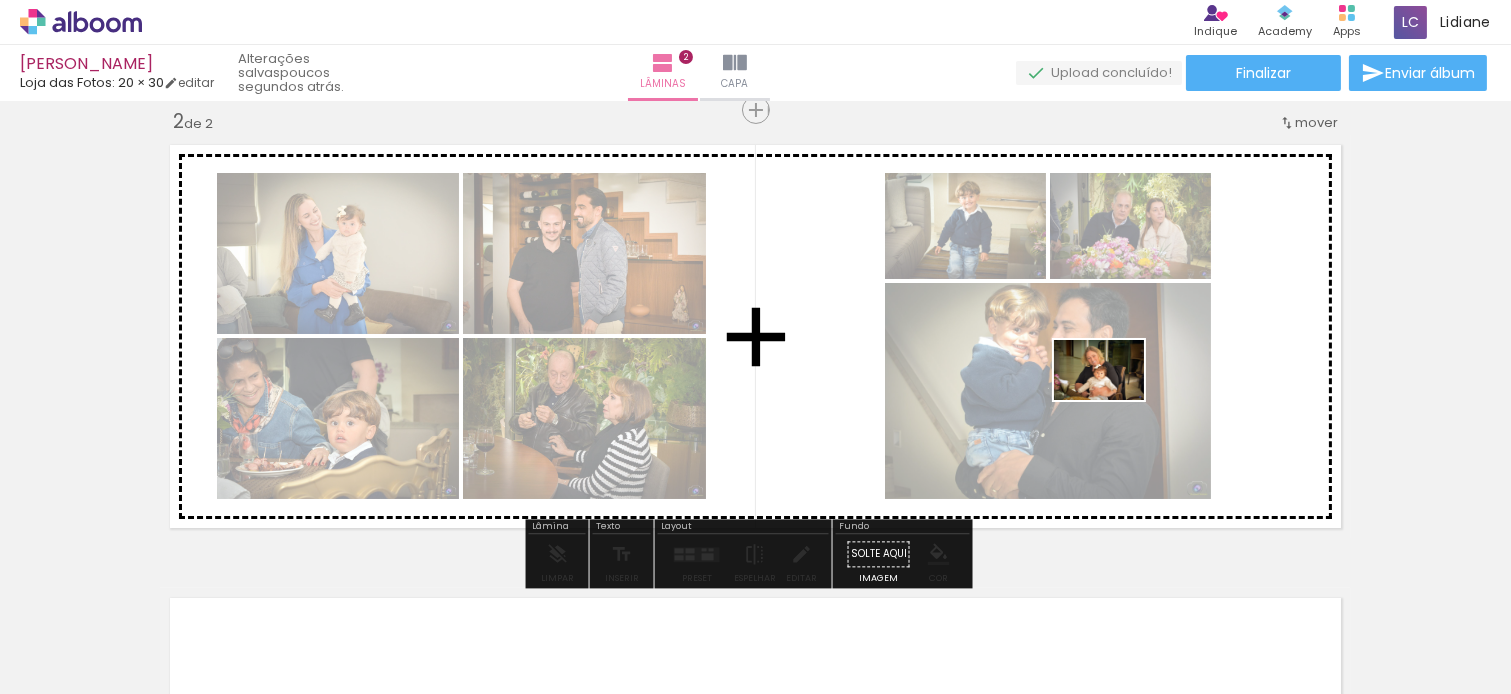 drag, startPoint x: 1445, startPoint y: 624, endPoint x: 1114, endPoint y: 400, distance: 399.6711 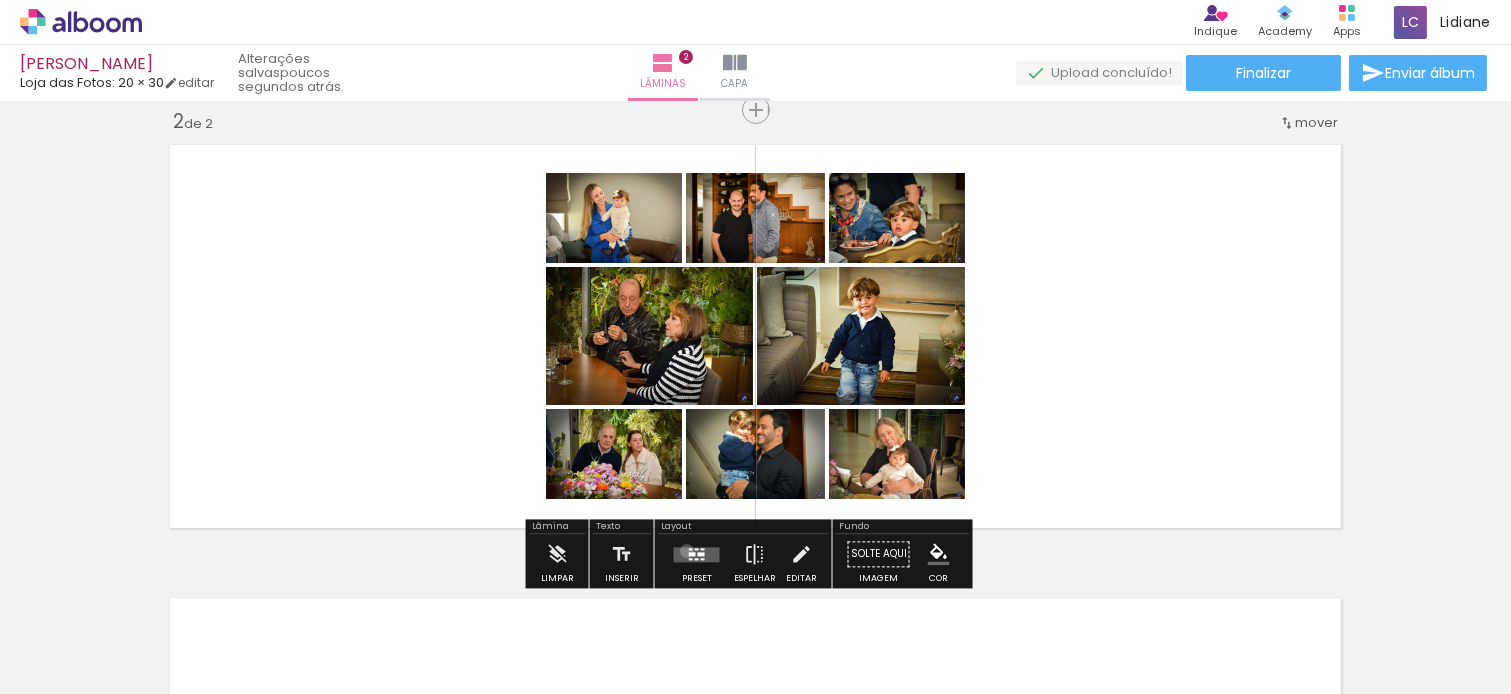 click at bounding box center [697, 554] 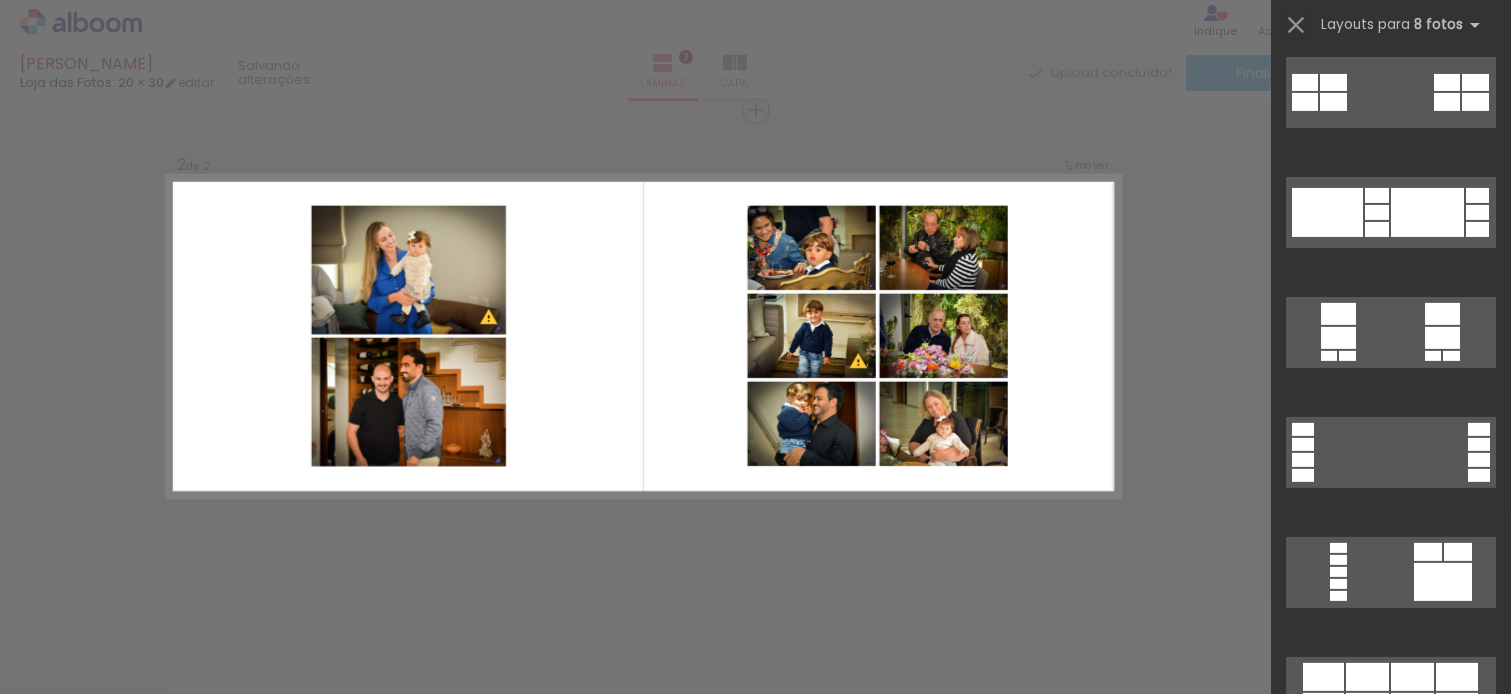 scroll, scrollTop: 1666, scrollLeft: 0, axis: vertical 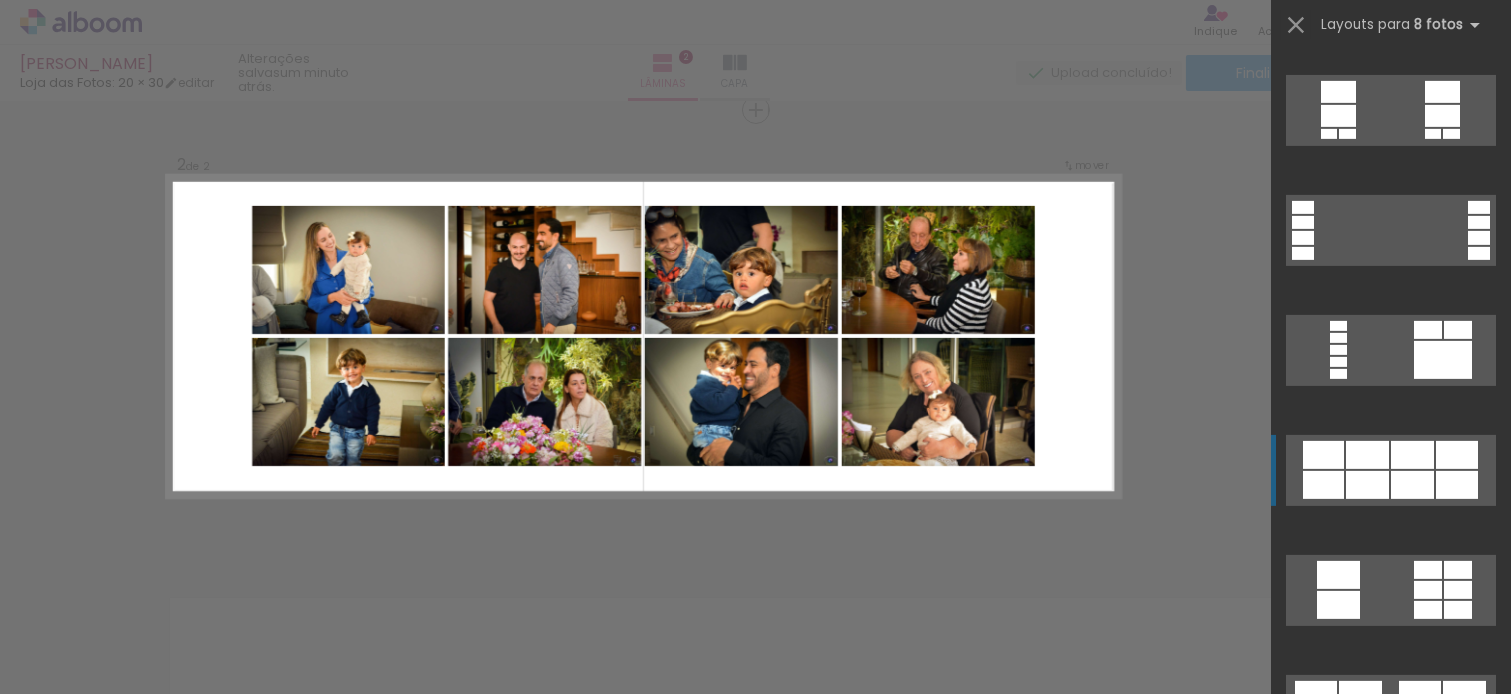 click at bounding box center (1477, 7) 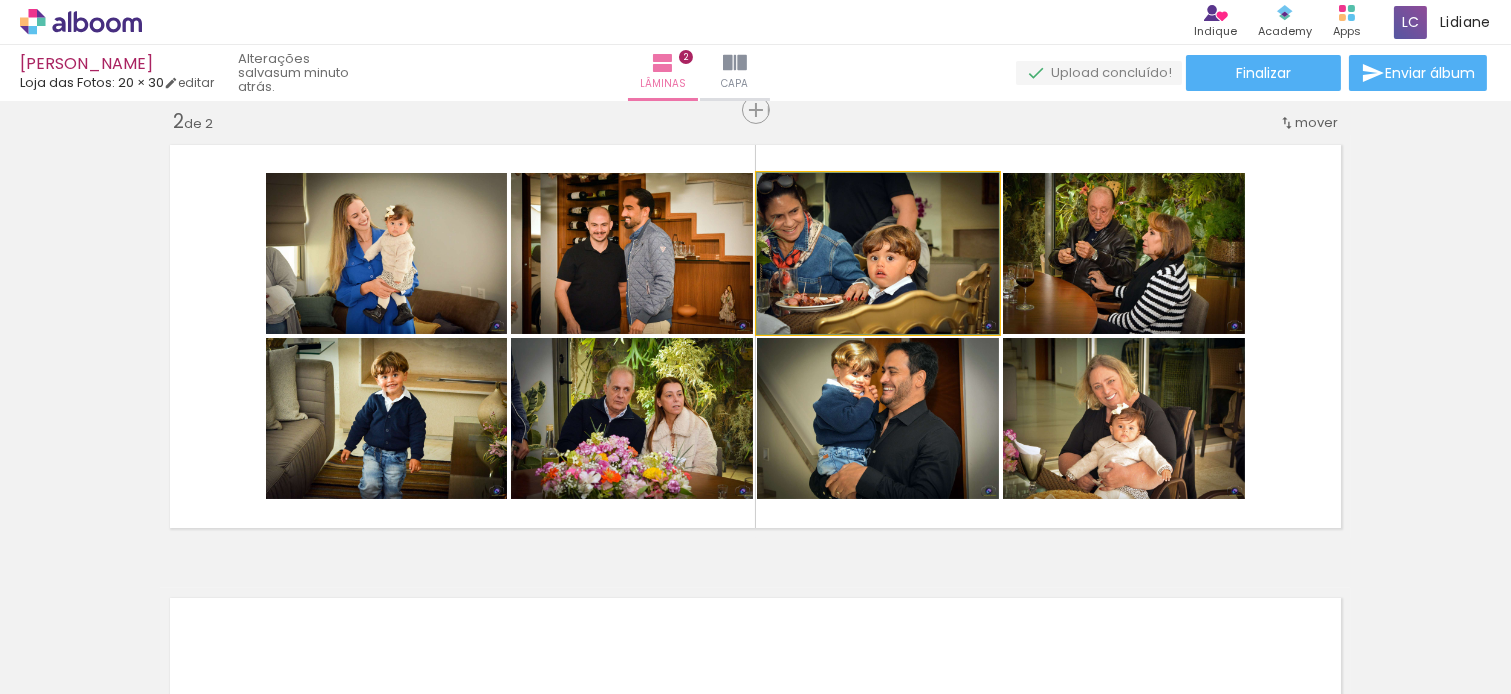 click 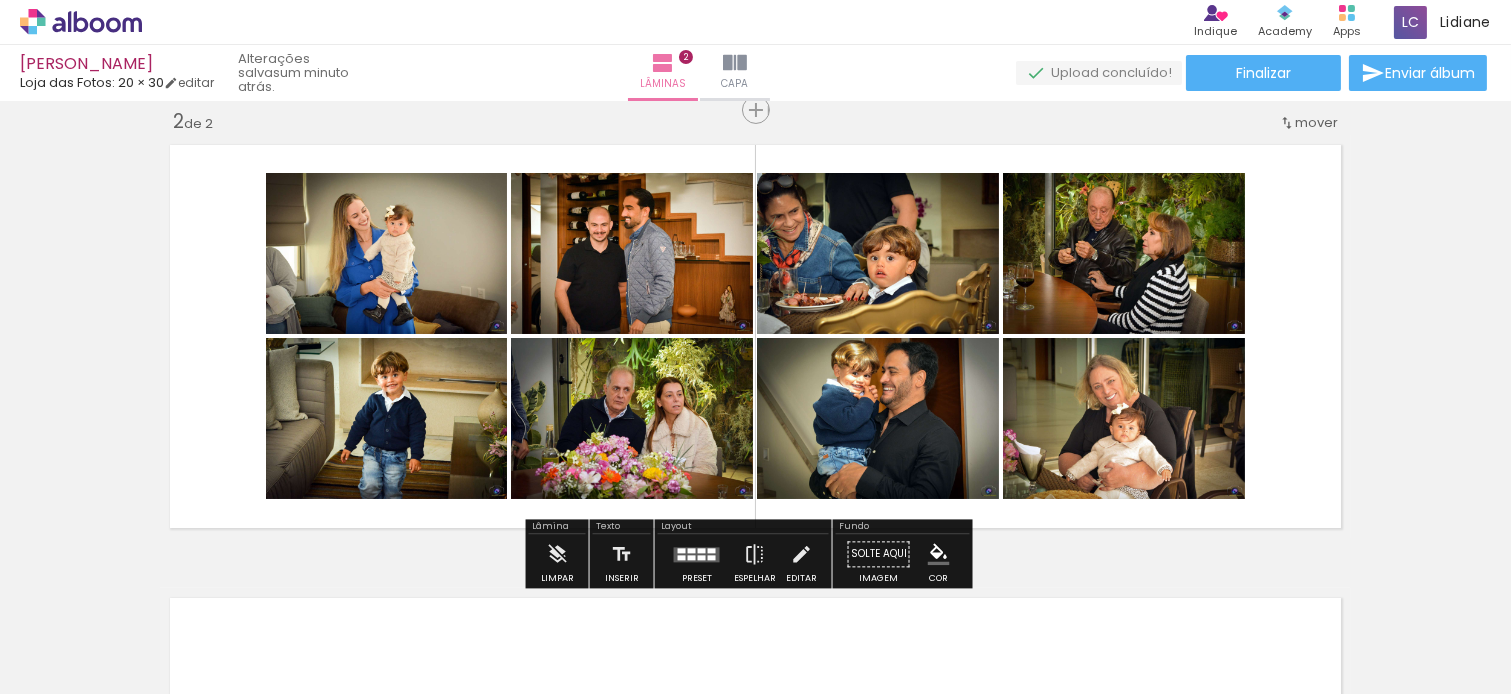 click on "Inserir lâmina 1  de 2  Inserir lâmina 2  de 2 O Designbox precisará aumentar a sua imagem em 182% para exportar para impressão. O Designbox precisará aumentar a sua imagem em 162% para exportar para impressão." at bounding box center (755, 311) 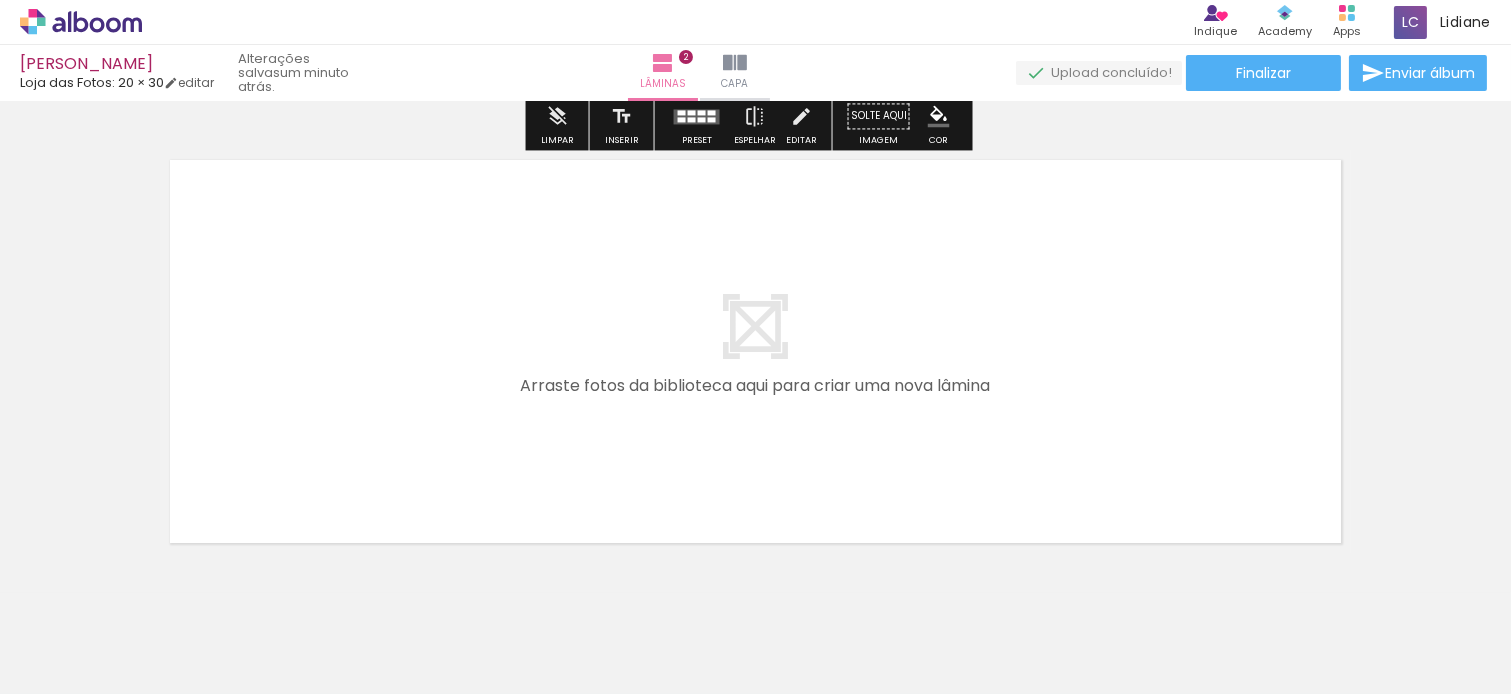 scroll, scrollTop: 922, scrollLeft: 0, axis: vertical 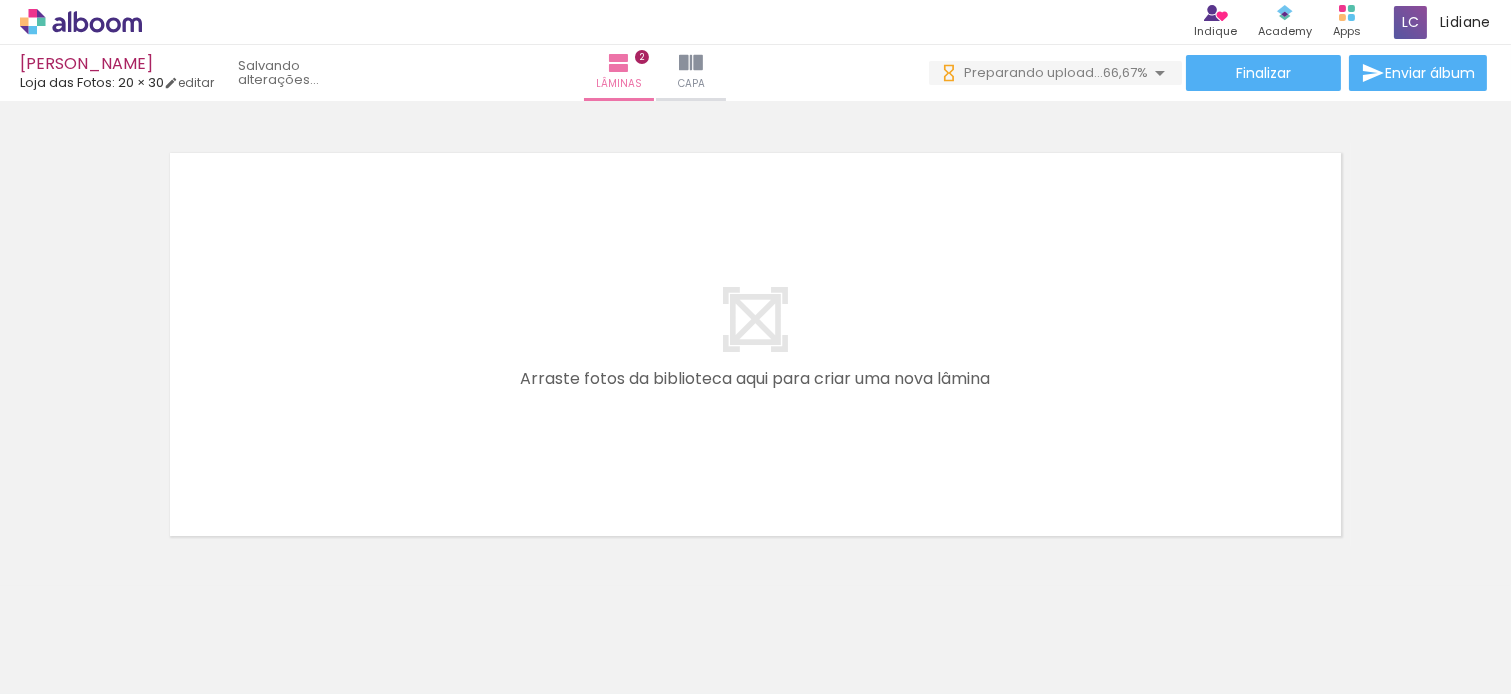 click on "Inserir lâmina 1  de 2  Inserir lâmina 2  de 2 O Designbox precisará aumentar a sua imagem em 182% para exportar para impressão. O Designbox precisará aumentar a sua imagem em 162% para exportar para impressão." at bounding box center [755, -134] 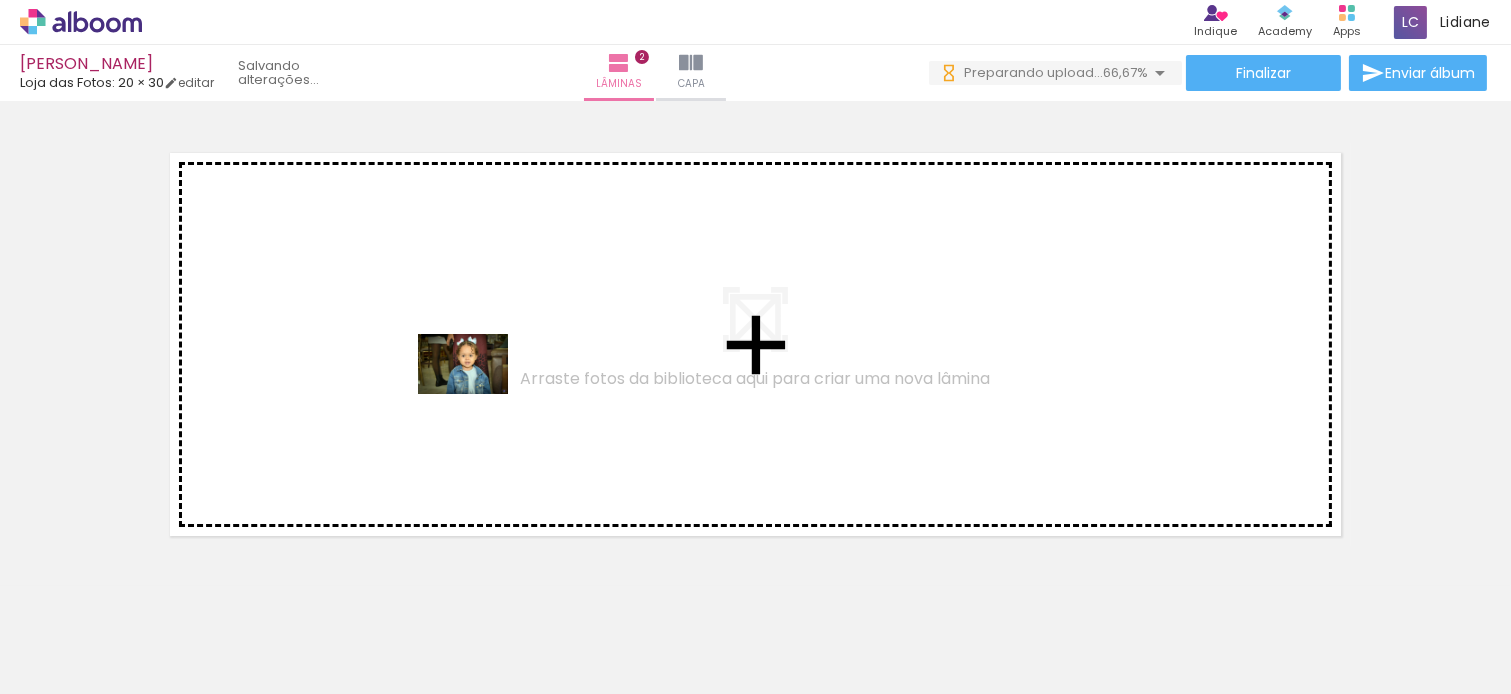 drag, startPoint x: 882, startPoint y: 638, endPoint x: 477, endPoint y: 393, distance: 473.3392 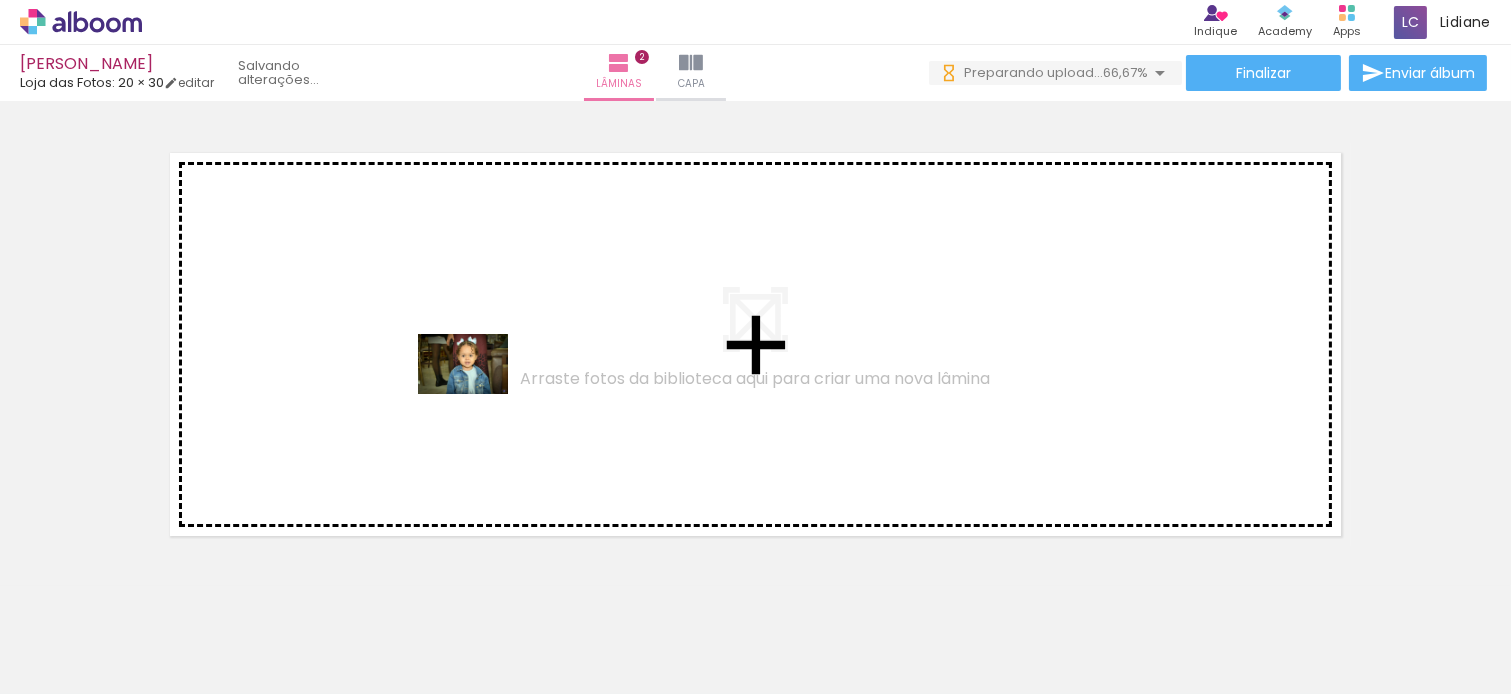click at bounding box center (755, 347) 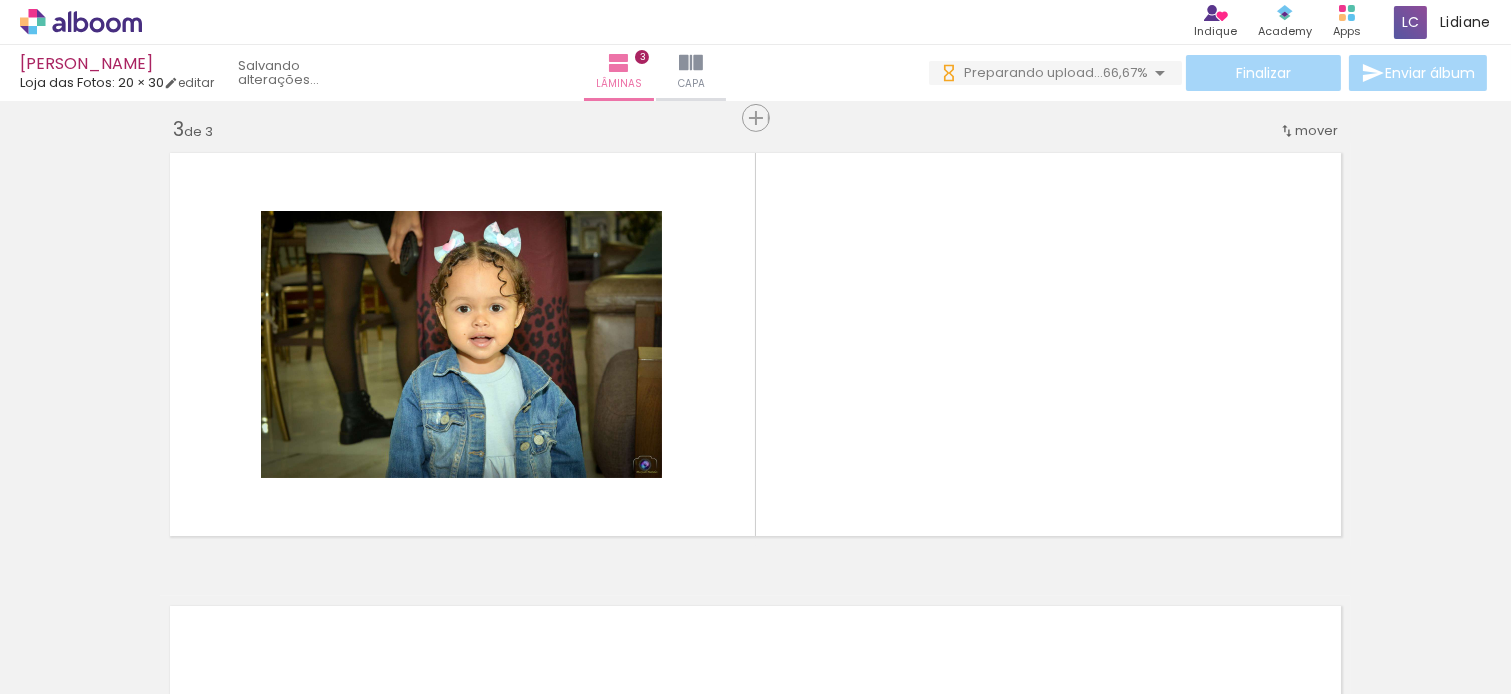 scroll, scrollTop: 931, scrollLeft: 0, axis: vertical 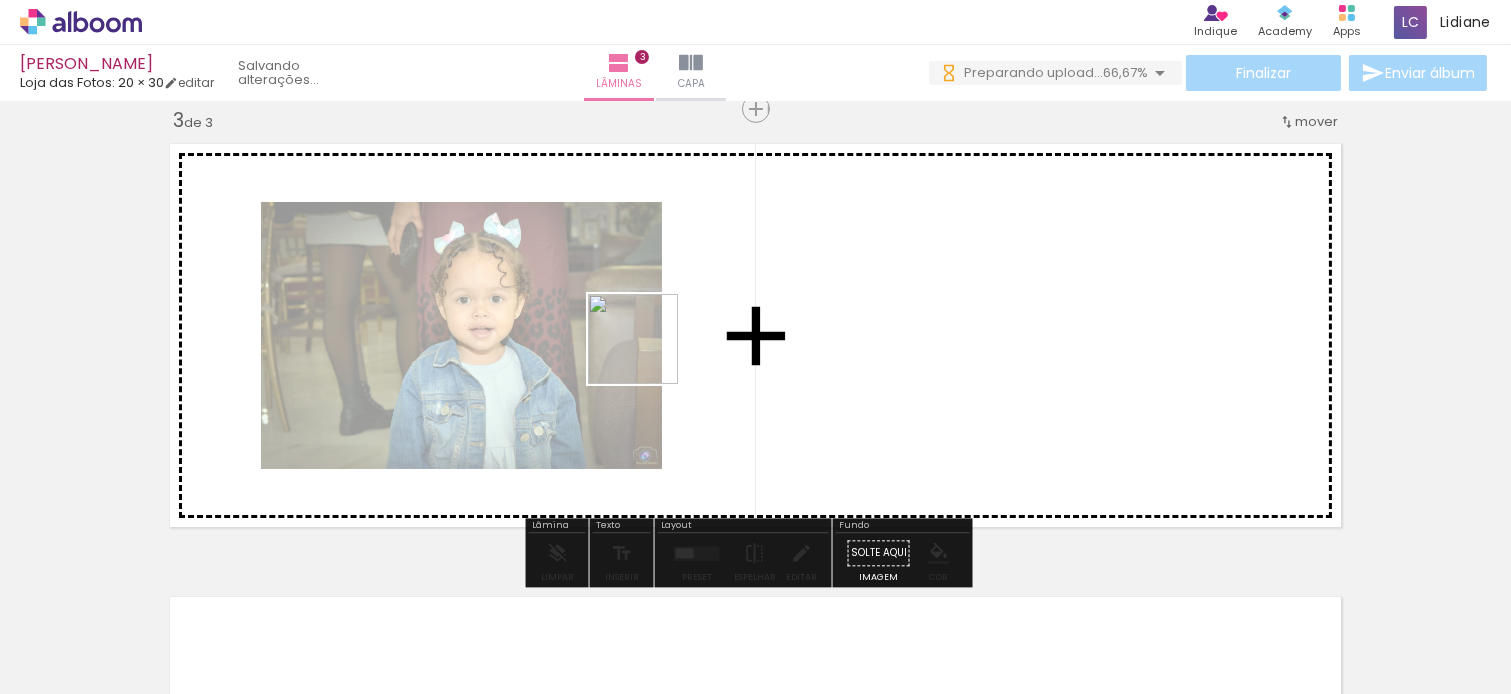 drag, startPoint x: 991, startPoint y: 641, endPoint x: 633, endPoint y: 344, distance: 465.15912 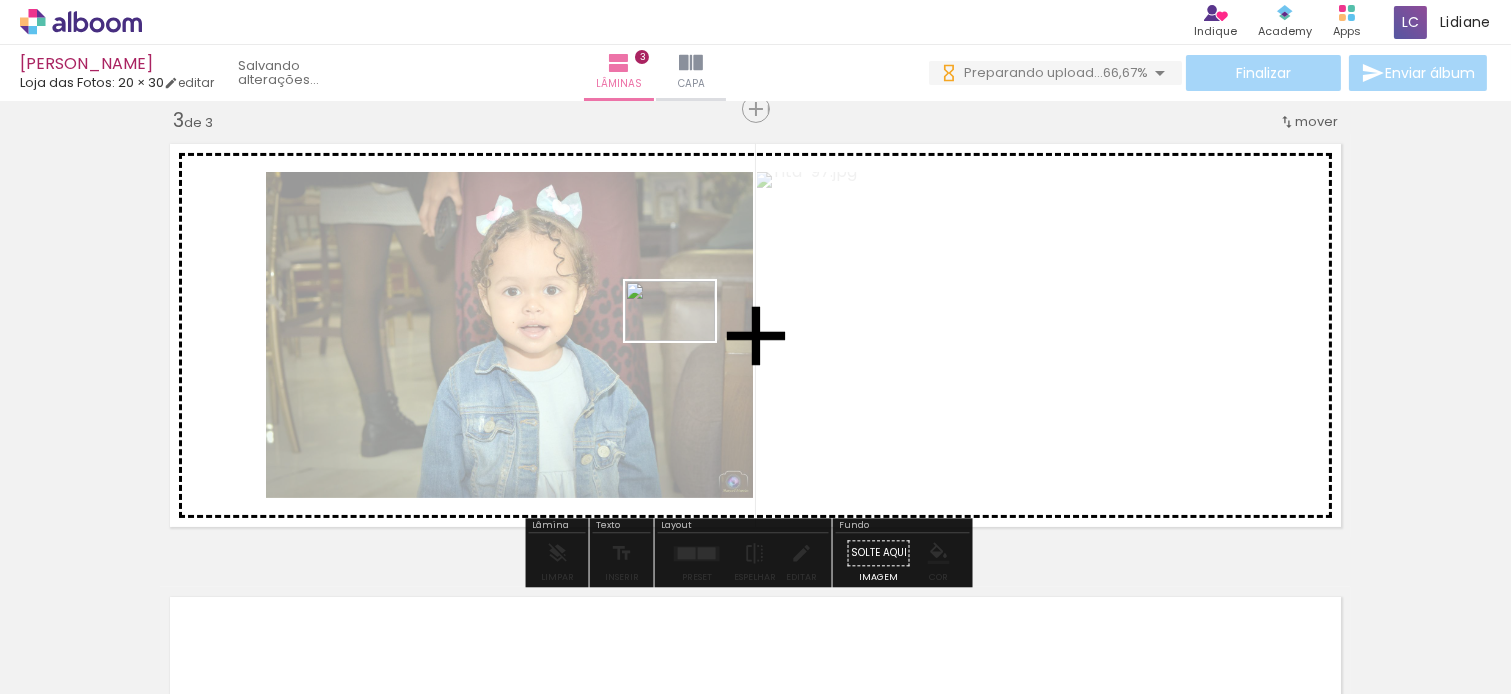 drag, startPoint x: 1113, startPoint y: 646, endPoint x: 685, endPoint y: 341, distance: 525.5559 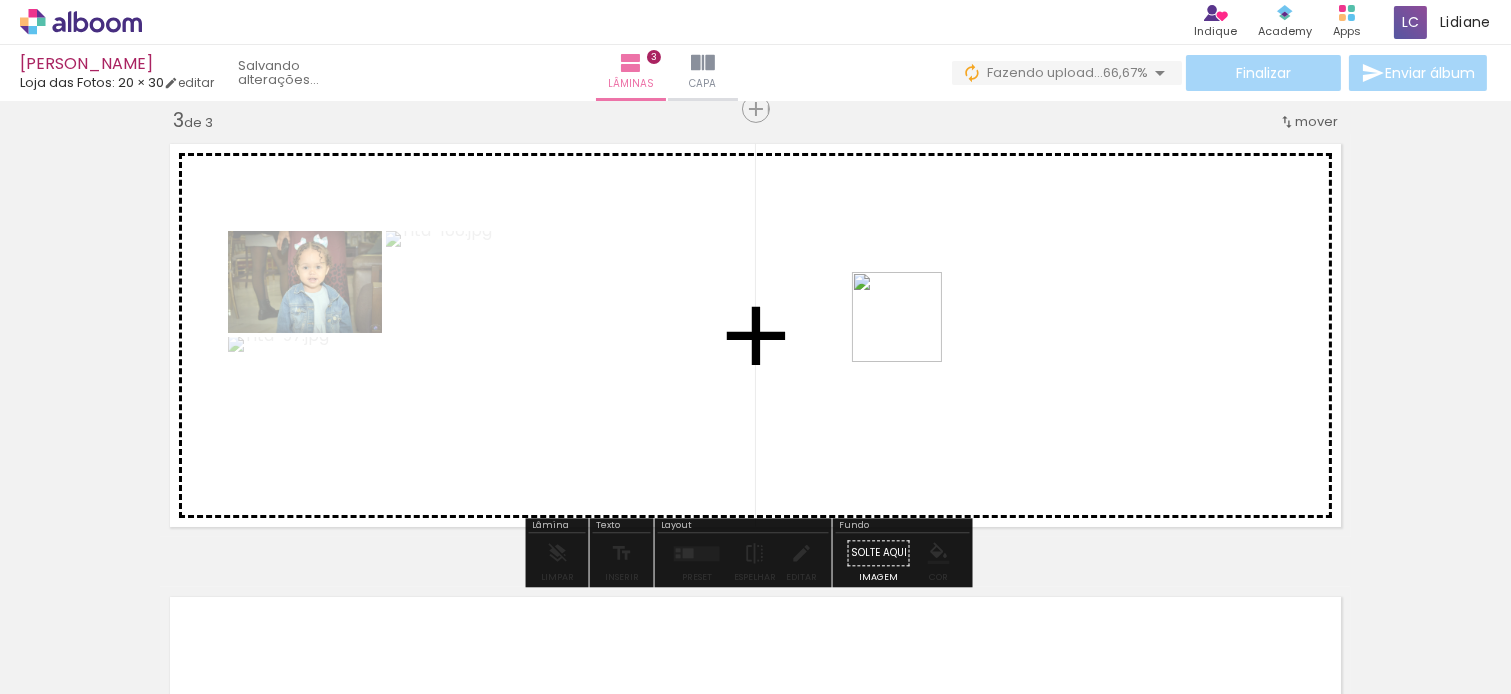 drag, startPoint x: 1214, startPoint y: 638, endPoint x: 912, endPoint y: 332, distance: 429.93024 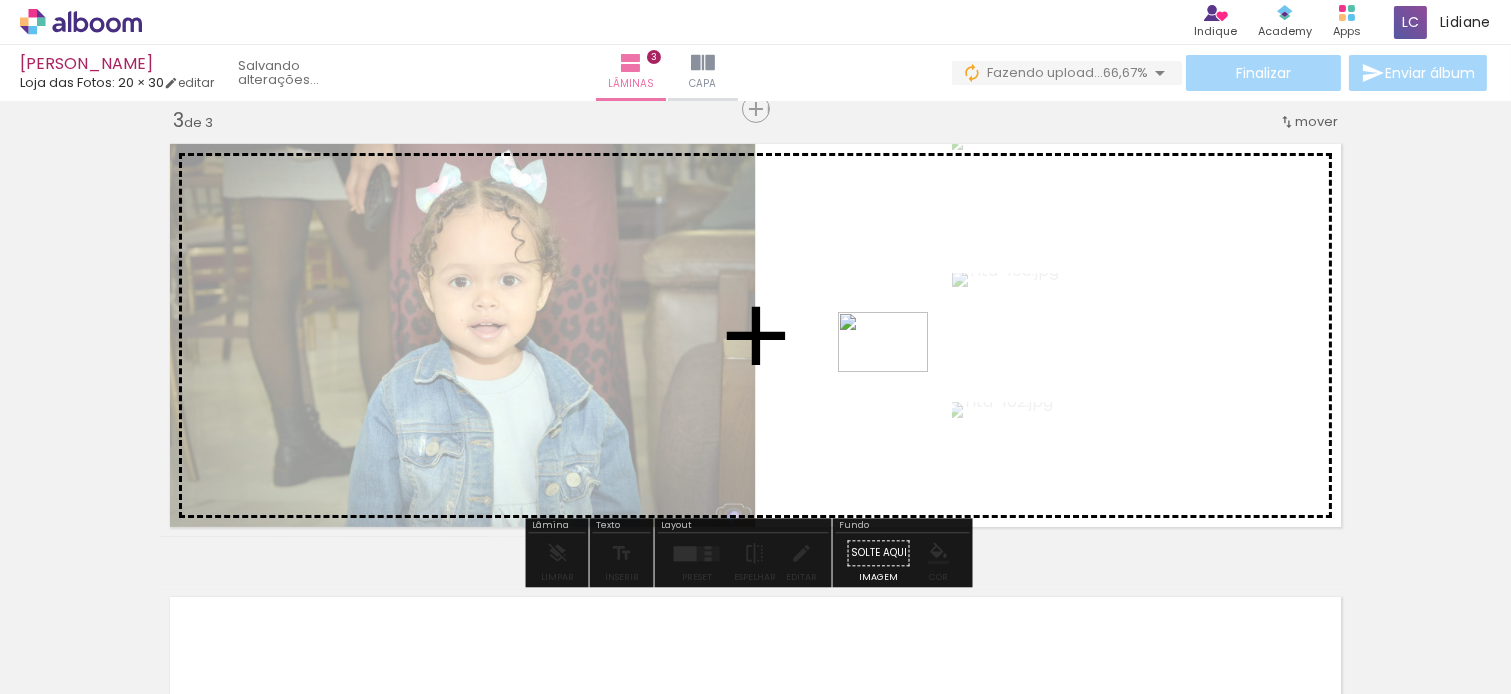 drag, startPoint x: 1340, startPoint y: 642, endPoint x: 898, endPoint y: 372, distance: 517.9421 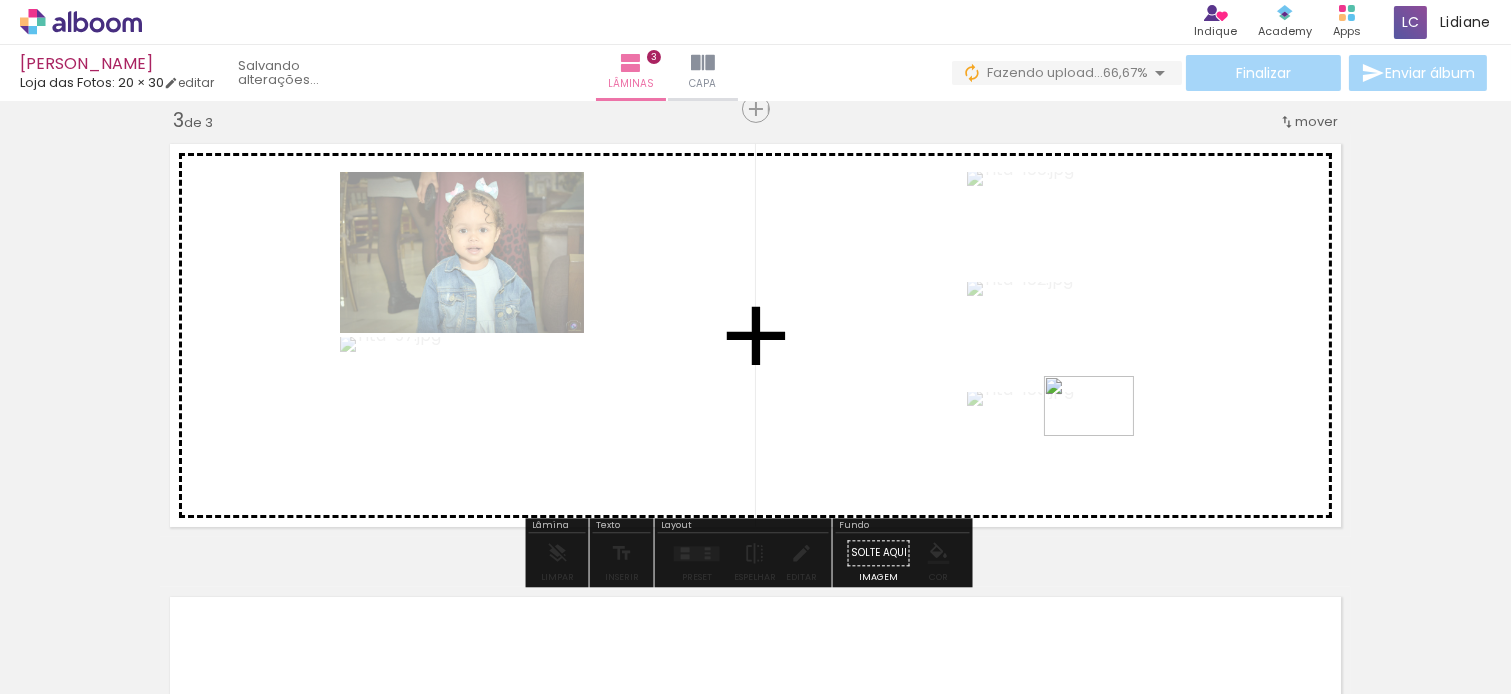 drag, startPoint x: 1431, startPoint y: 632, endPoint x: 1072, endPoint y: 682, distance: 362.46518 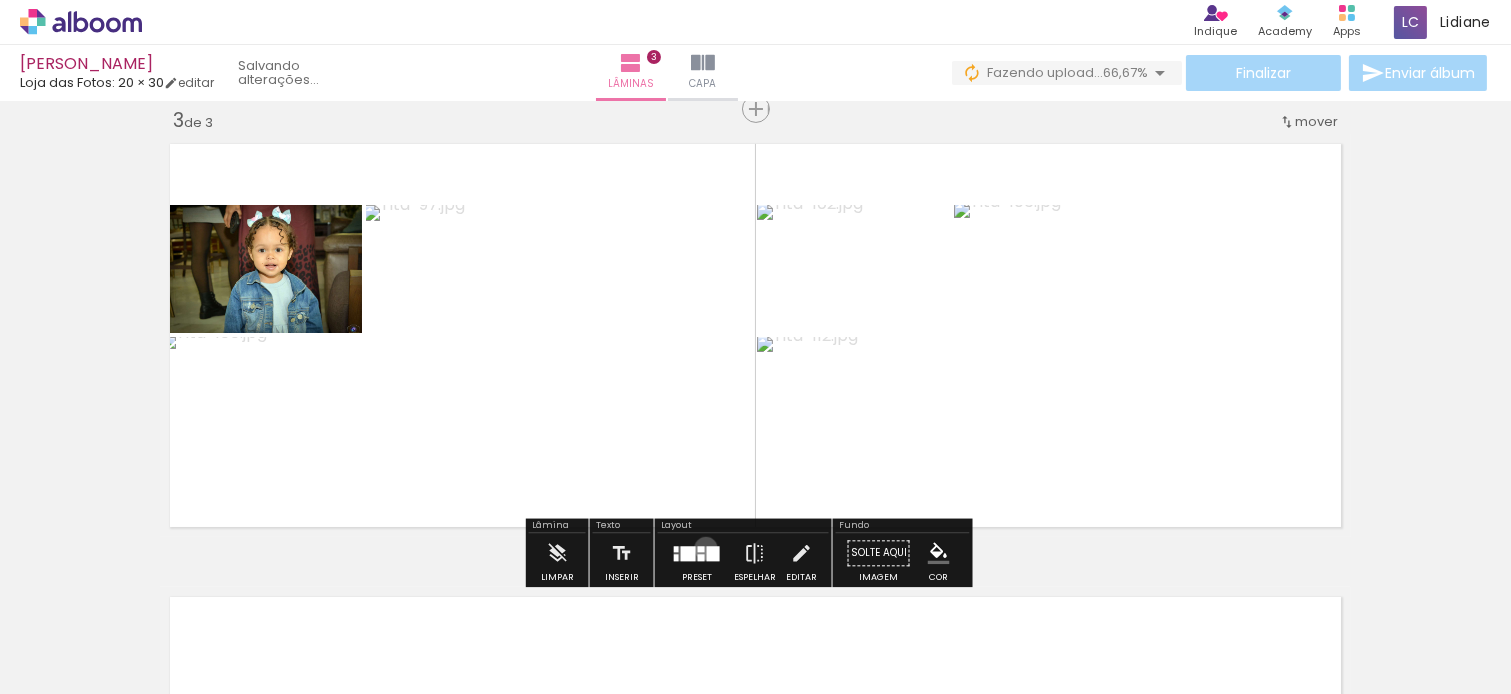 click at bounding box center [713, 553] 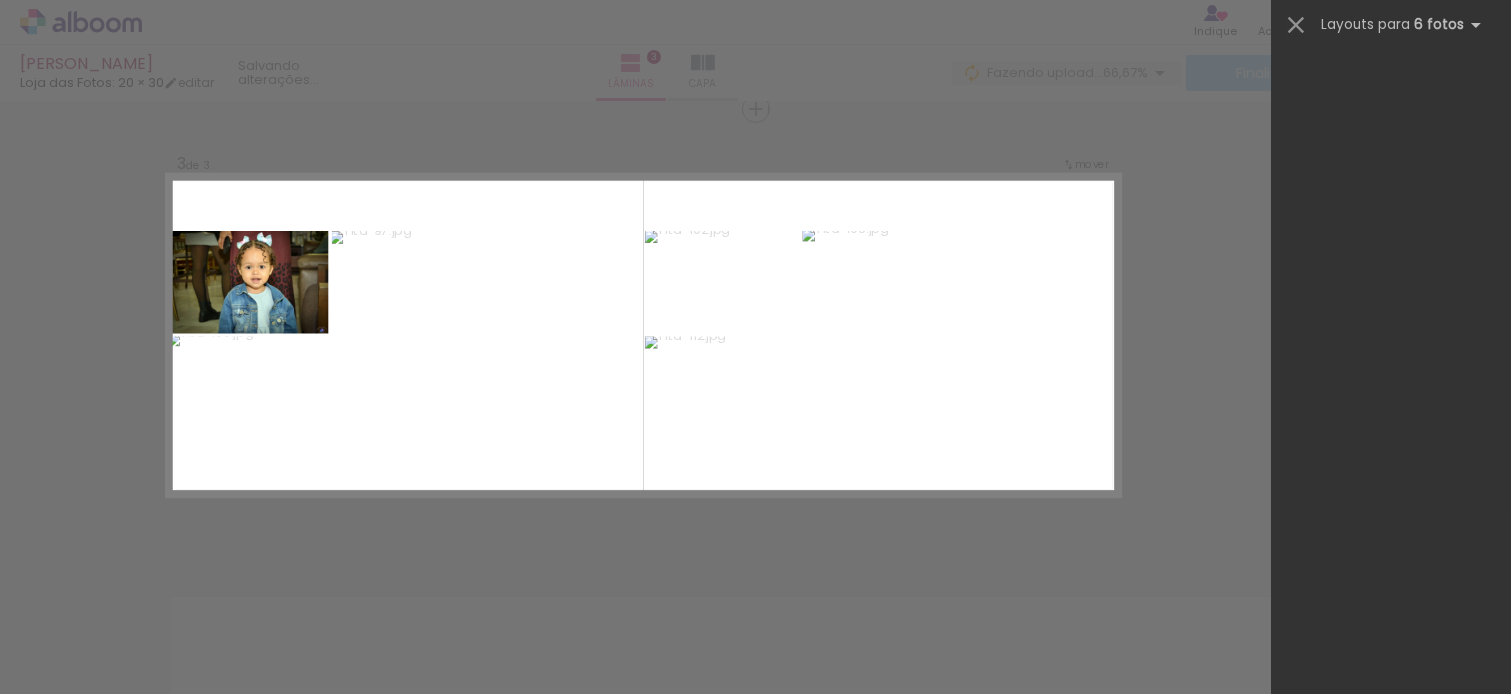 scroll, scrollTop: 0, scrollLeft: 0, axis: both 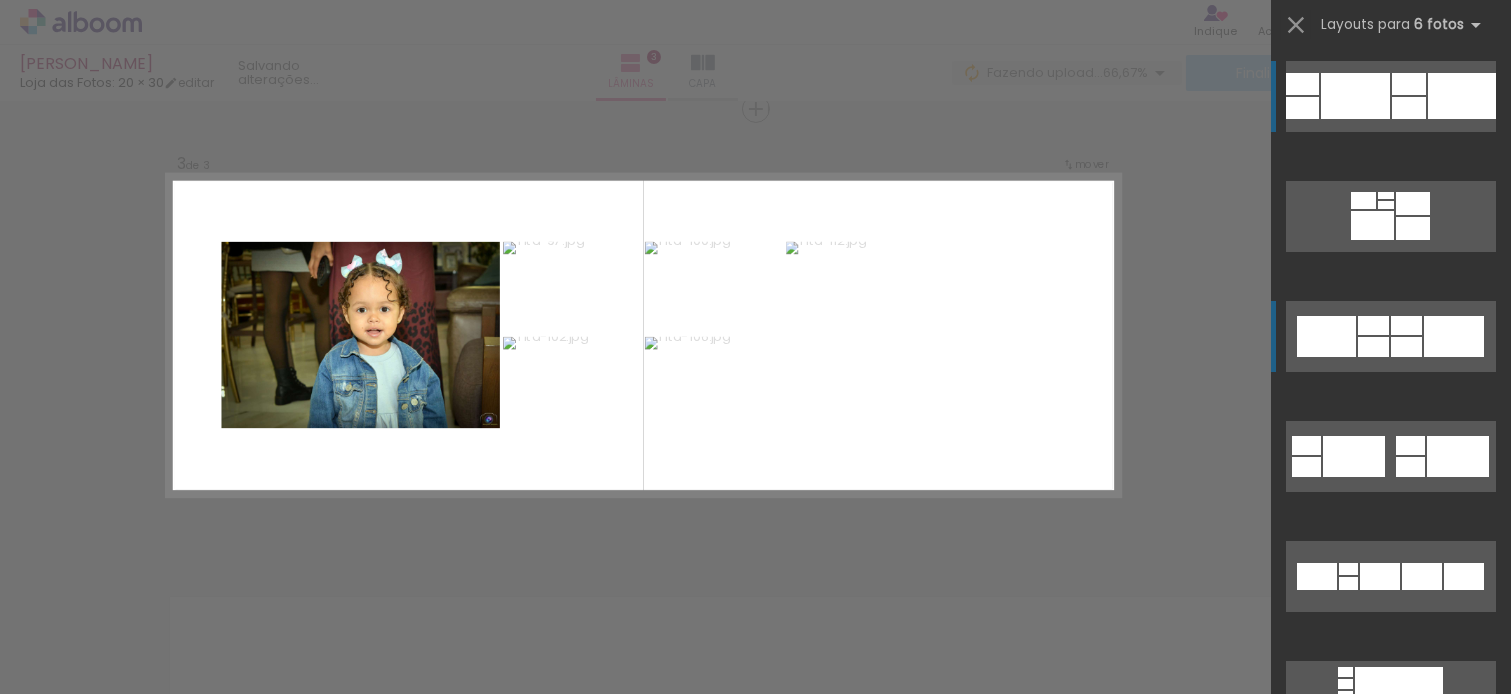click at bounding box center (1386, 205) 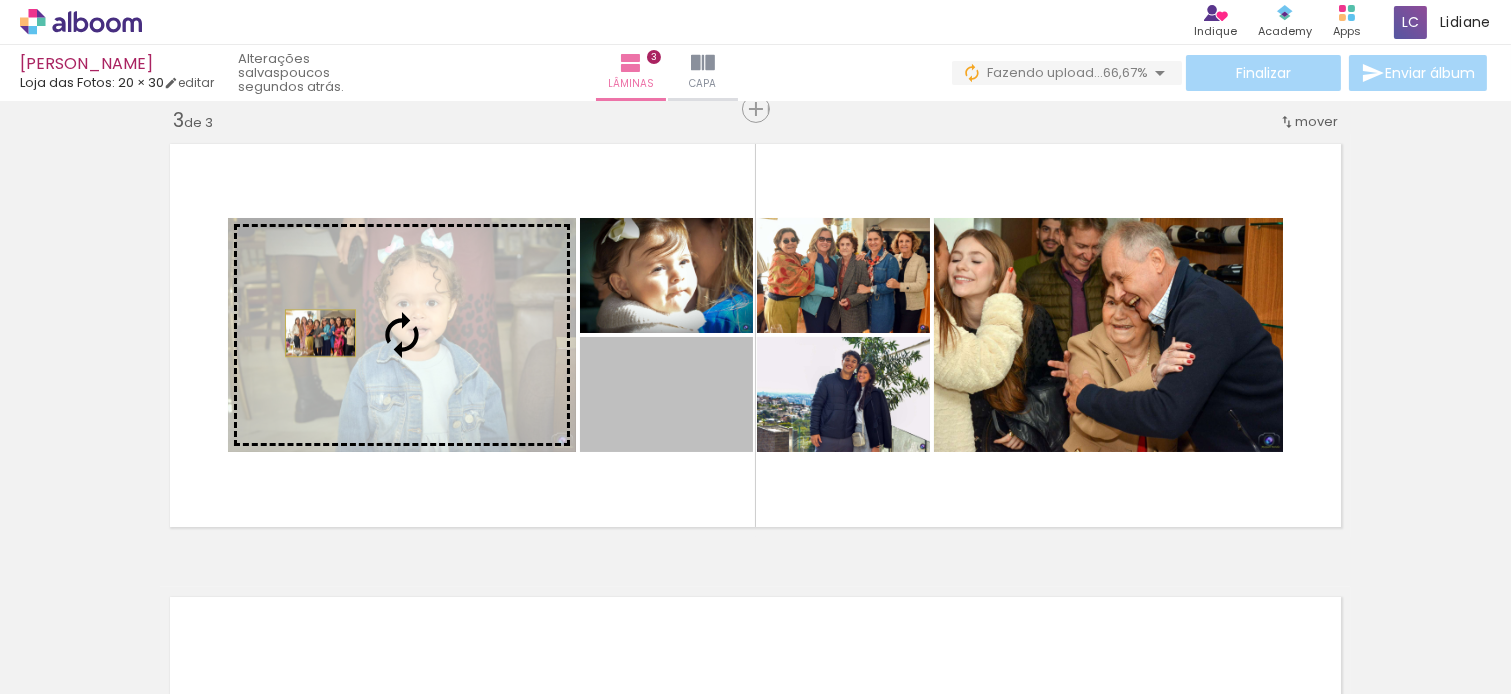 drag, startPoint x: 686, startPoint y: 413, endPoint x: 311, endPoint y: 333, distance: 383.4384 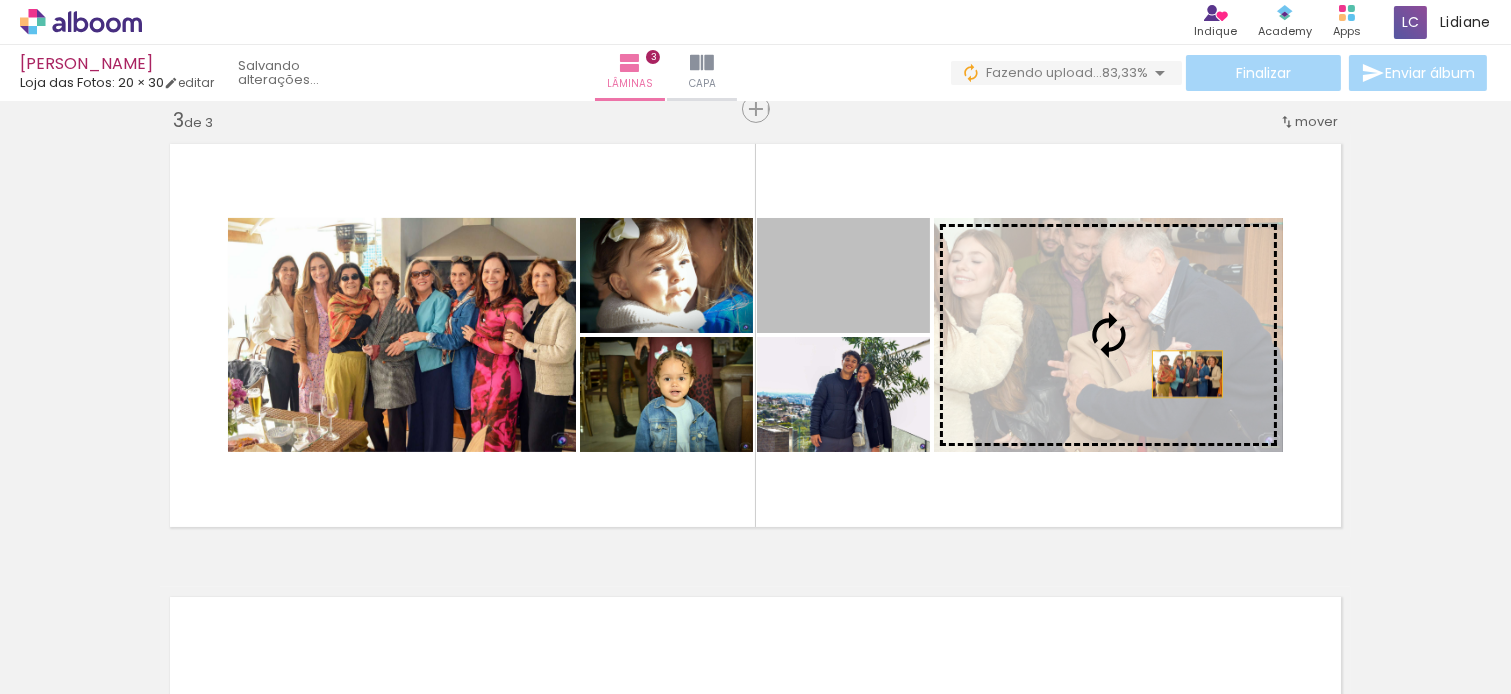 drag, startPoint x: 867, startPoint y: 298, endPoint x: 1191, endPoint y: 370, distance: 331.9036 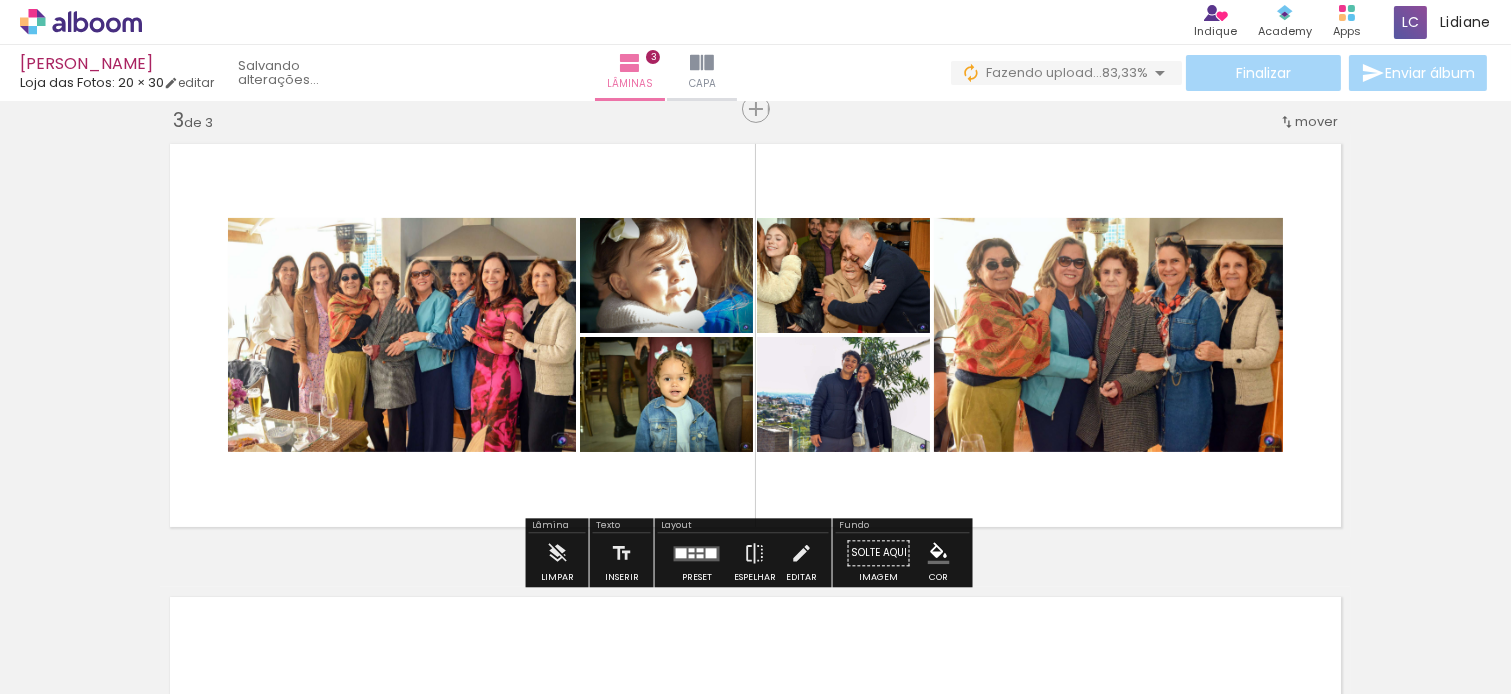 click at bounding box center [755, 335] 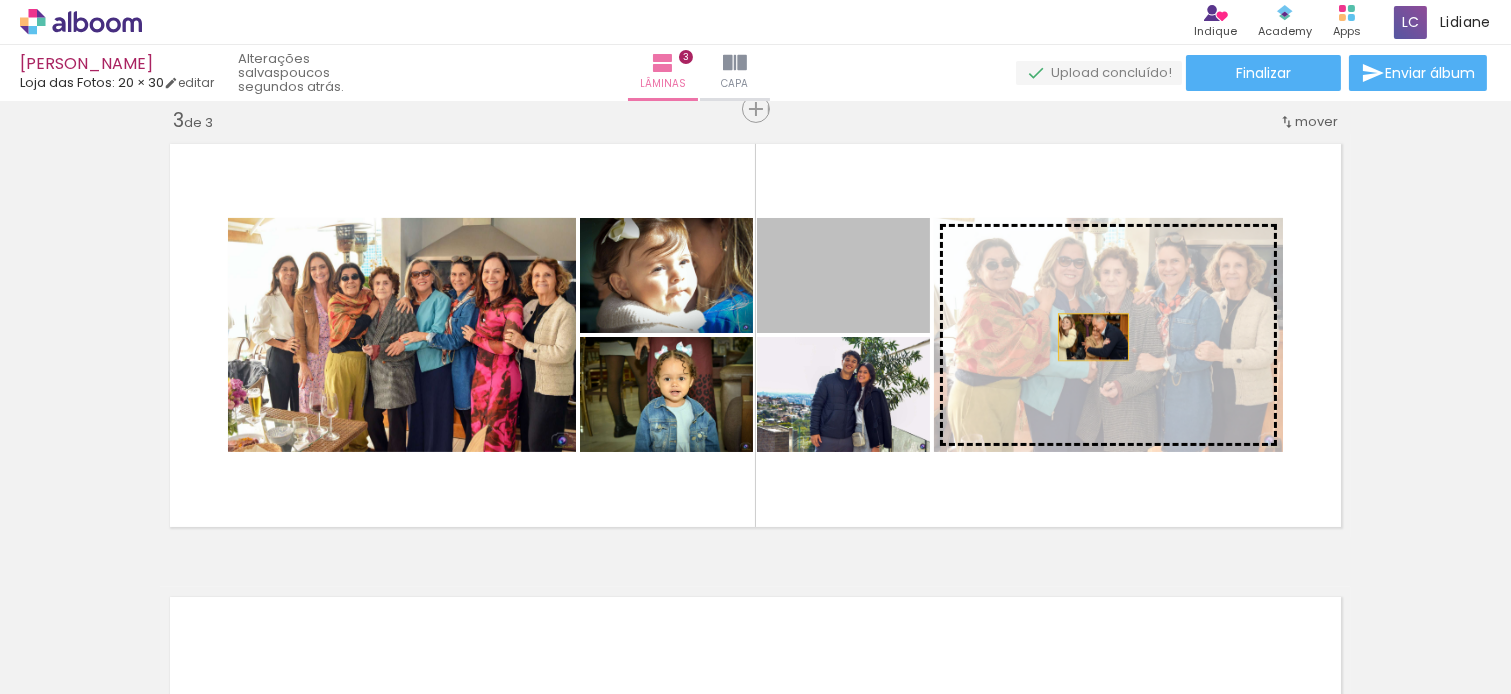 drag, startPoint x: 868, startPoint y: 294, endPoint x: 1084, endPoint y: 337, distance: 220.23851 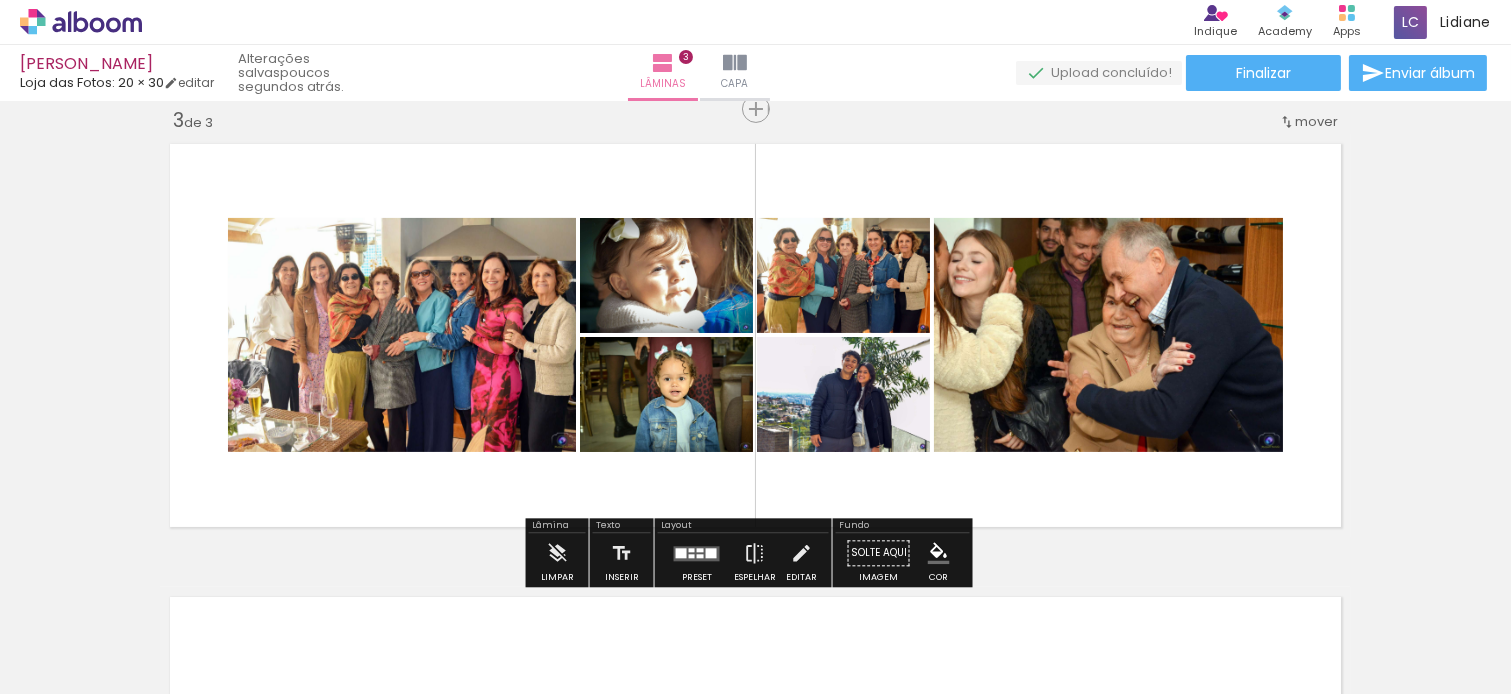 click at bounding box center (755, 335) 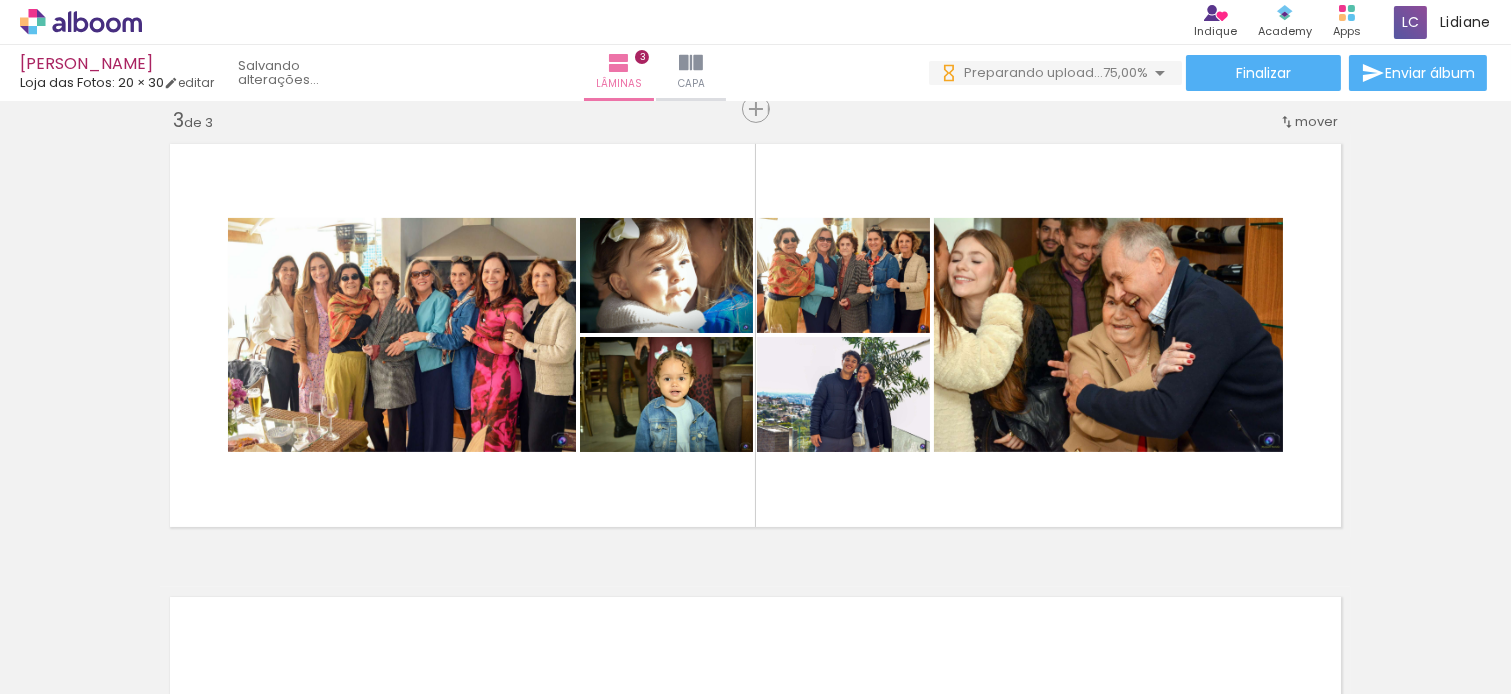 scroll, scrollTop: 0, scrollLeft: 0, axis: both 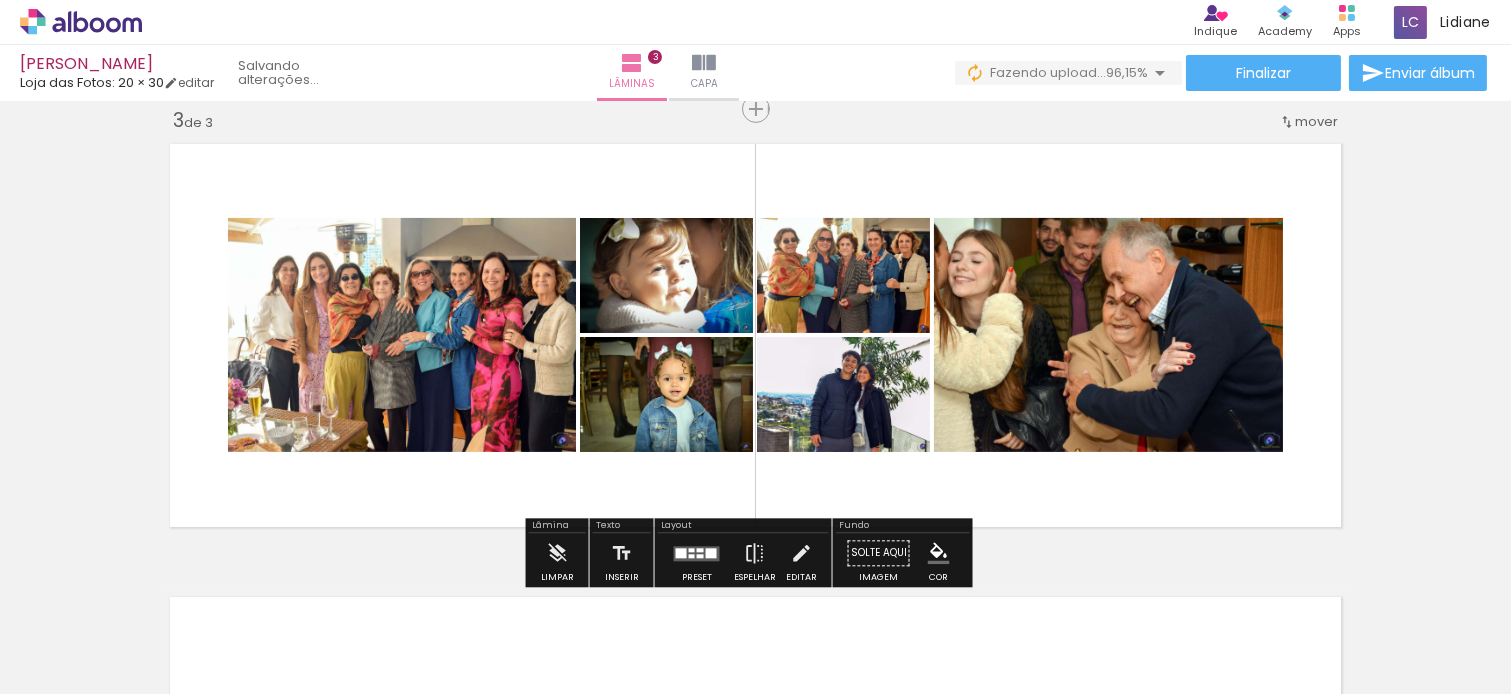 click on "Inserir lâmina 1  de 3  Inserir lâmina 2  de 3  Inserir lâmina 3  de 3 O Designbox precisará aumentar a sua imagem em 182% para exportar para impressão. O Designbox precisará aumentar a sua imagem em 162% para exportar para impressão." at bounding box center [755, 83] 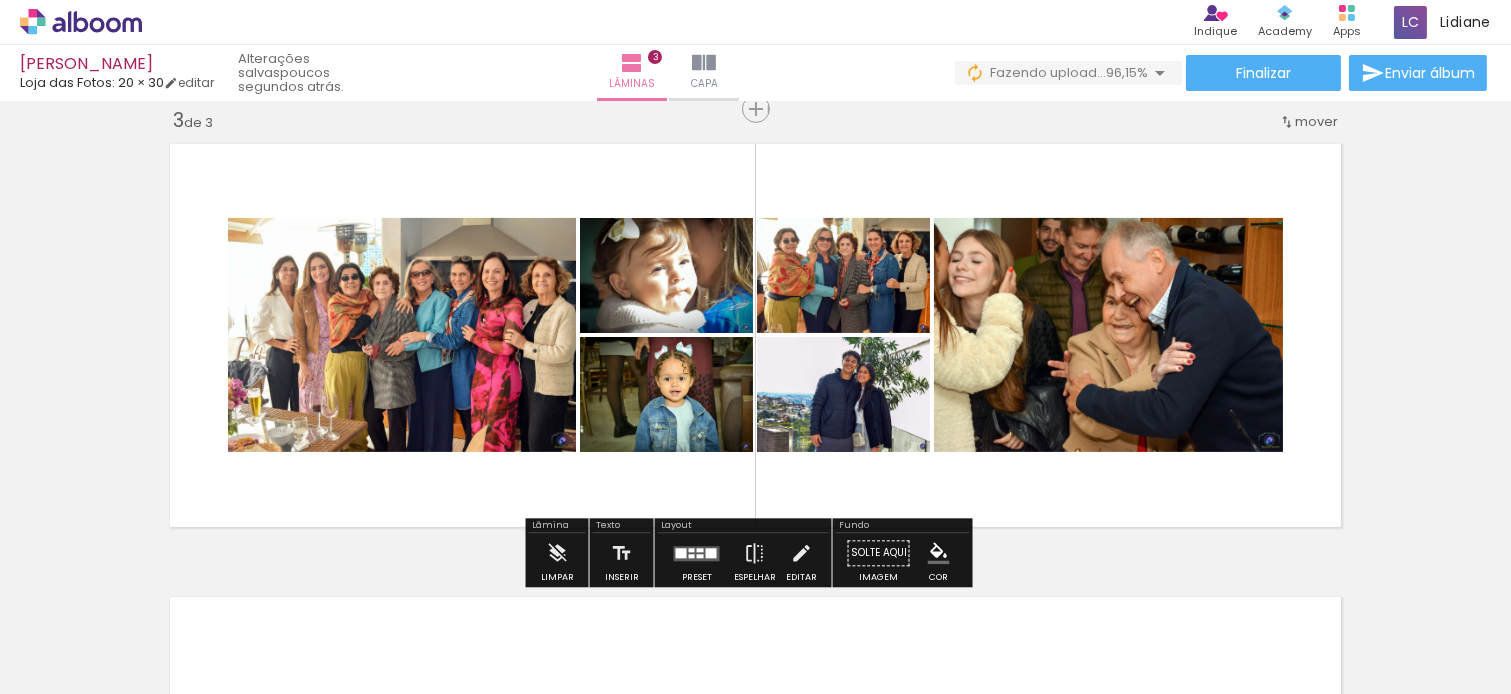 scroll, scrollTop: 1264, scrollLeft: 0, axis: vertical 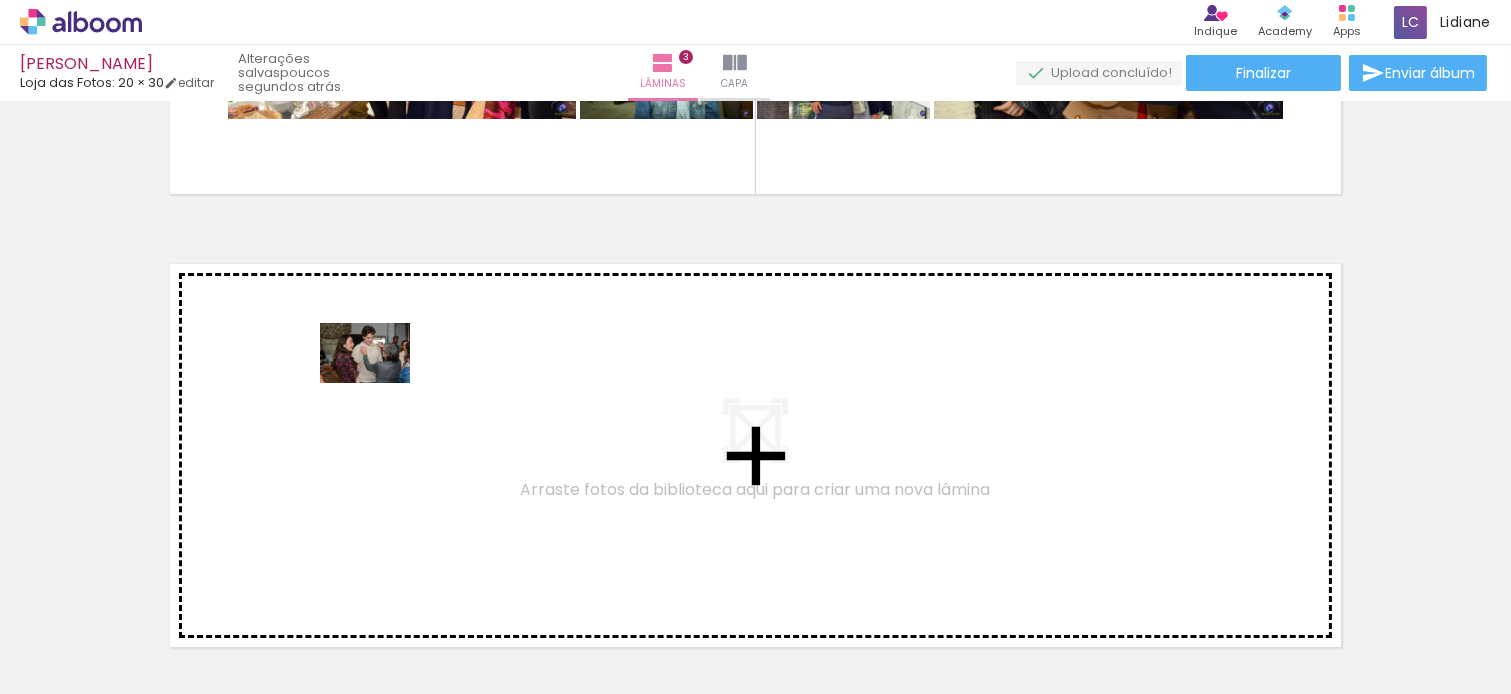 drag, startPoint x: 671, startPoint y: 638, endPoint x: 380, endPoint y: 383, distance: 386.9186 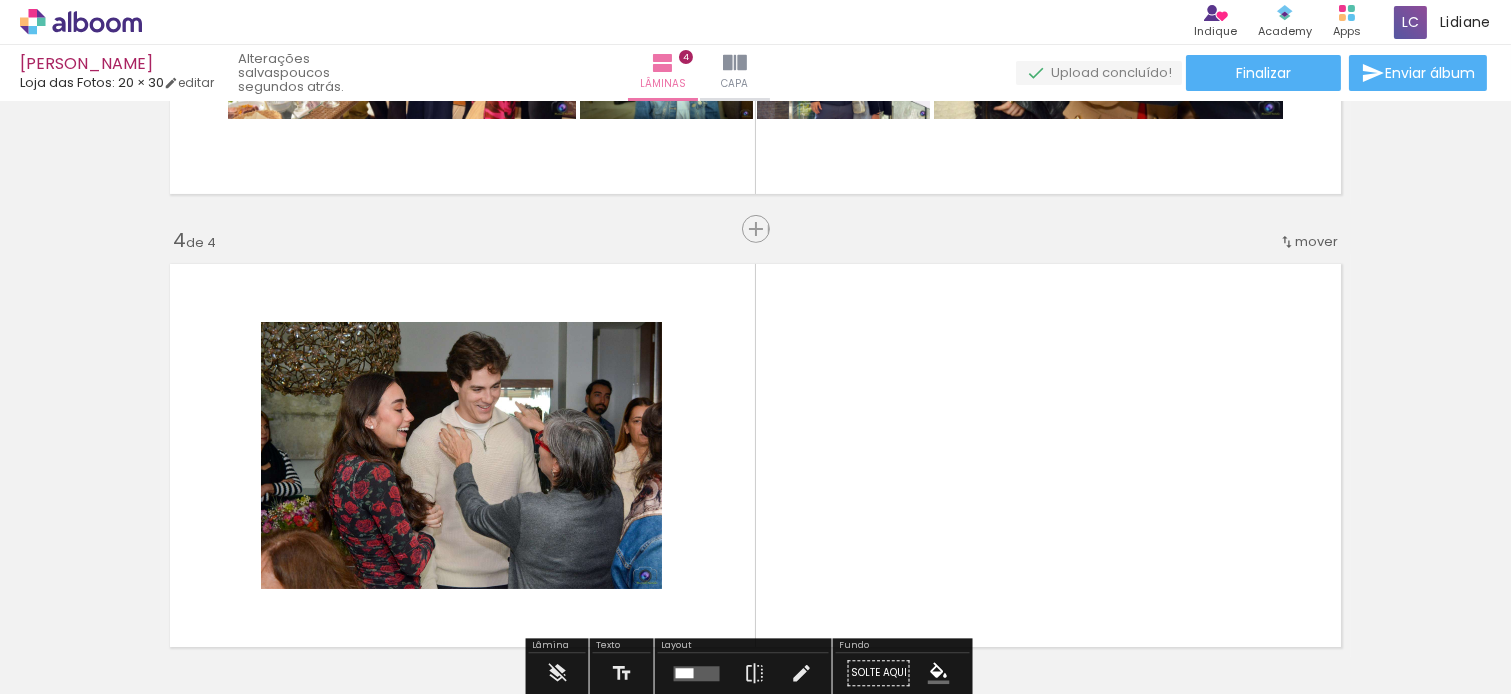 scroll, scrollTop: 1383, scrollLeft: 0, axis: vertical 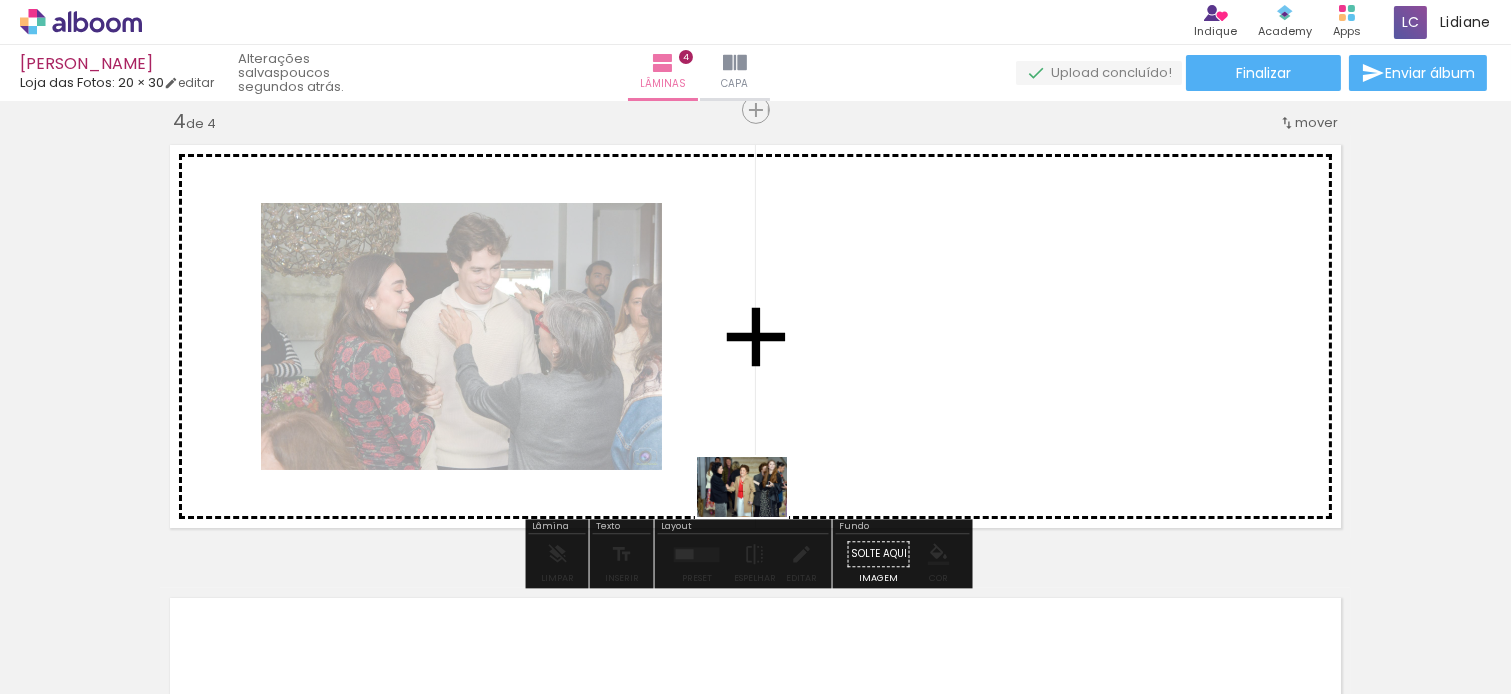 drag, startPoint x: 771, startPoint y: 632, endPoint x: 693, endPoint y: 327, distance: 314.81583 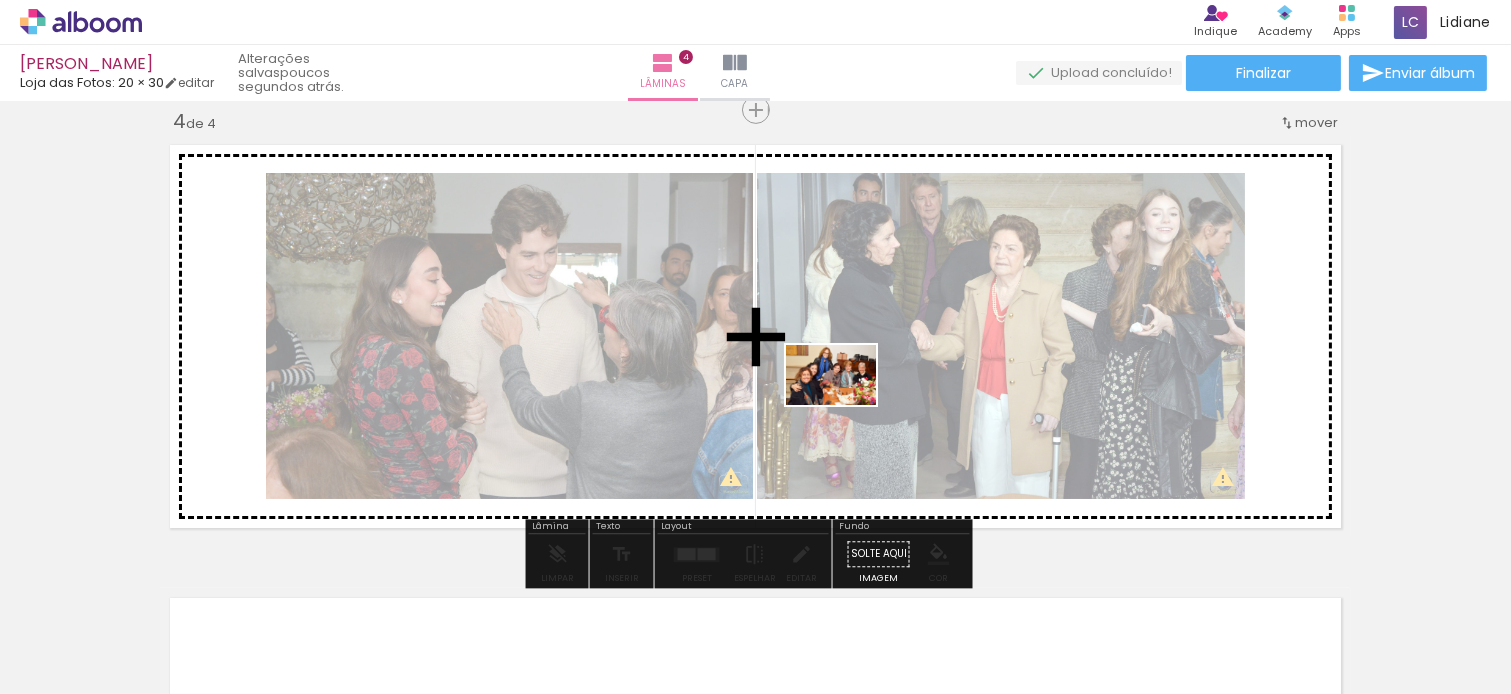 drag, startPoint x: 861, startPoint y: 640, endPoint x: 846, endPoint y: 405, distance: 235.47824 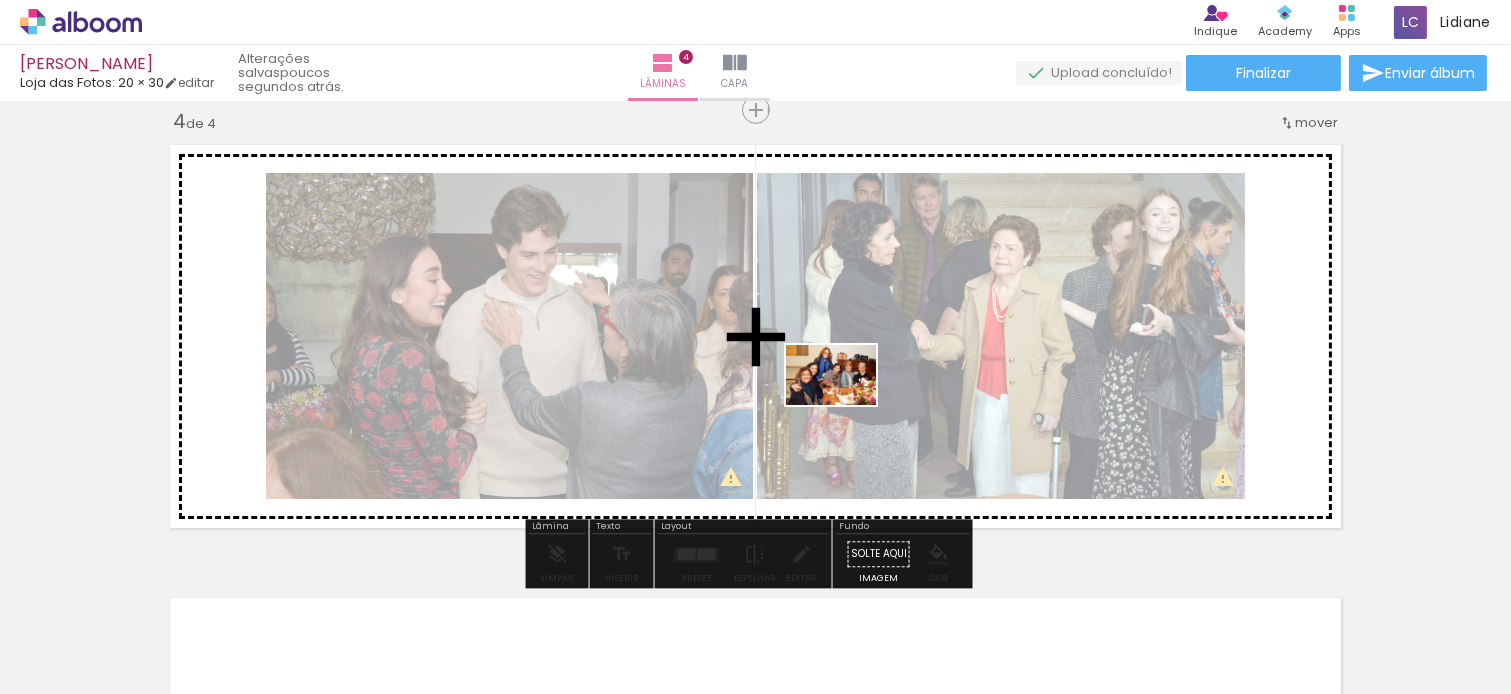 click at bounding box center (755, 347) 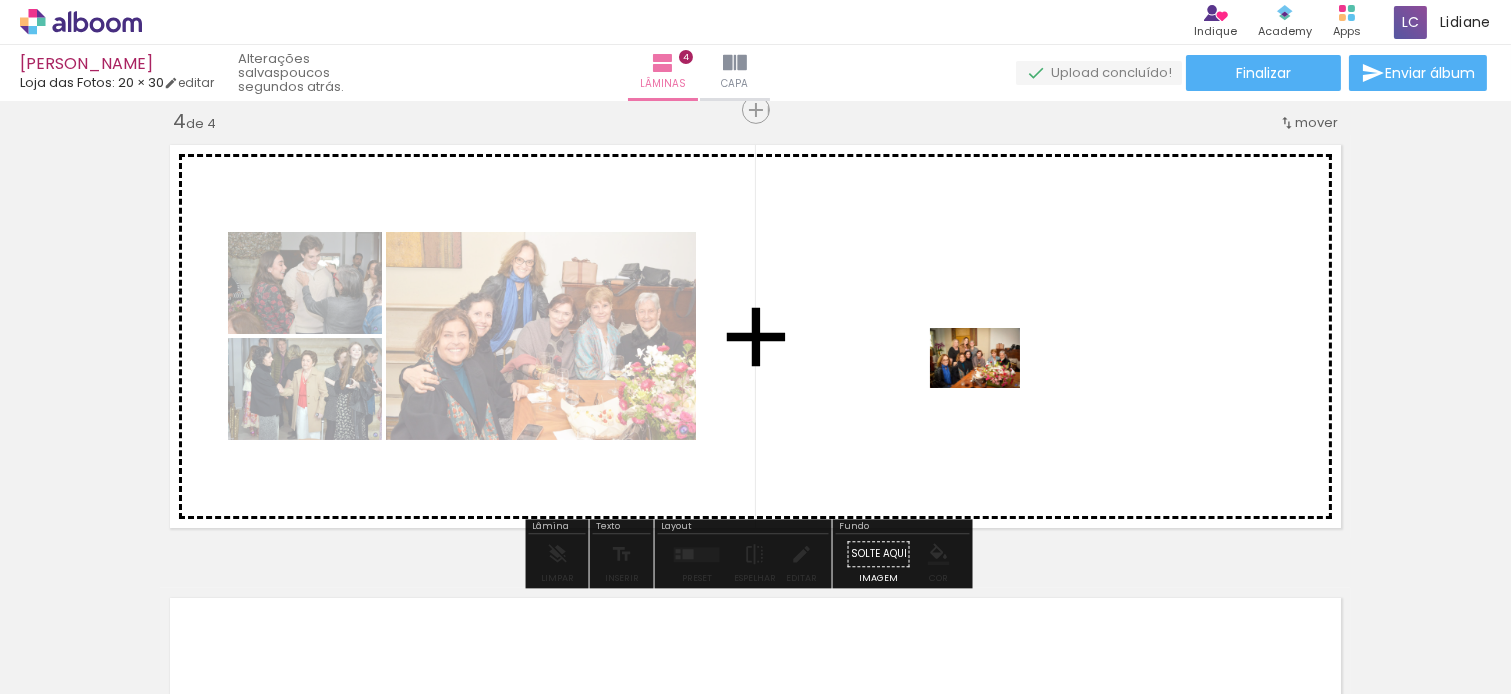 drag, startPoint x: 988, startPoint y: 634, endPoint x: 990, endPoint y: 384, distance: 250.008 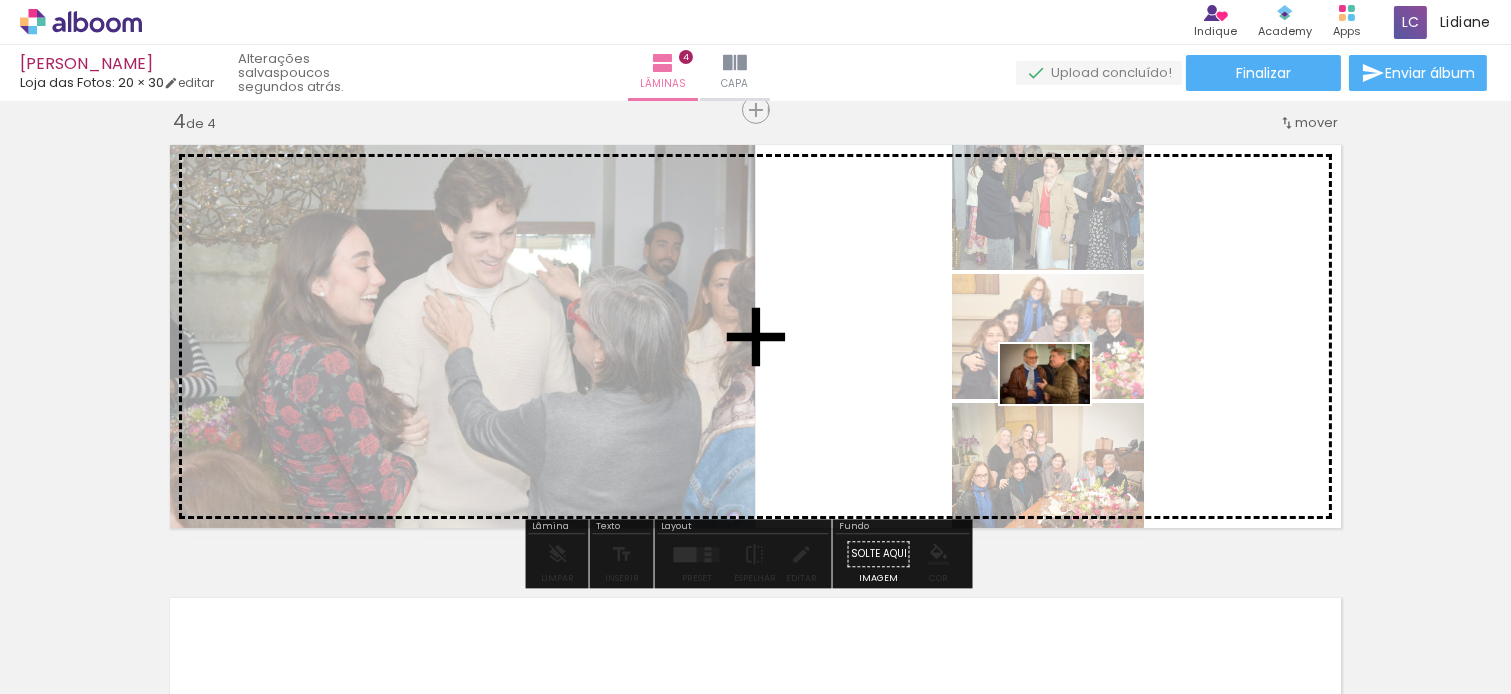 drag, startPoint x: 1085, startPoint y: 628, endPoint x: 1051, endPoint y: 335, distance: 294.9661 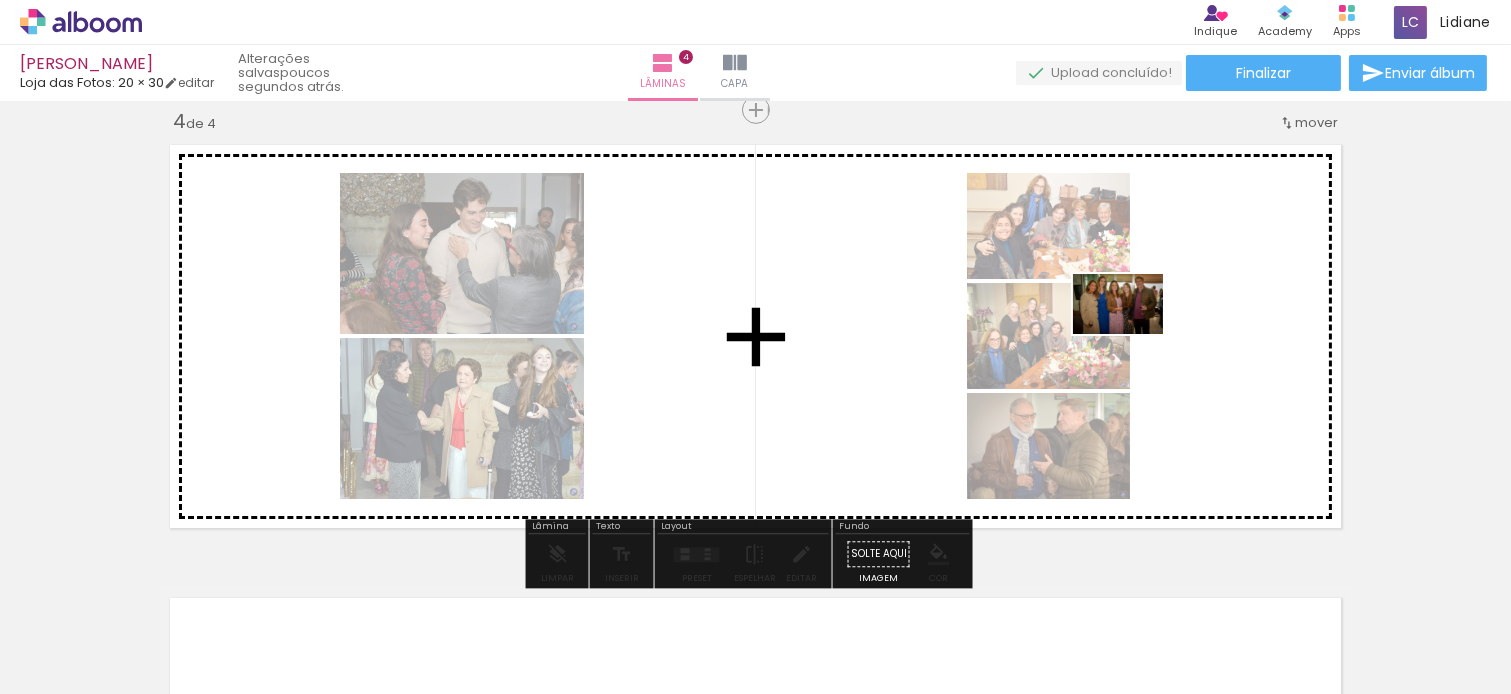 drag, startPoint x: 1211, startPoint y: 622, endPoint x: 1124, endPoint y: 278, distance: 354.83093 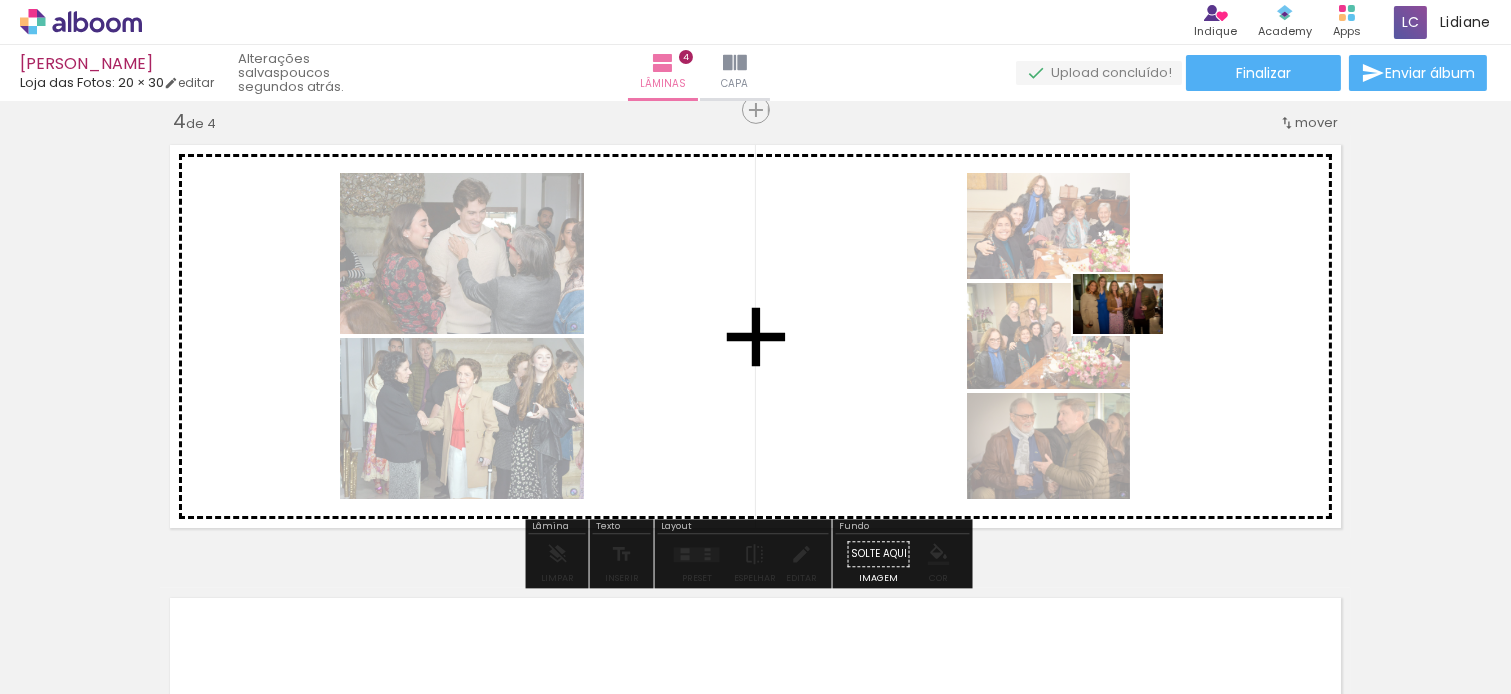 click at bounding box center [755, 347] 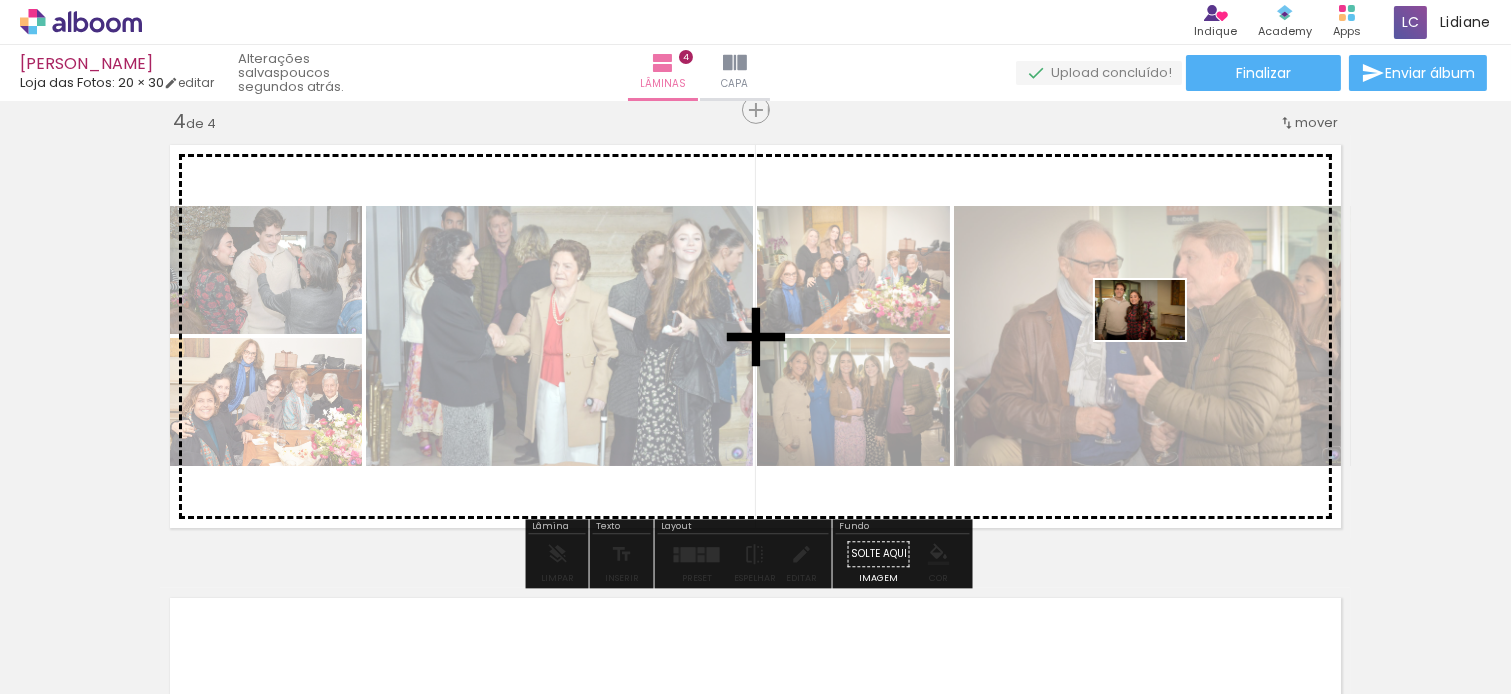 drag, startPoint x: 1318, startPoint y: 634, endPoint x: 1151, endPoint y: 334, distance: 343.34967 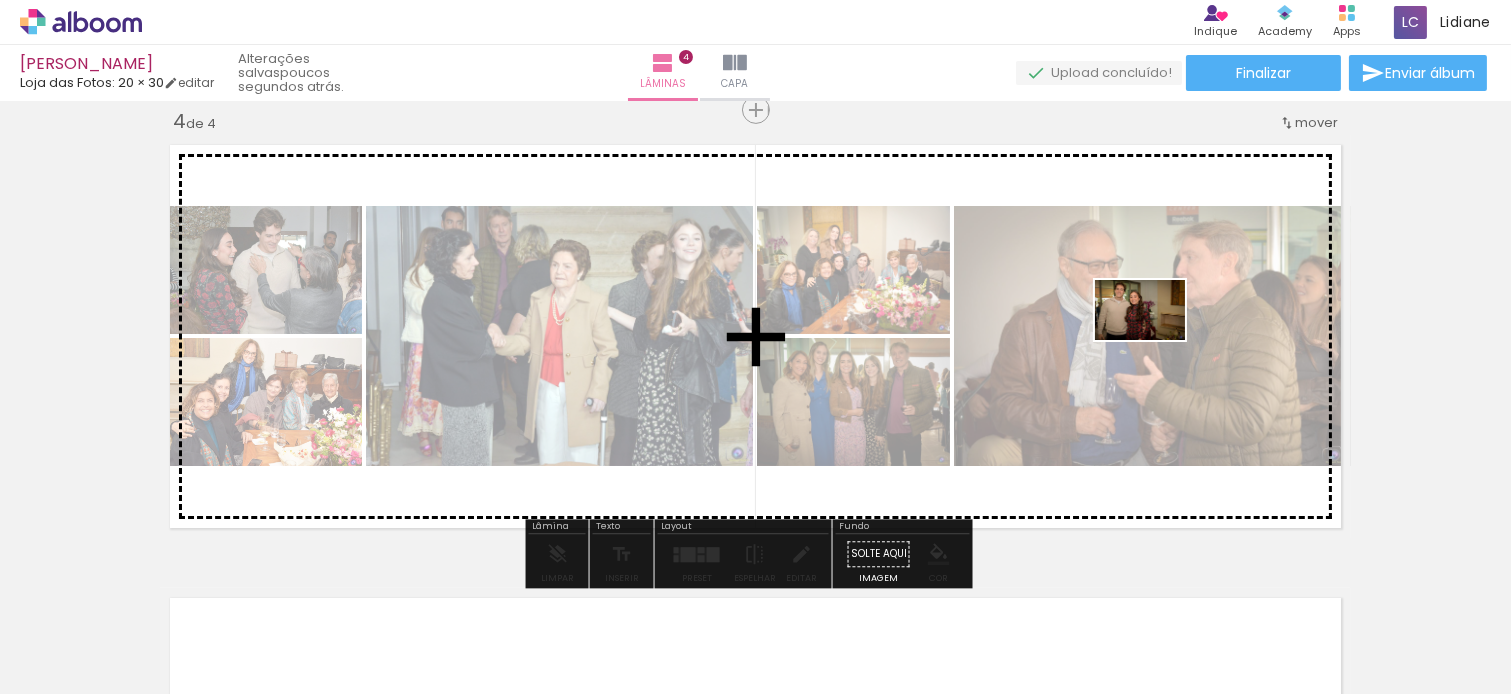 click at bounding box center (755, 347) 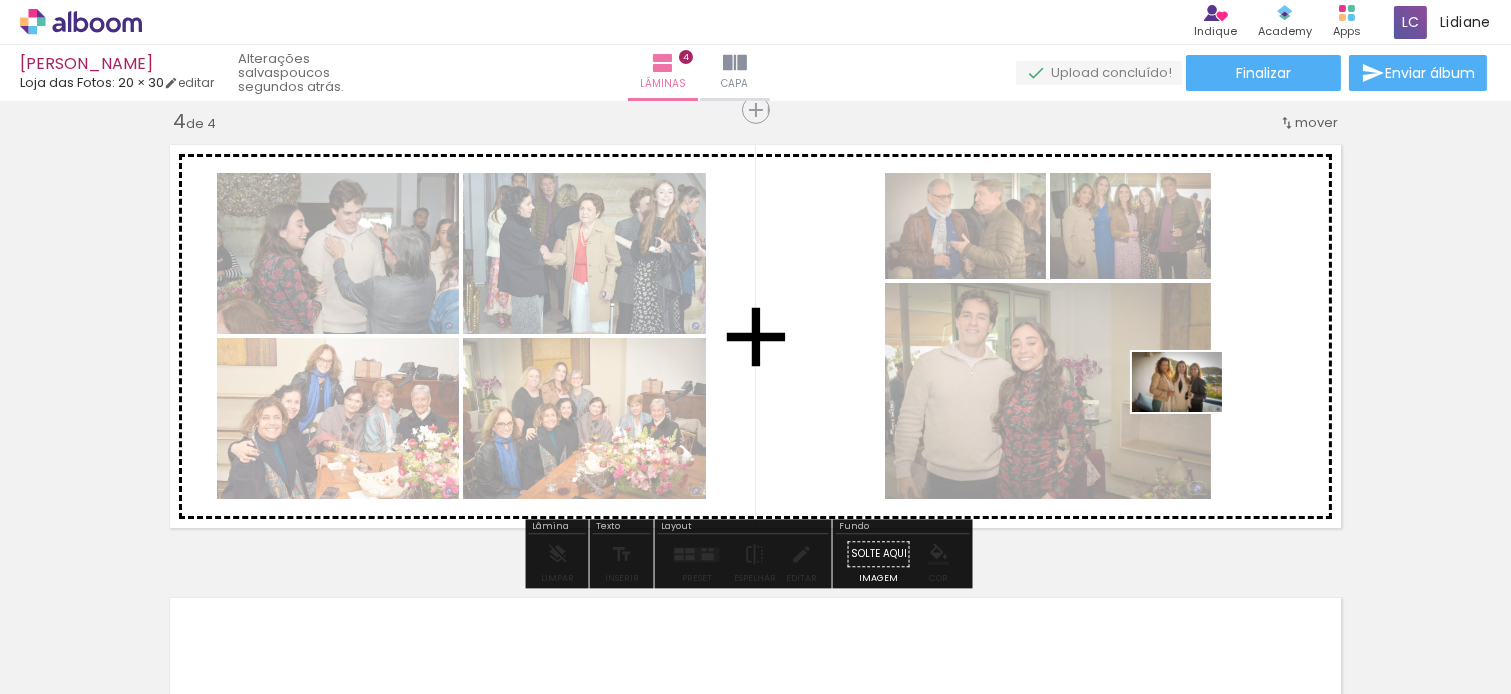 drag, startPoint x: 1440, startPoint y: 636, endPoint x: 1090, endPoint y: 347, distance: 453.89536 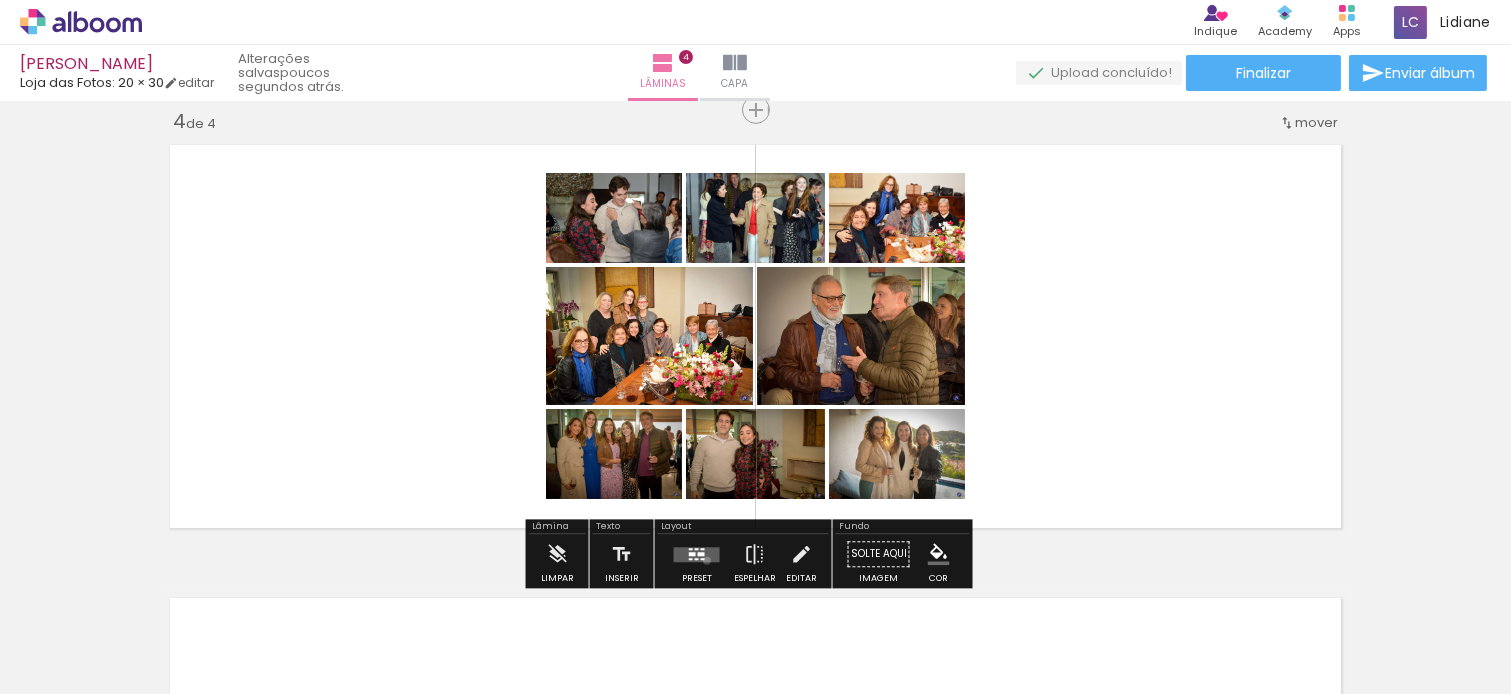 click at bounding box center (697, 554) 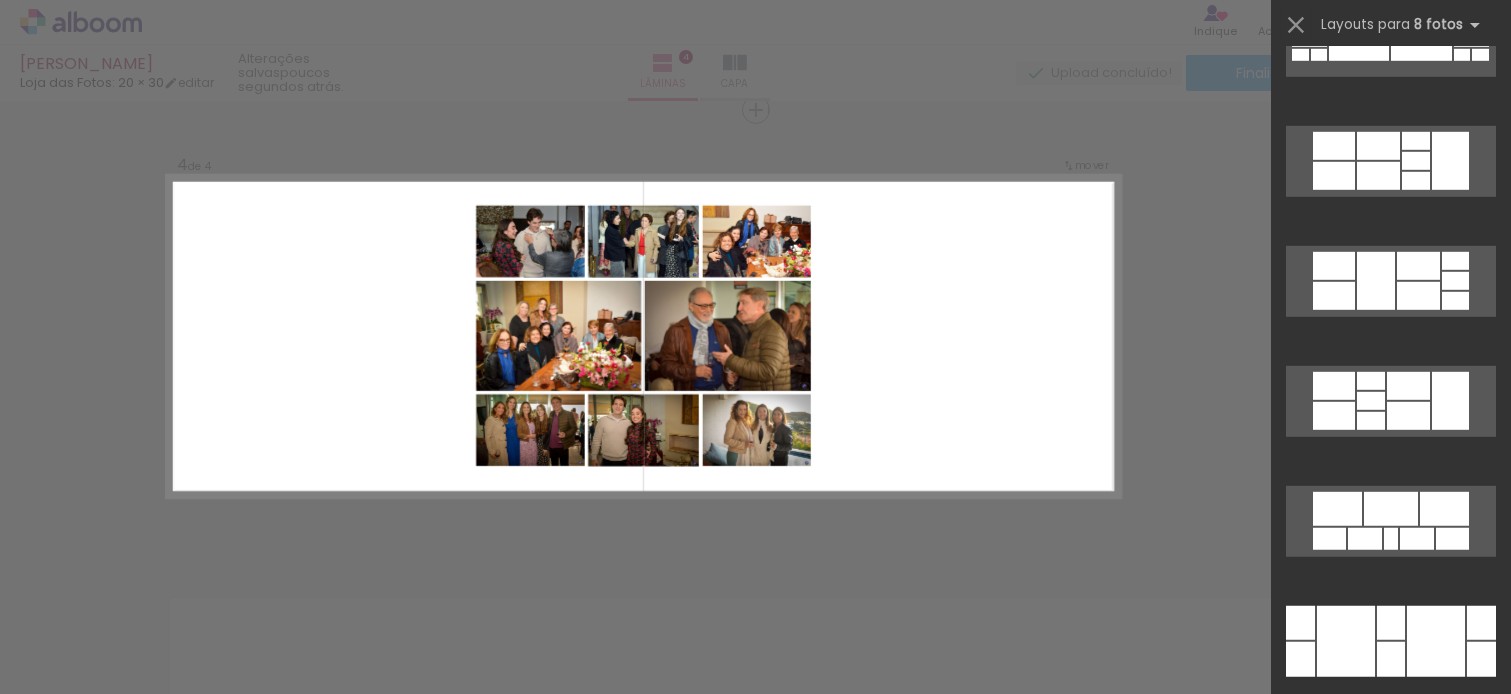 scroll, scrollTop: 3263, scrollLeft: 0, axis: vertical 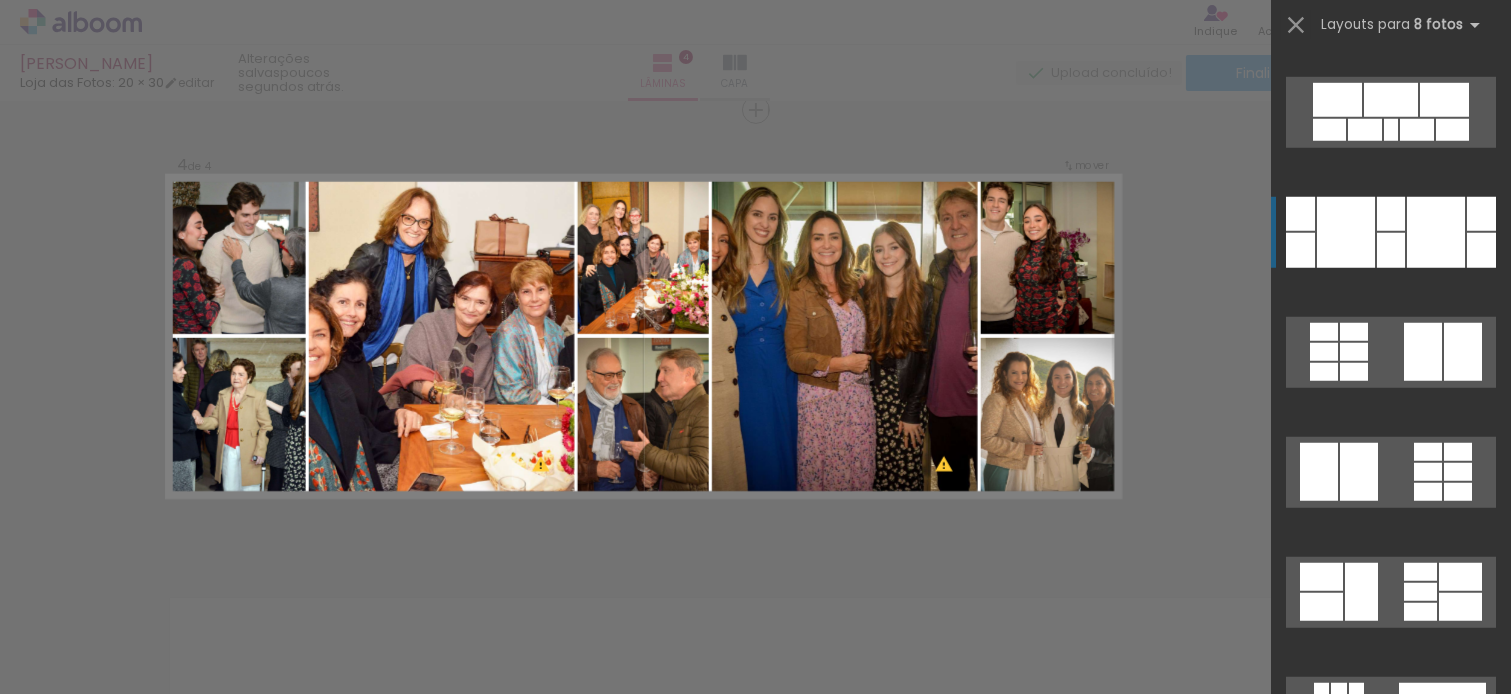 click at bounding box center (1436, 232) 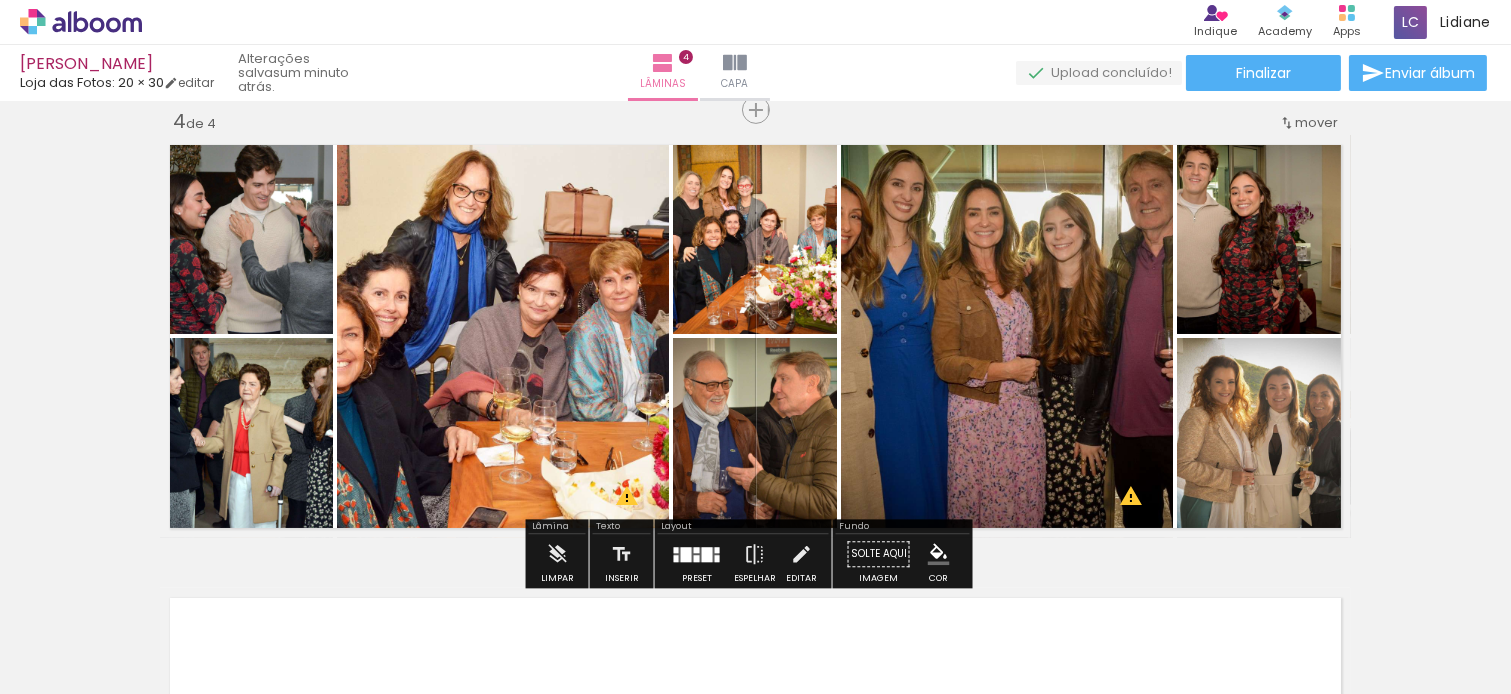 click at bounding box center (707, 554) 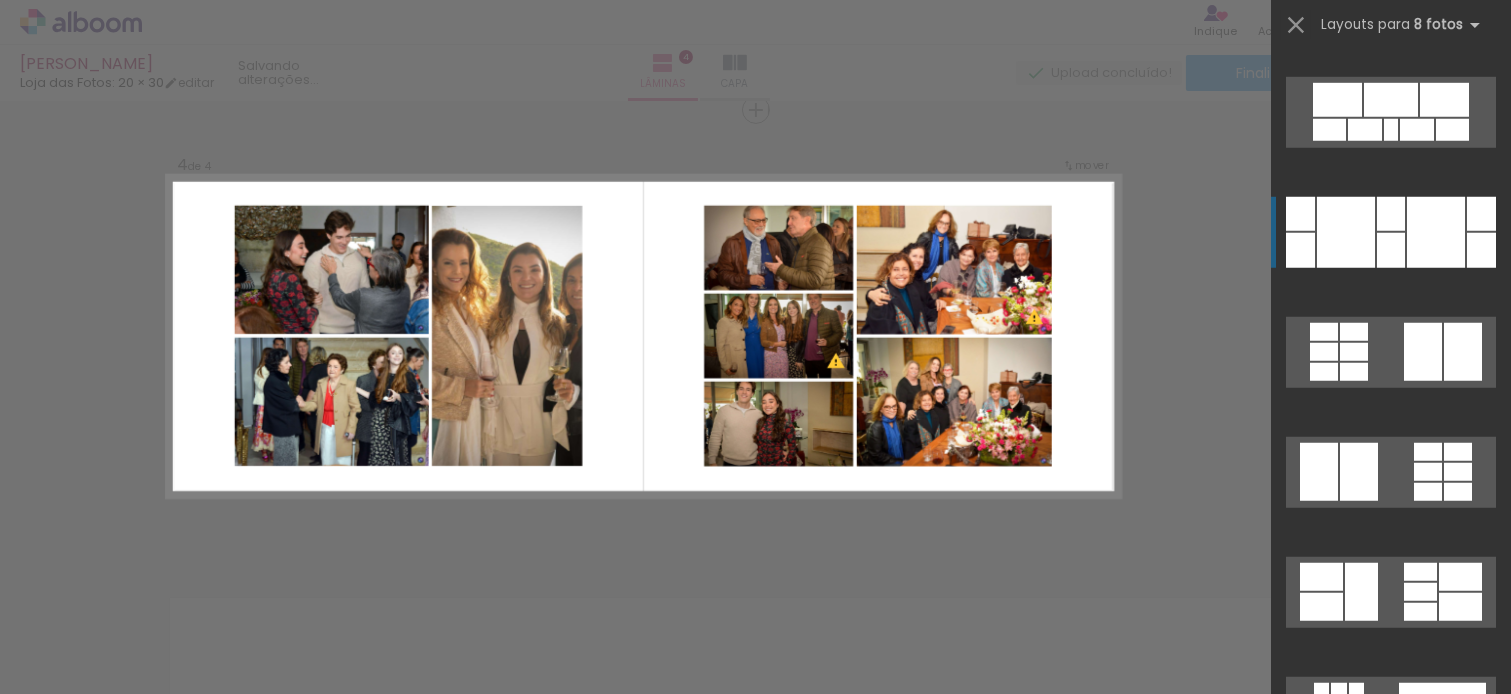 scroll, scrollTop: 3480, scrollLeft: 0, axis: vertical 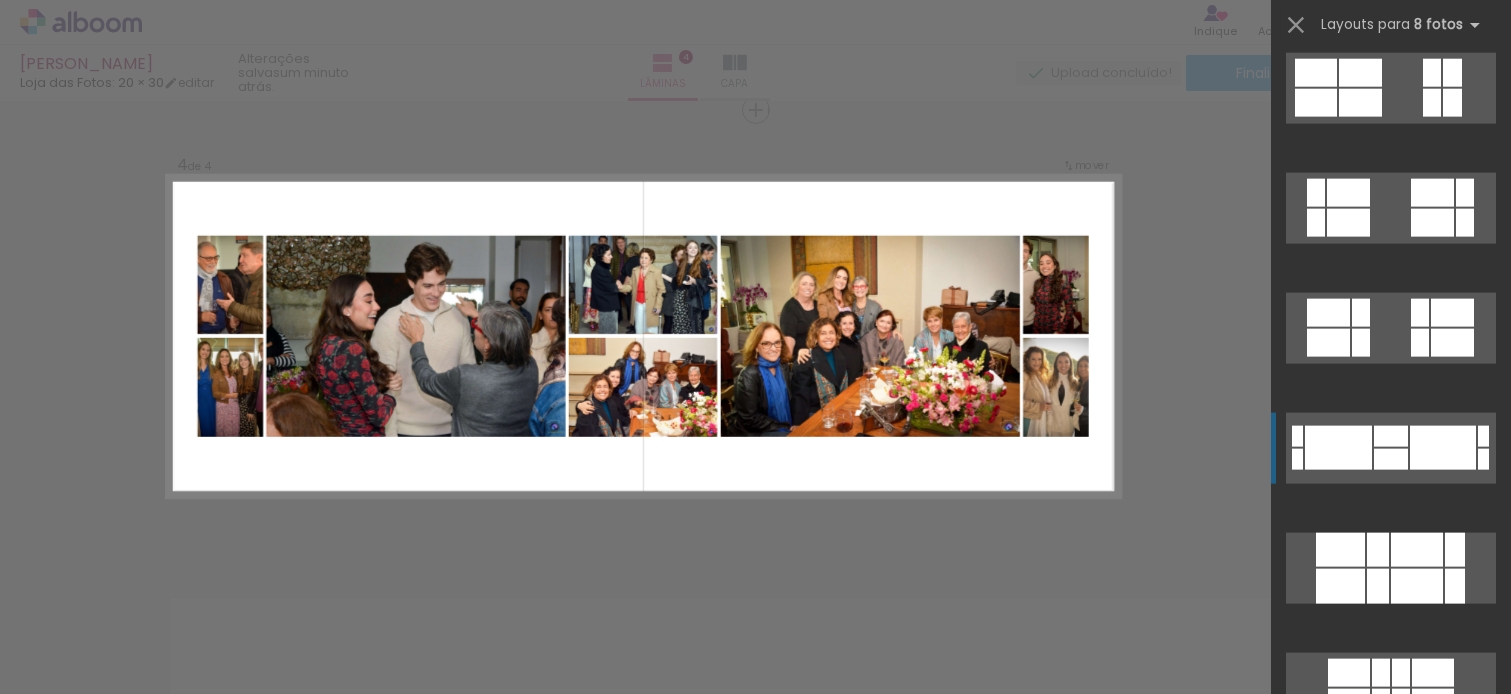click at bounding box center [1465, 913] 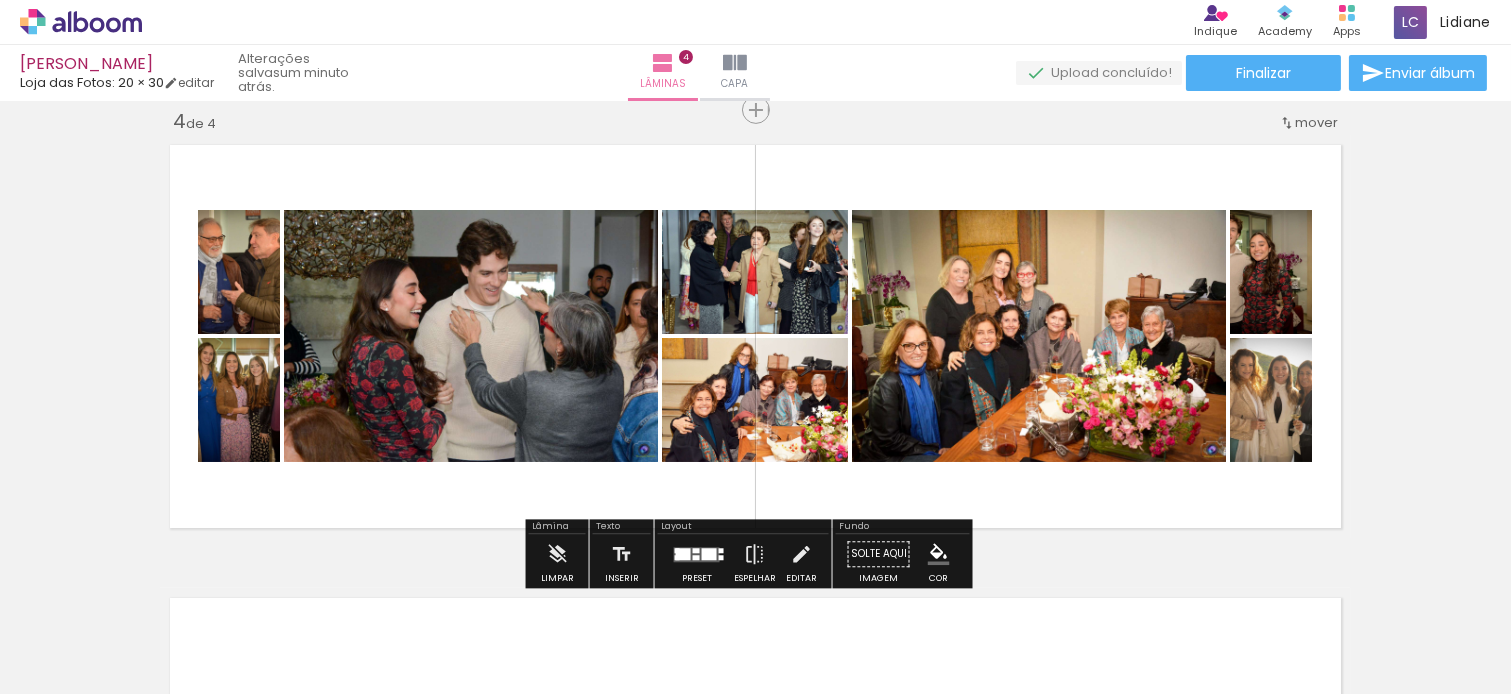click at bounding box center [697, 554] 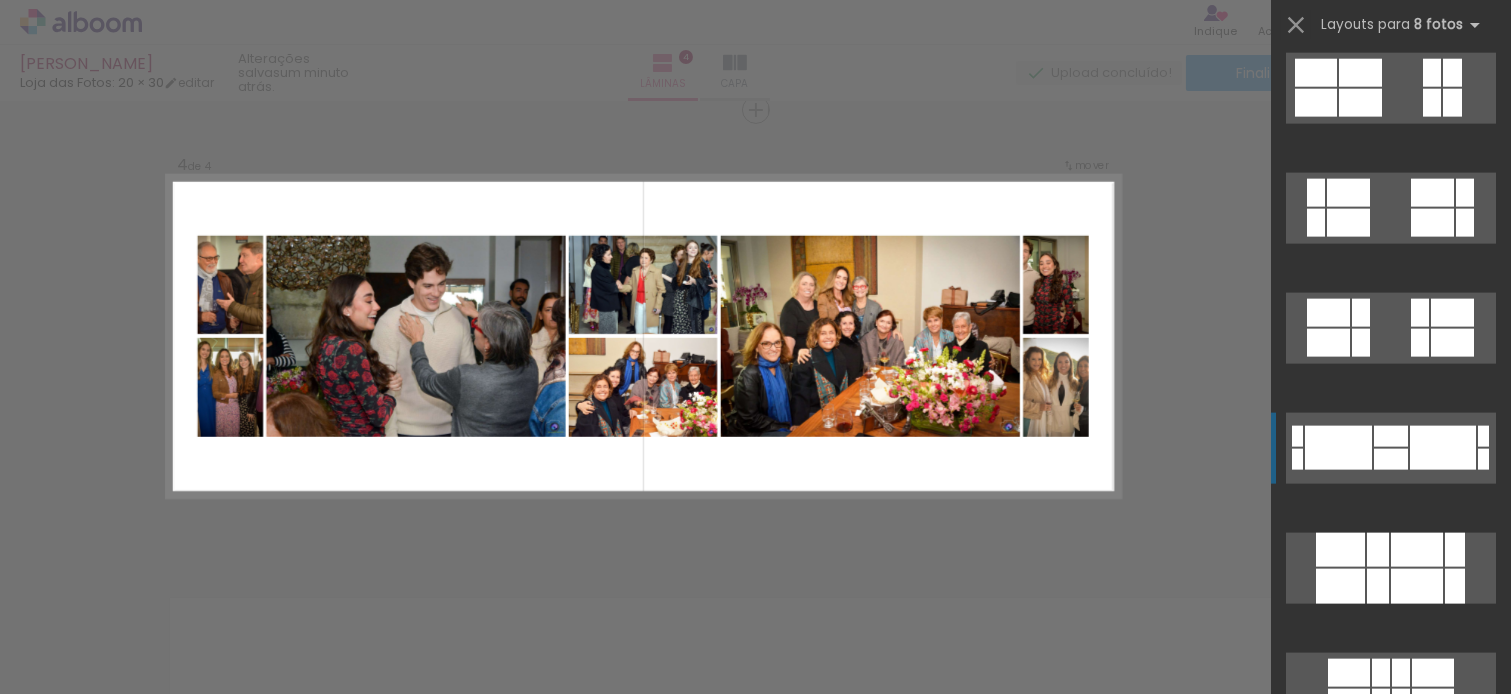 scroll, scrollTop: 5400, scrollLeft: 0, axis: vertical 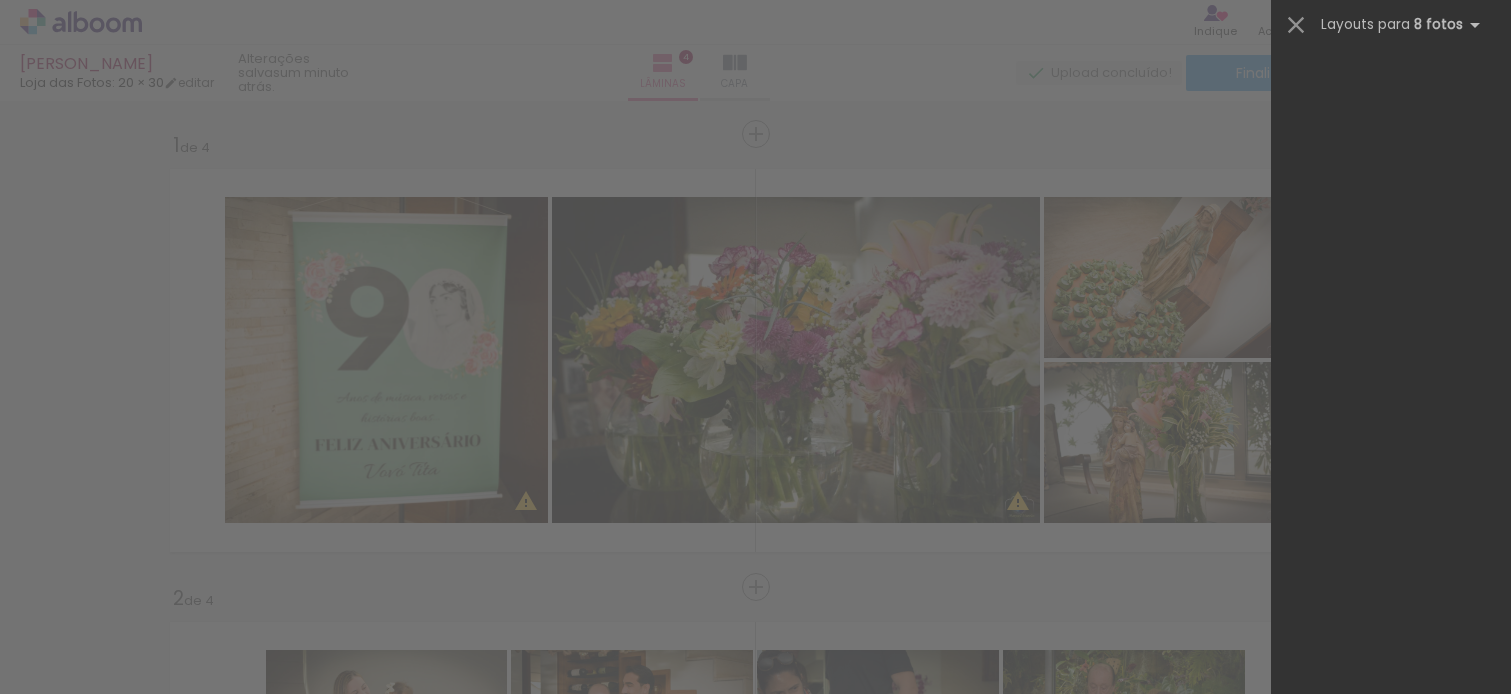 click at bounding box center [1437, 8836] 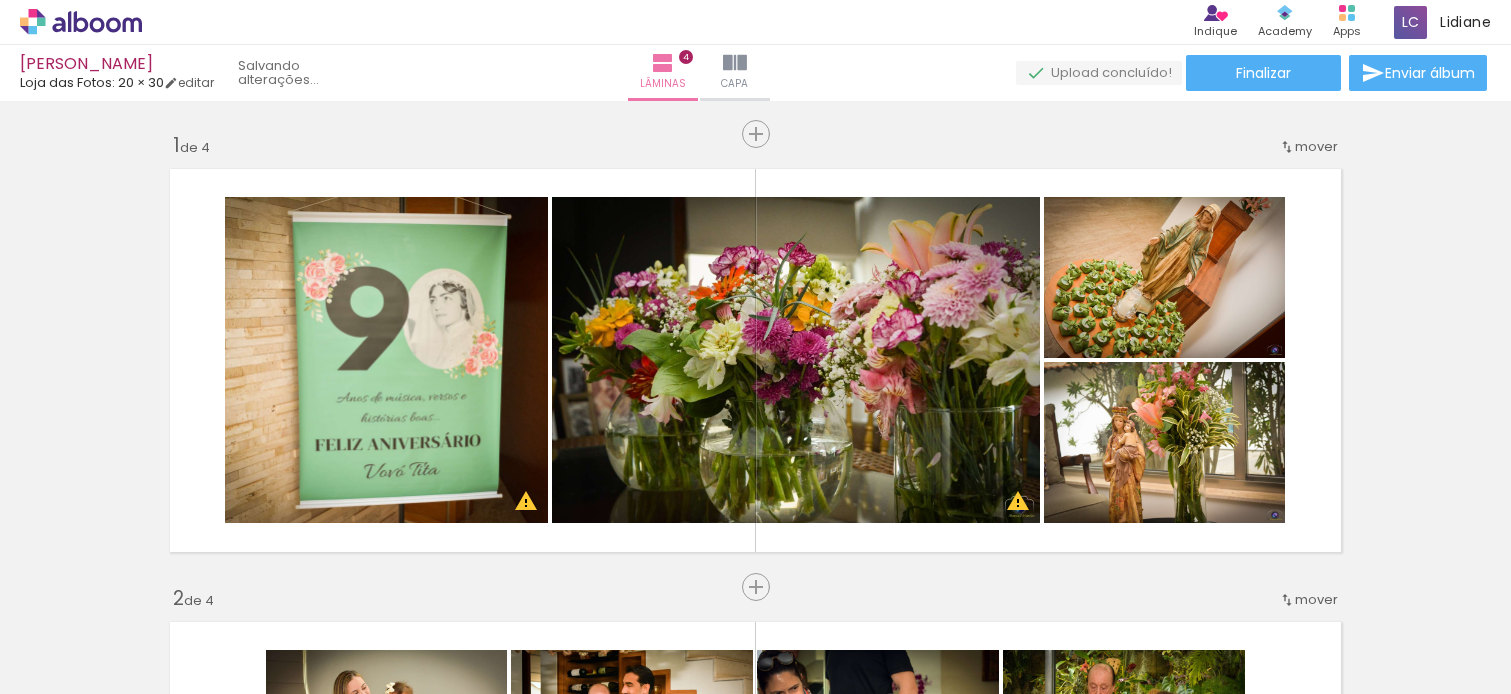 click at bounding box center [1605, 8994] 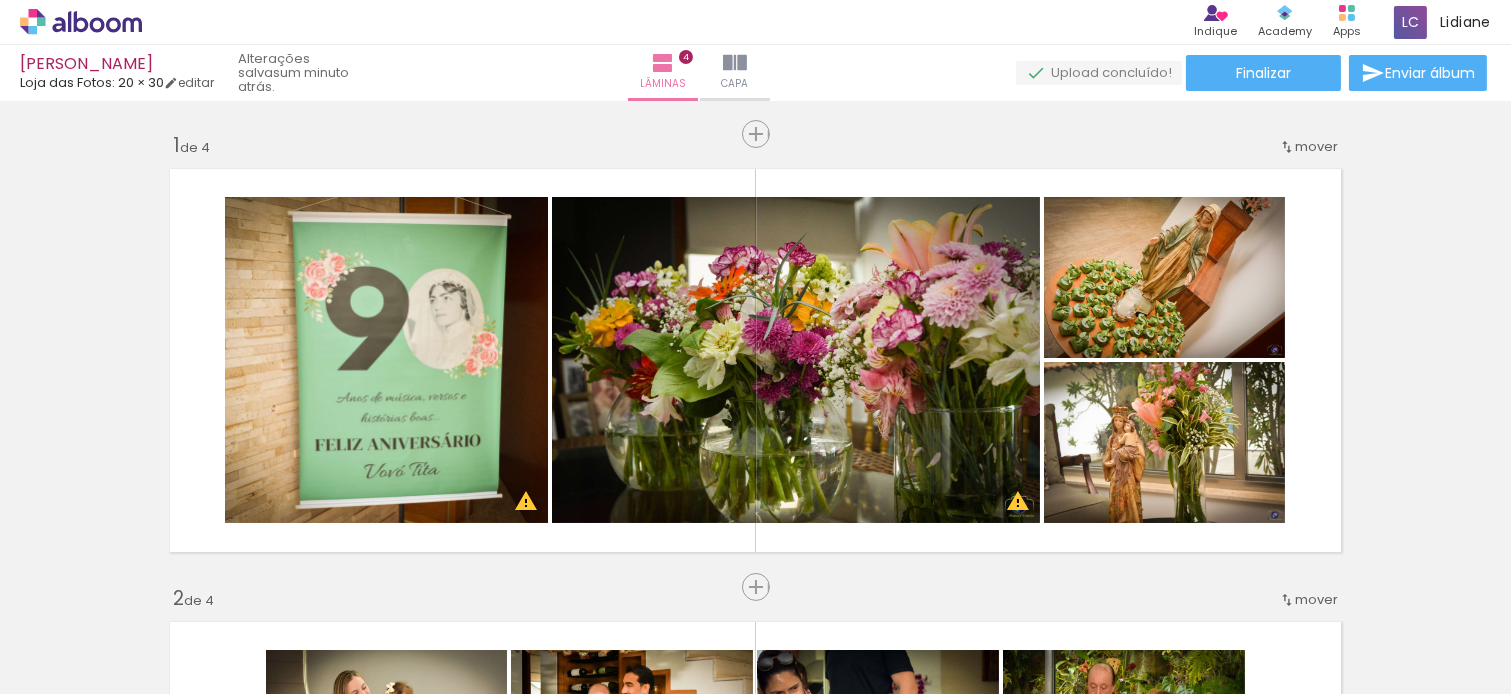 scroll, scrollTop: 1383, scrollLeft: 0, axis: vertical 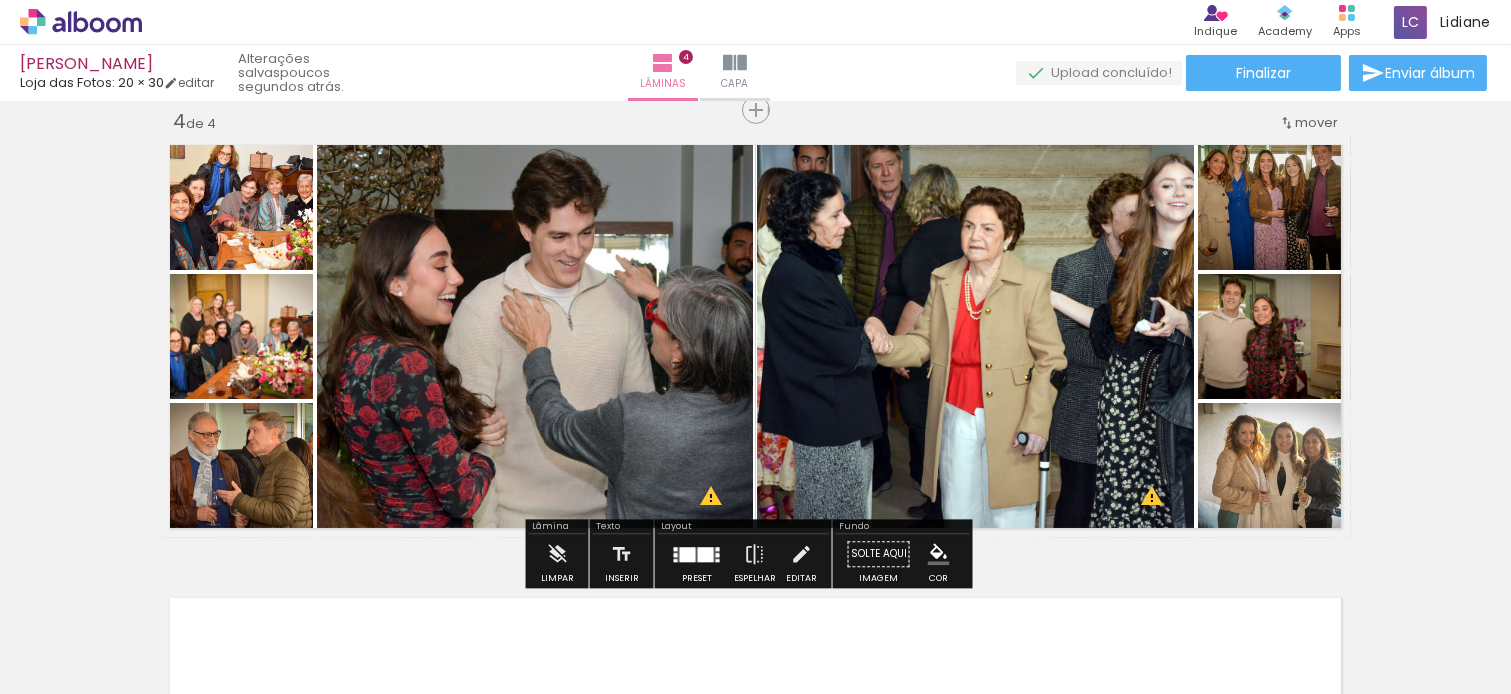 click at bounding box center (688, 554) 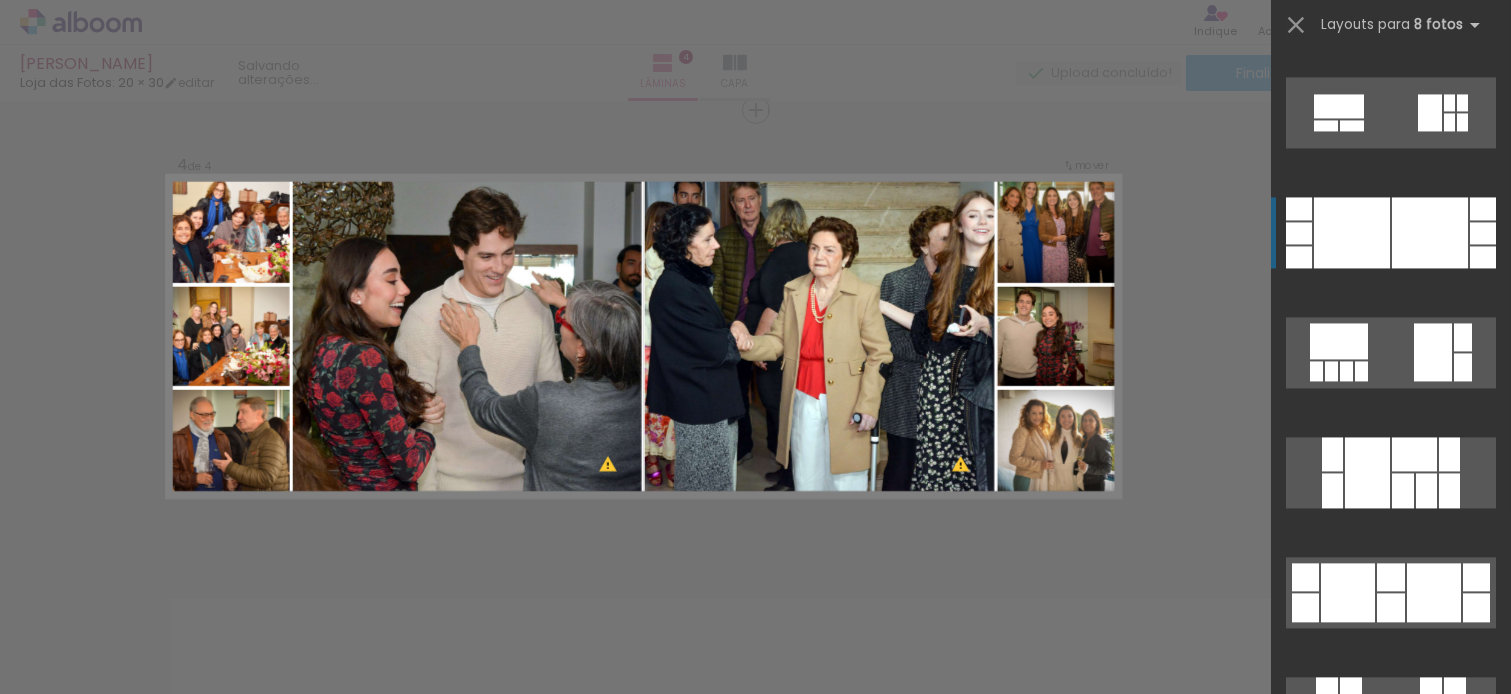 scroll, scrollTop: 8160, scrollLeft: 0, axis: vertical 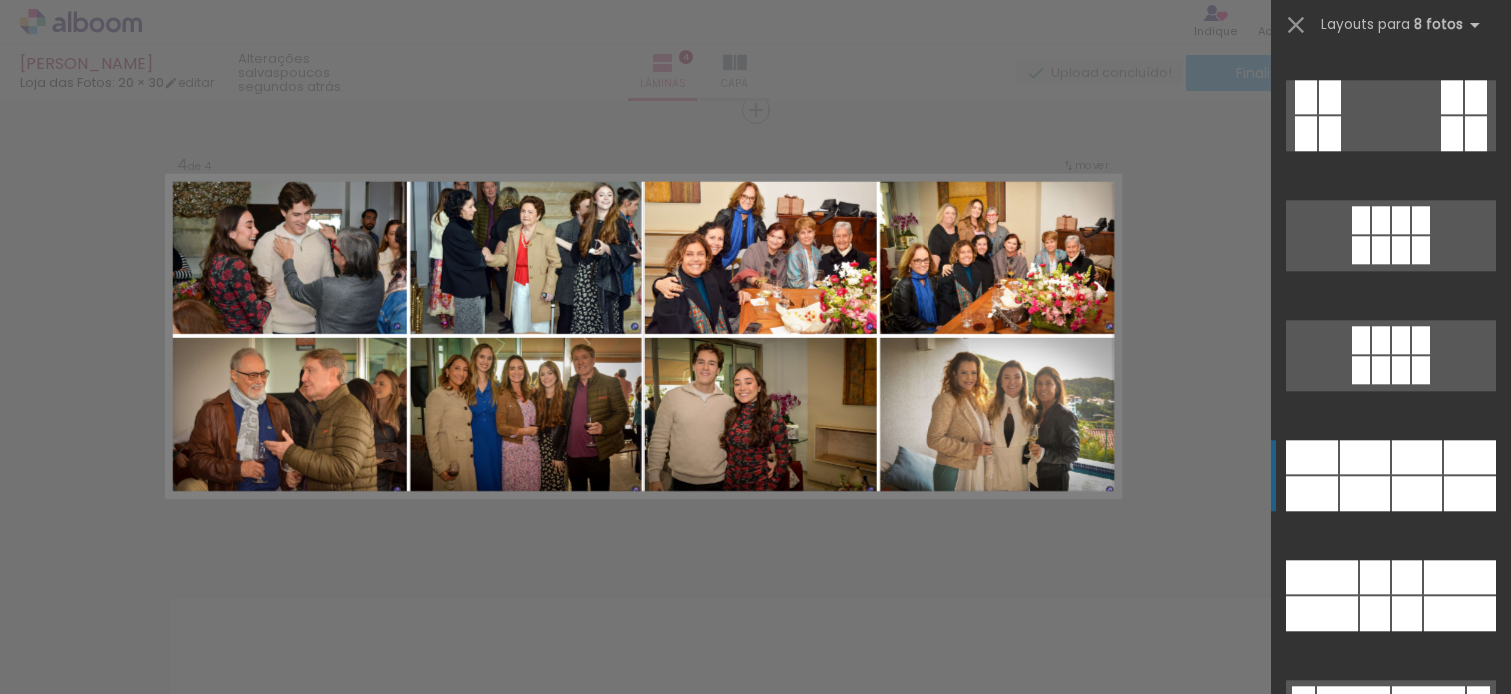 click at bounding box center [1426, -467] 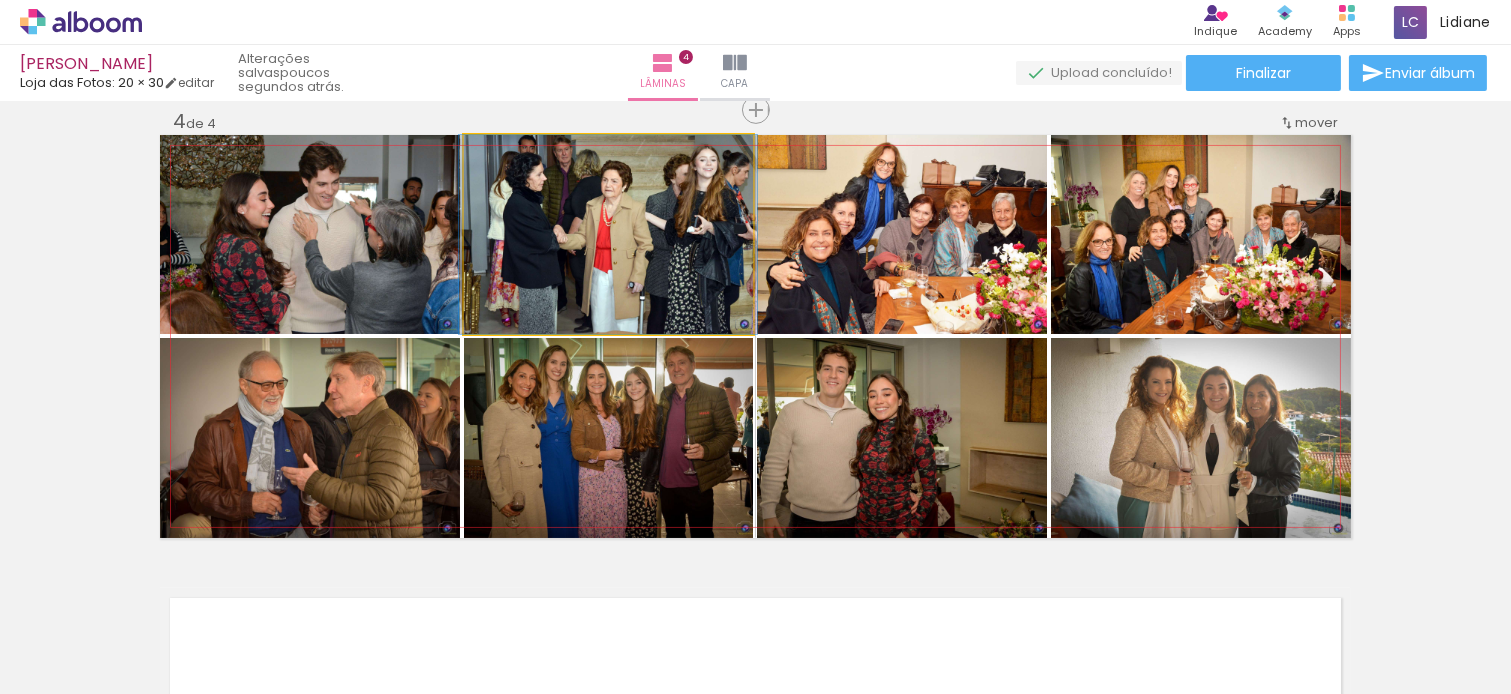 click 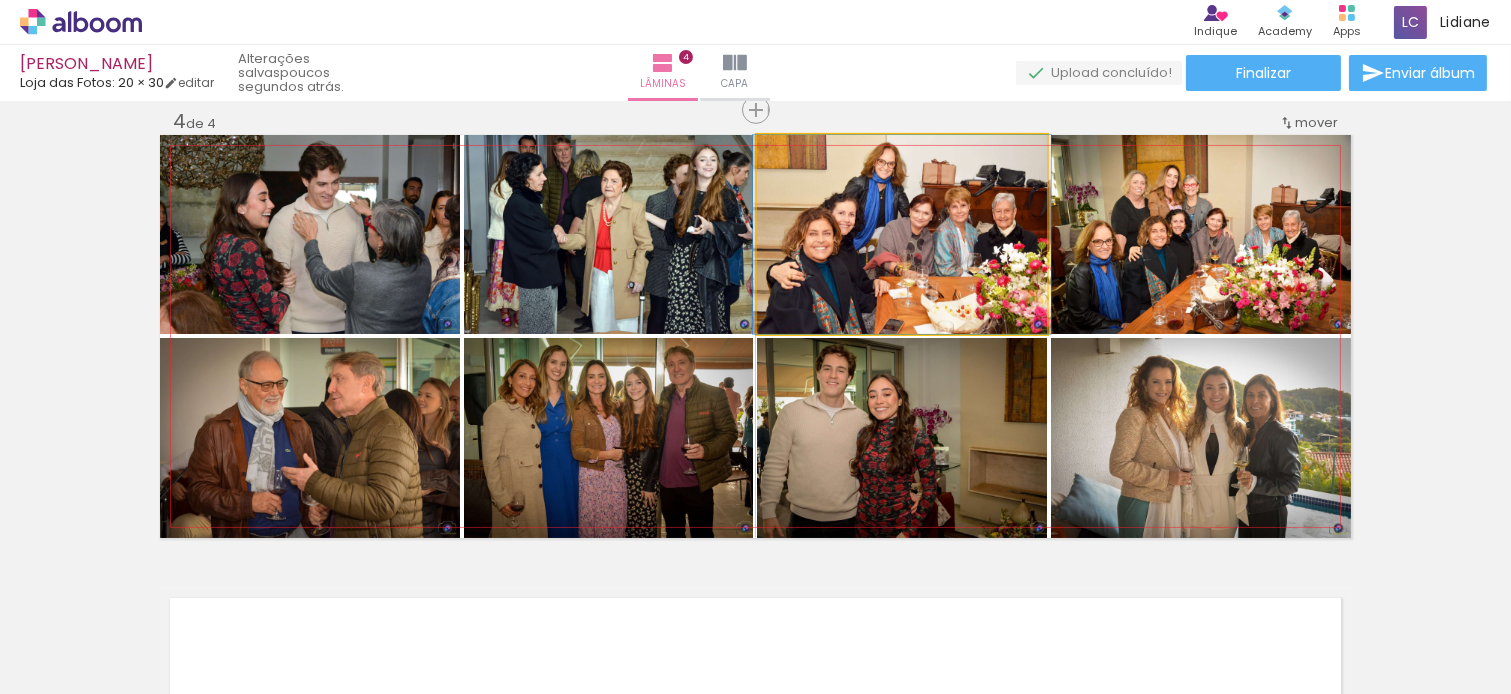 drag, startPoint x: 793, startPoint y: 155, endPoint x: 756, endPoint y: 155, distance: 37 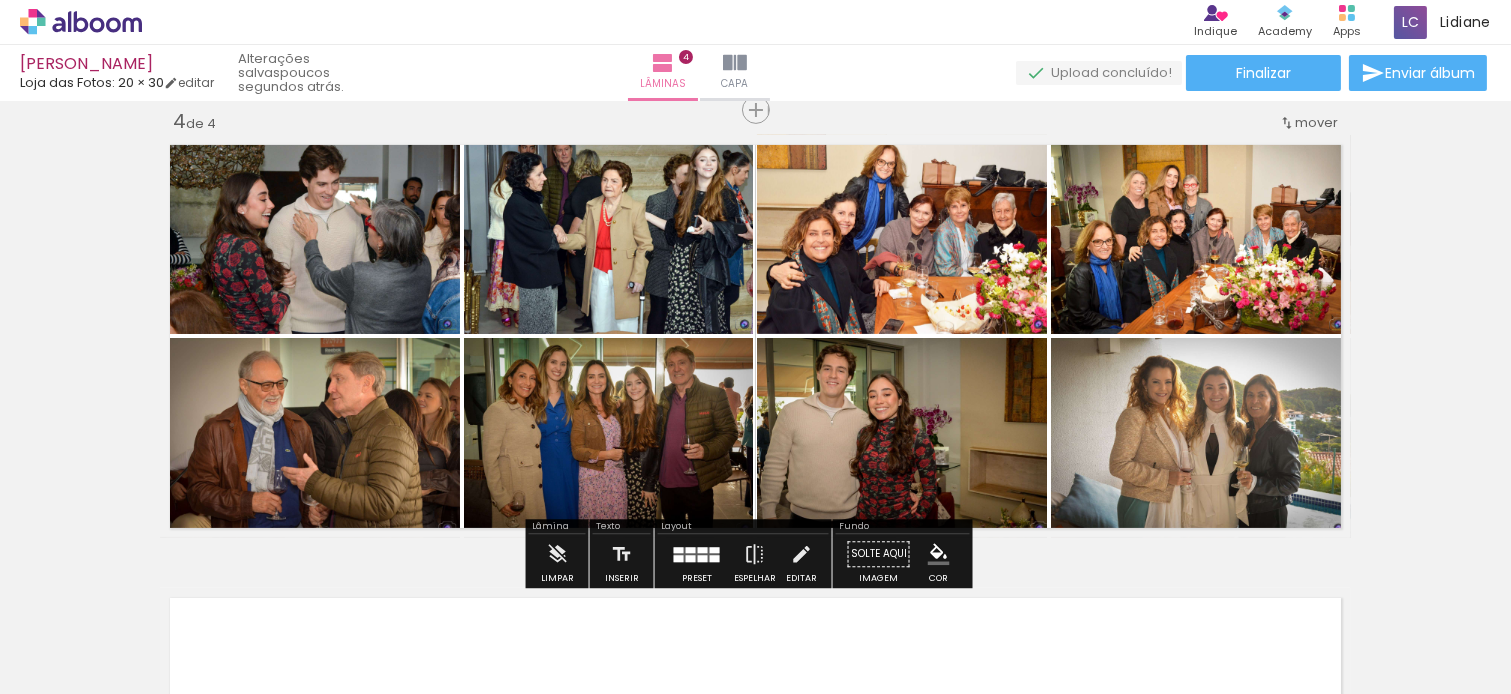 click on "Inserir lâmina 1  de 4  Inserir lâmina 2  de 4  Inserir lâmina 3  de 4  Inserir lâmina 4  de 4 O Designbox precisará aumentar a sua imagem em 182% para exportar para impressão. O Designbox precisará aumentar a sua imagem em 162% para exportar para impressão." at bounding box center (755, -142) 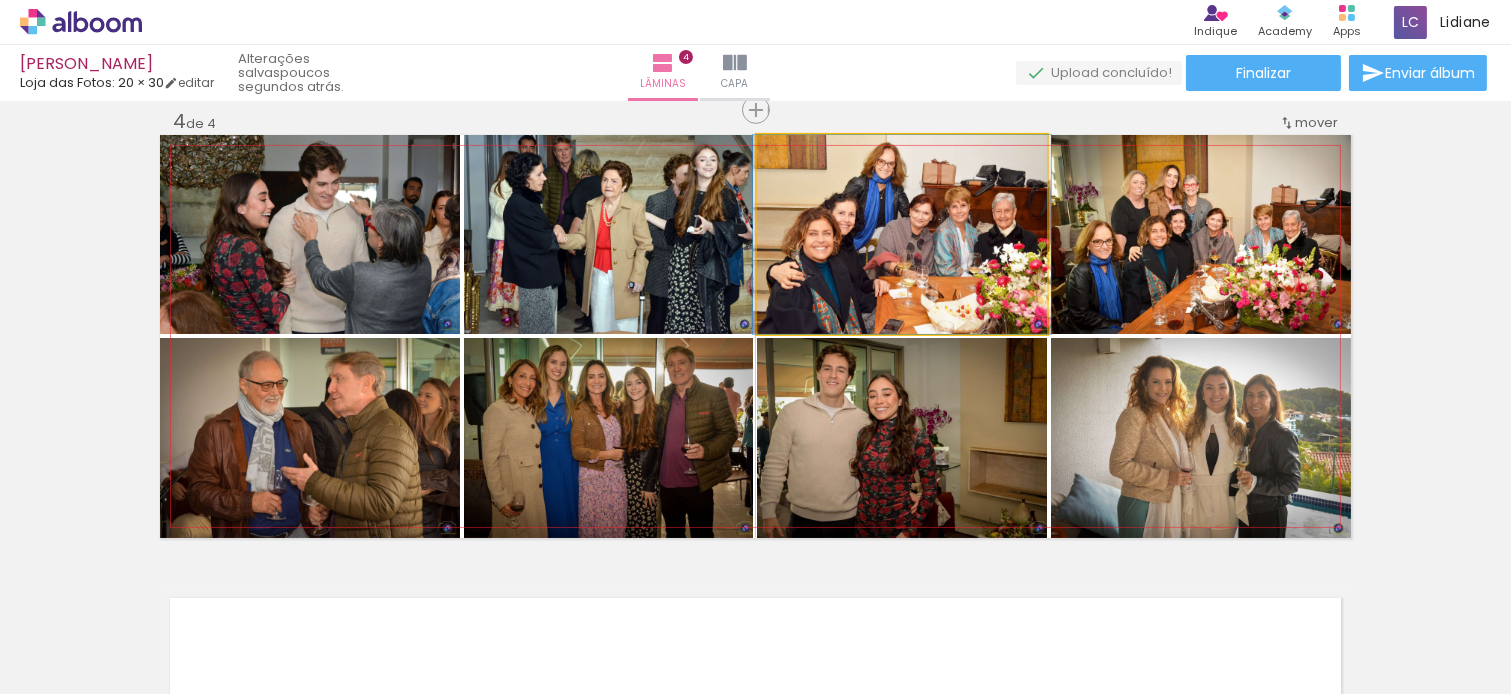 click 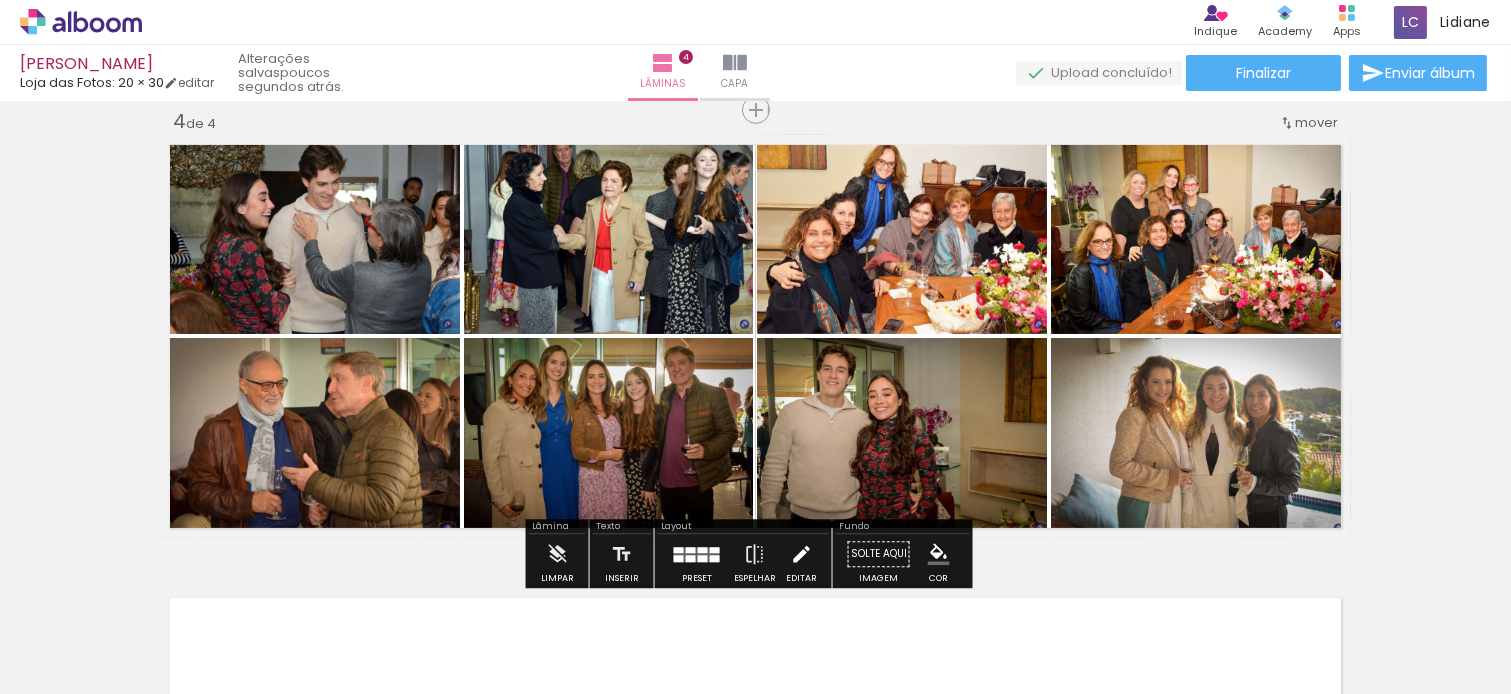 click at bounding box center (801, 554) 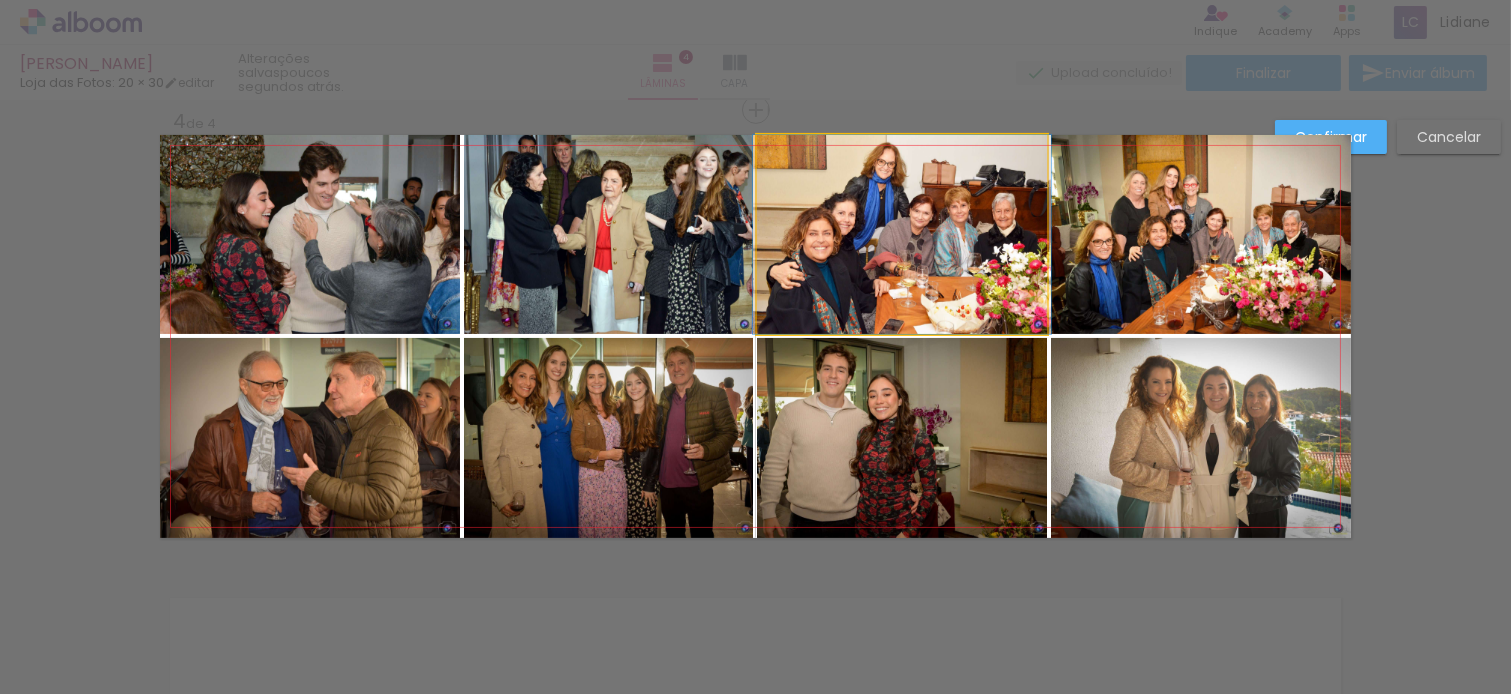 drag, startPoint x: 858, startPoint y: 227, endPoint x: 858, endPoint y: 242, distance: 15 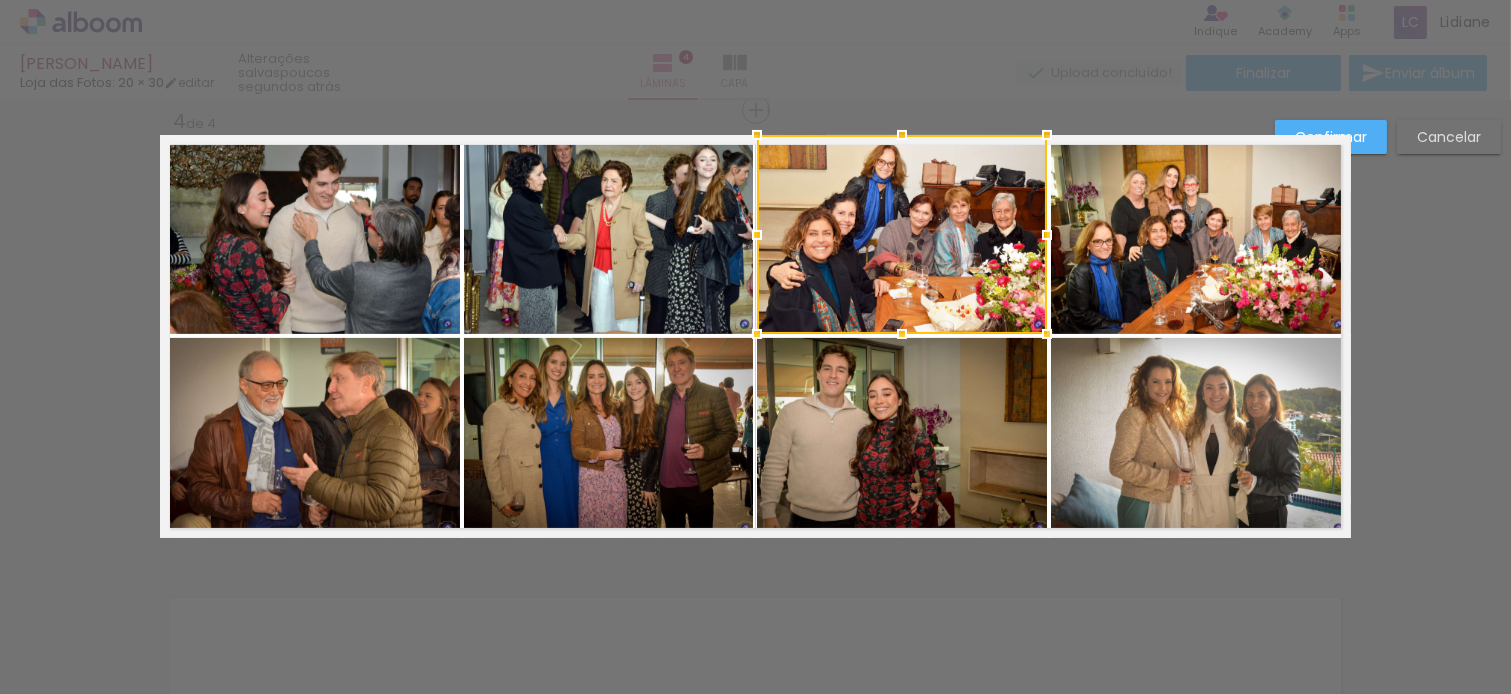 click on "Confirmar Cancelar" at bounding box center [755, -126] 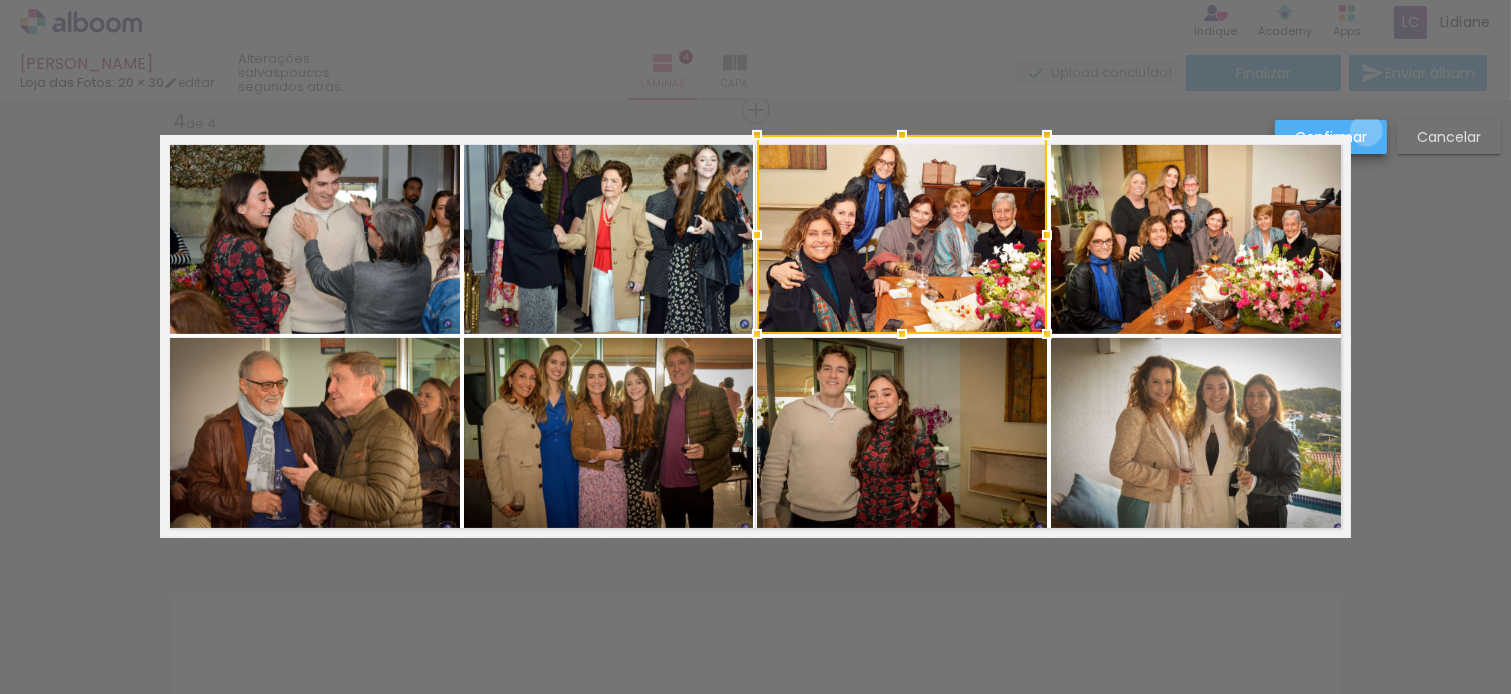 click on "Confirmar" at bounding box center [1331, 137] 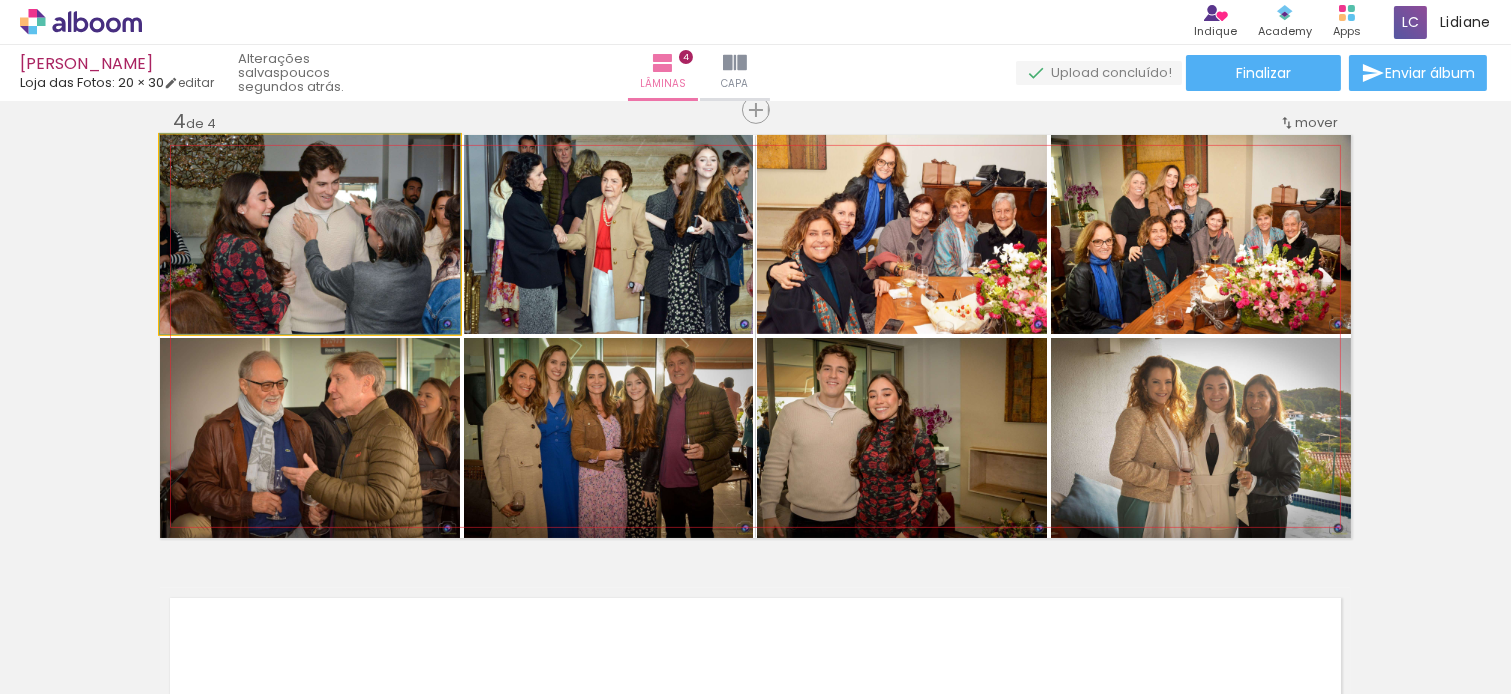 click 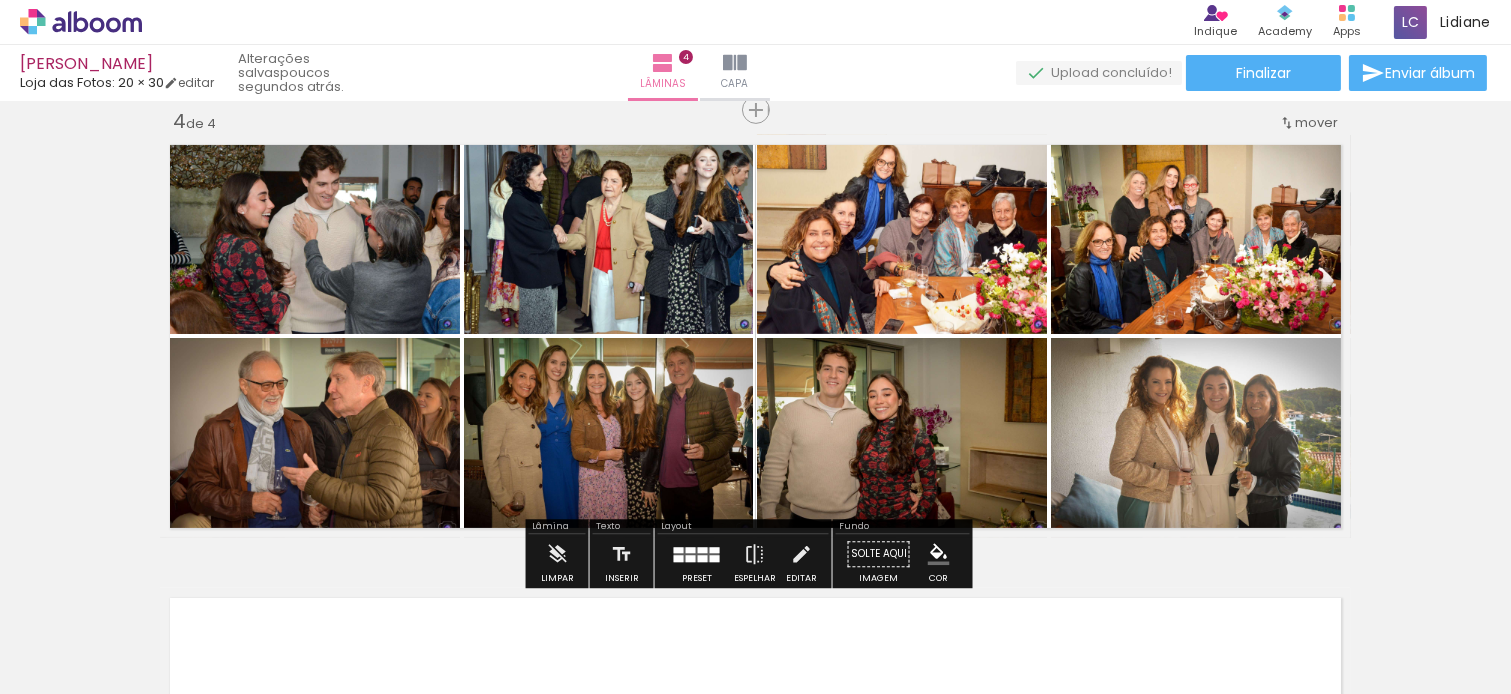 click on "Inserir lâmina 1  de 4  Inserir lâmina 2  de 4  Inserir lâmina 3  de 4  Inserir lâmina 4  de 4 O Designbox precisará aumentar a sua imagem em 182% para exportar para impressão. O Designbox precisará aumentar a sua imagem em 162% para exportar para impressão." at bounding box center [755, -142] 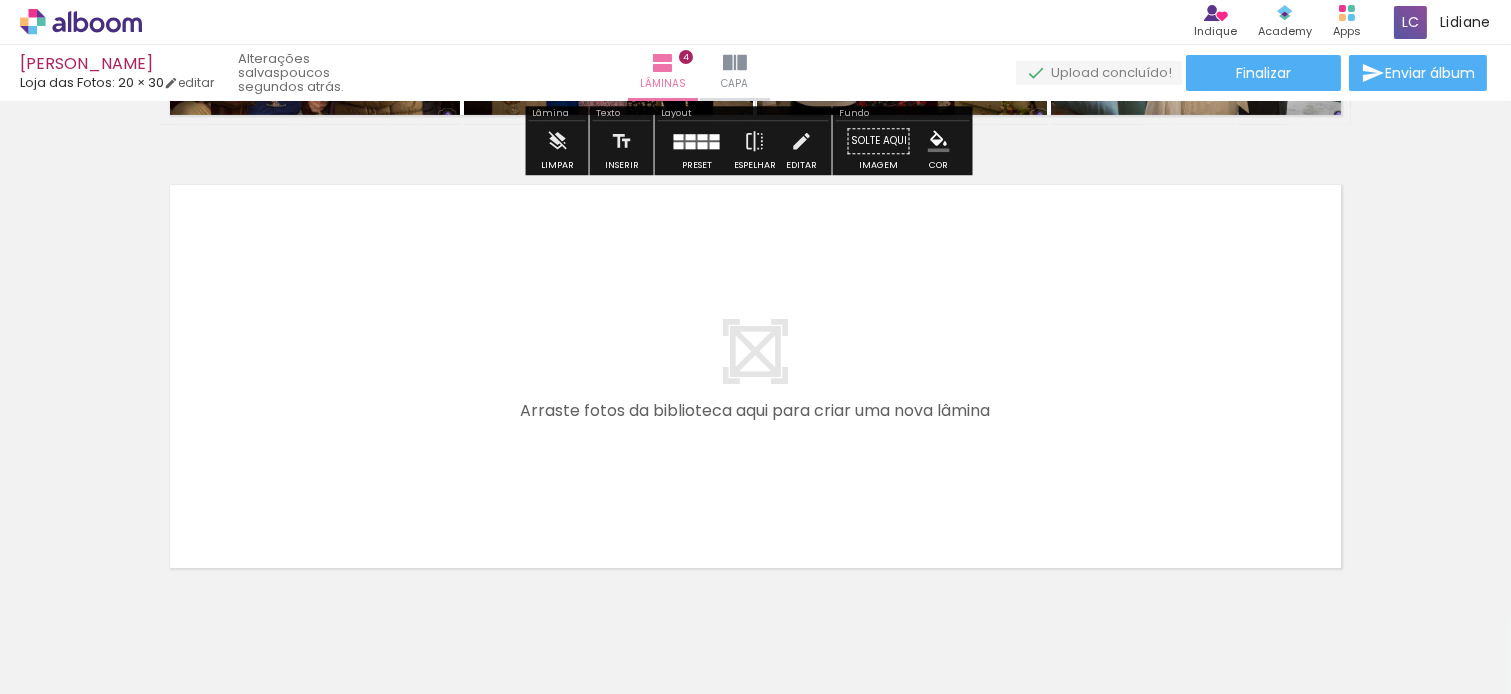 scroll, scrollTop: 1827, scrollLeft: 0, axis: vertical 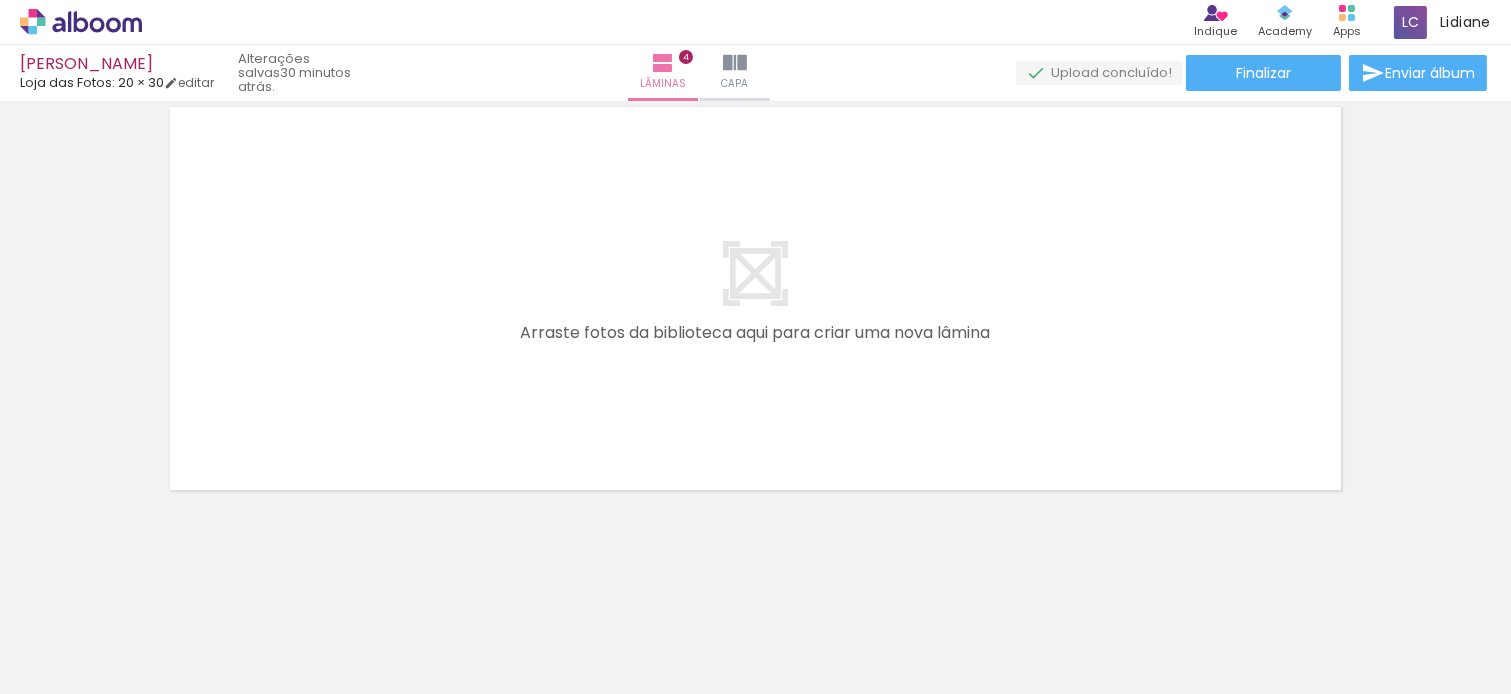 click on "Inserir lâmina 1  de 4  Inserir lâmina 2  de 4  Inserir lâmina 3  de 4  Inserir lâmina 4  de 4 O Designbox precisará aumentar a sua imagem em 182% para exportar para impressão. O Designbox precisará aumentar a sua imagem em 162% para exportar para impressão." at bounding box center [755, -633] 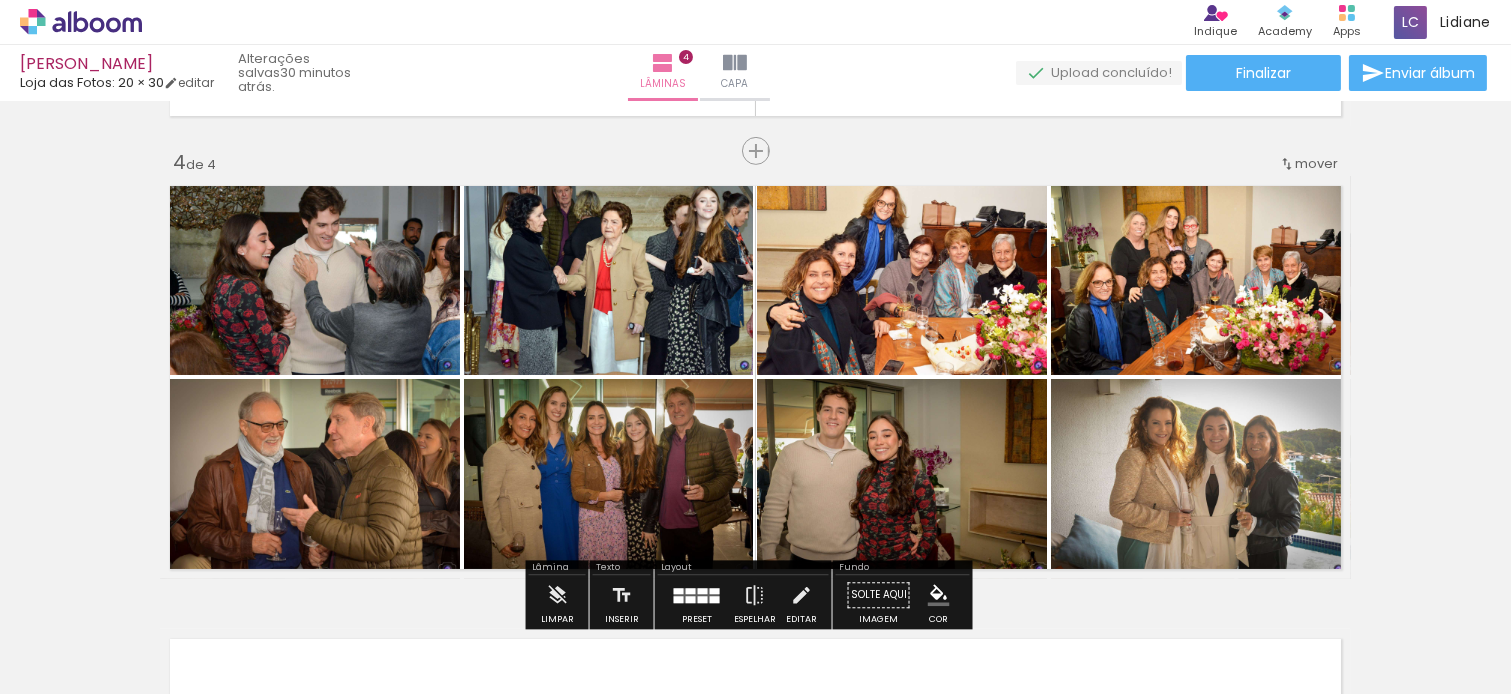 scroll, scrollTop: 1318, scrollLeft: 0, axis: vertical 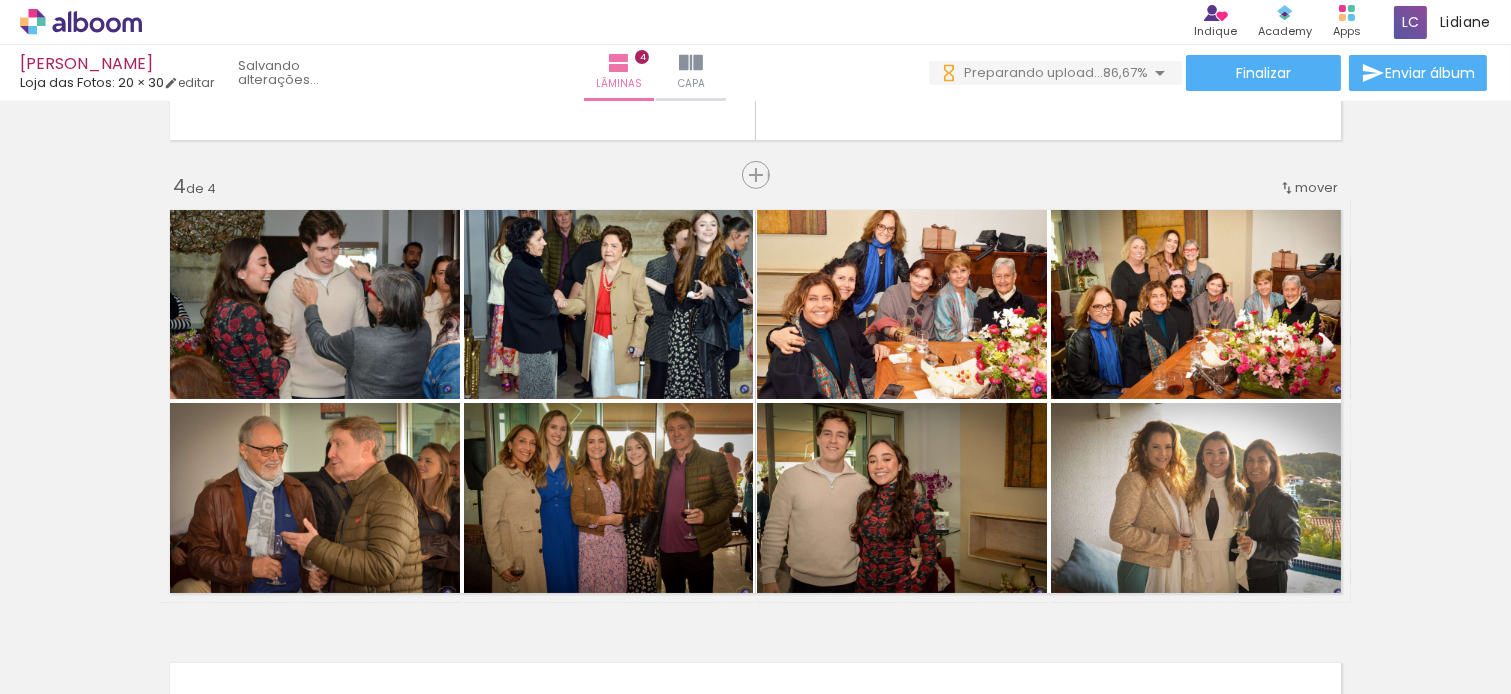 click on "Inserir lâmina 1  de 4  Inserir lâmina 2  de 4  Inserir lâmina 3  de 4  Inserir lâmina 4  de 4 O Designbox precisará aumentar a sua imagem em 182% para exportar para impressão. O Designbox precisará aumentar a sua imagem em 162% para exportar para impressão." at bounding box center (755, -77) 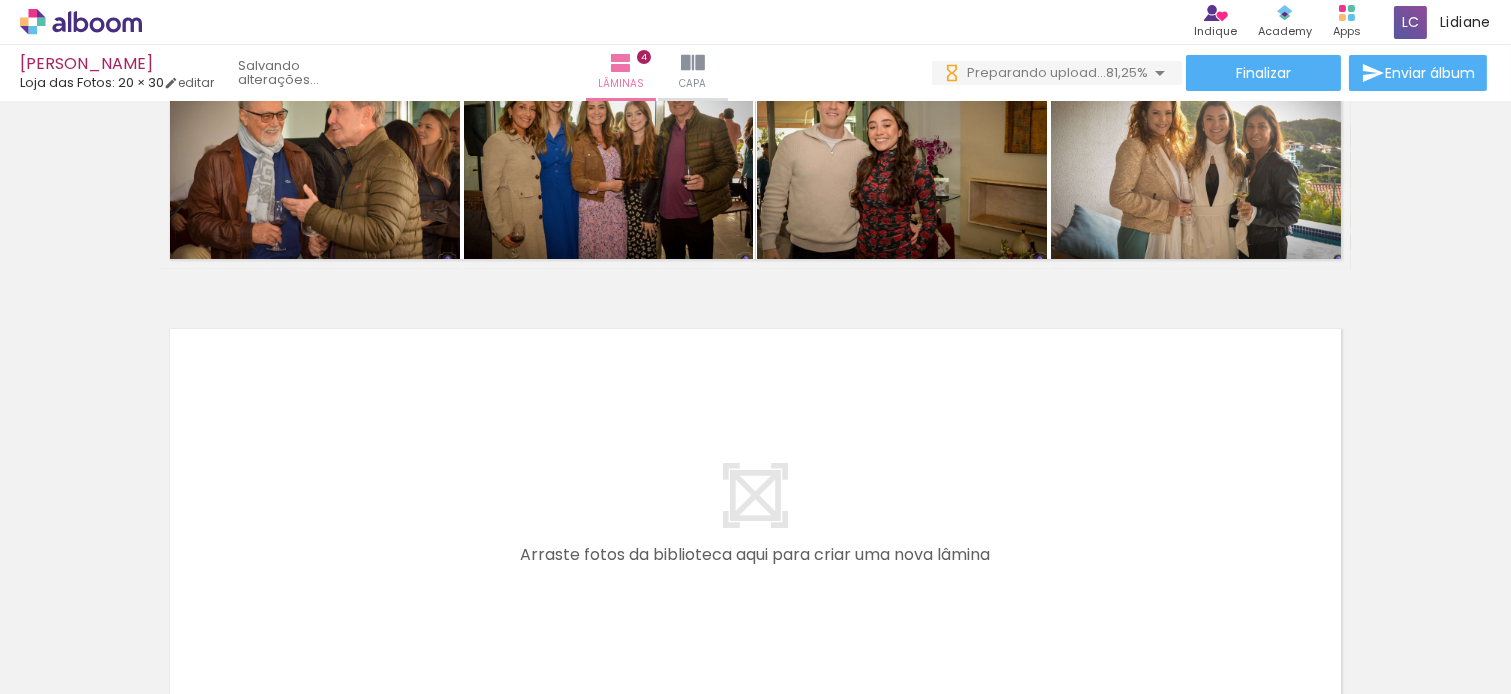 scroll, scrollTop: 1763, scrollLeft: 0, axis: vertical 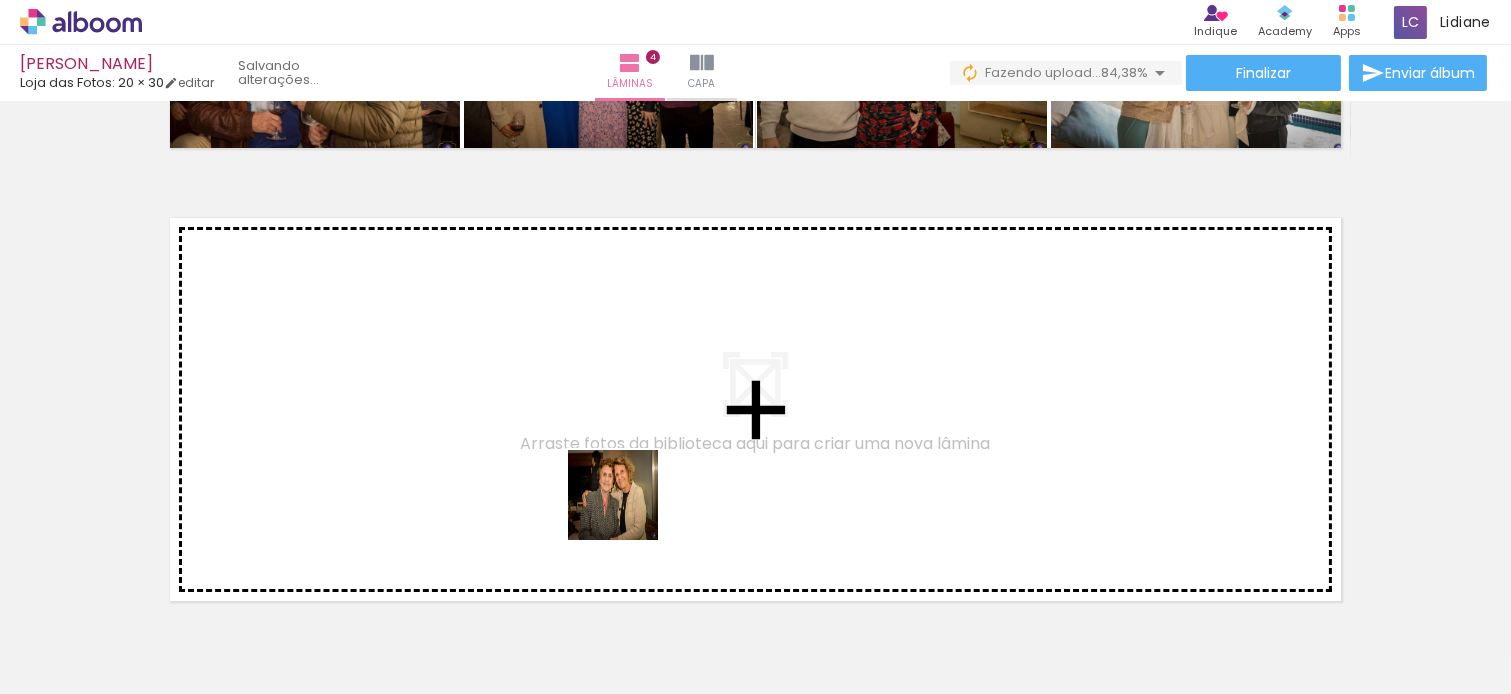 drag, startPoint x: 880, startPoint y: 620, endPoint x: 900, endPoint y: 681, distance: 64.195015 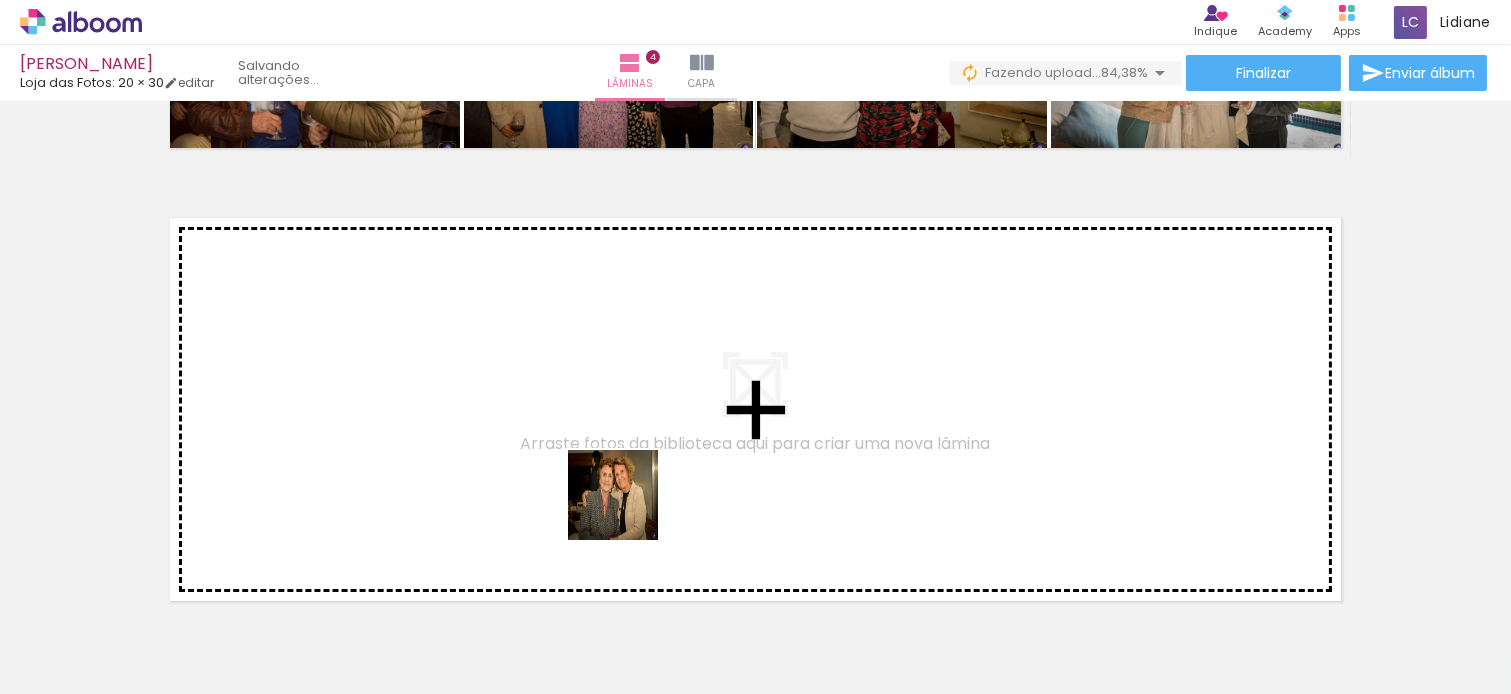 click at bounding box center (755, 347) 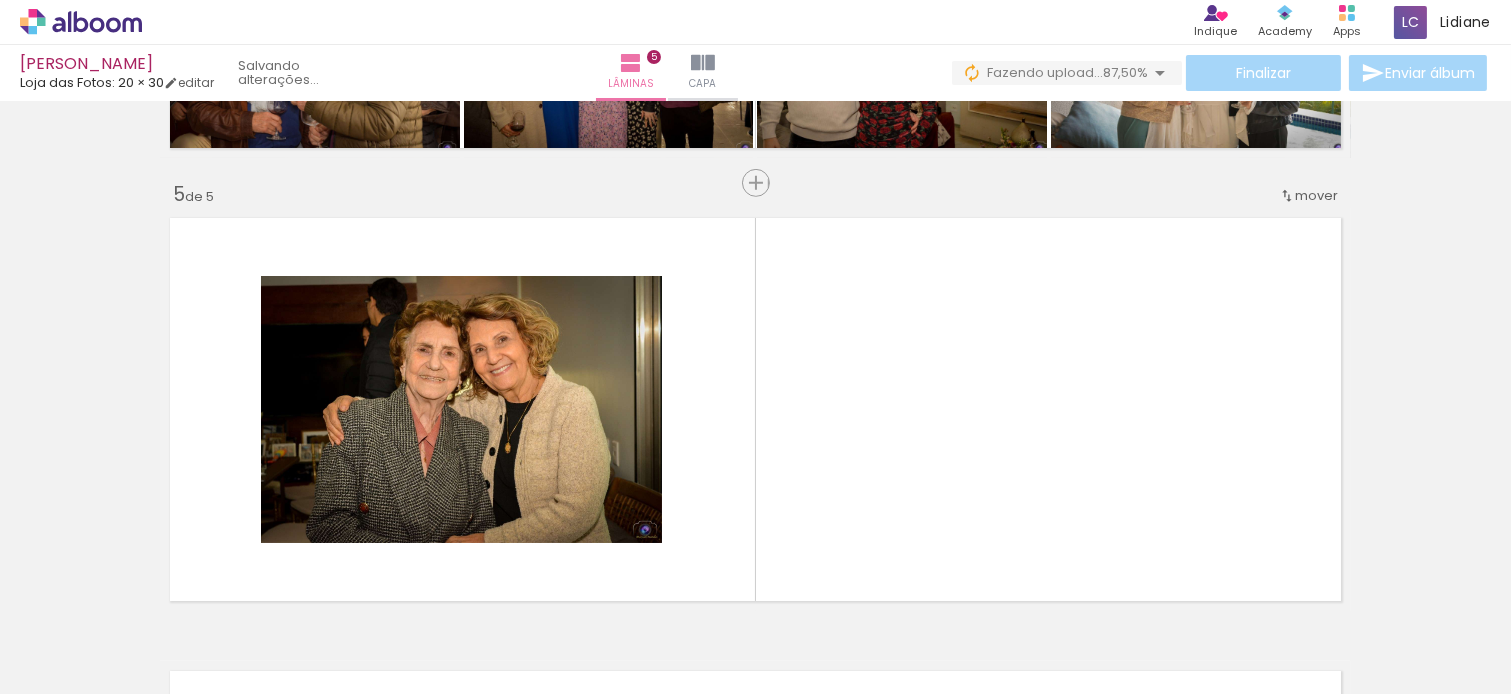 scroll, scrollTop: 1836, scrollLeft: 0, axis: vertical 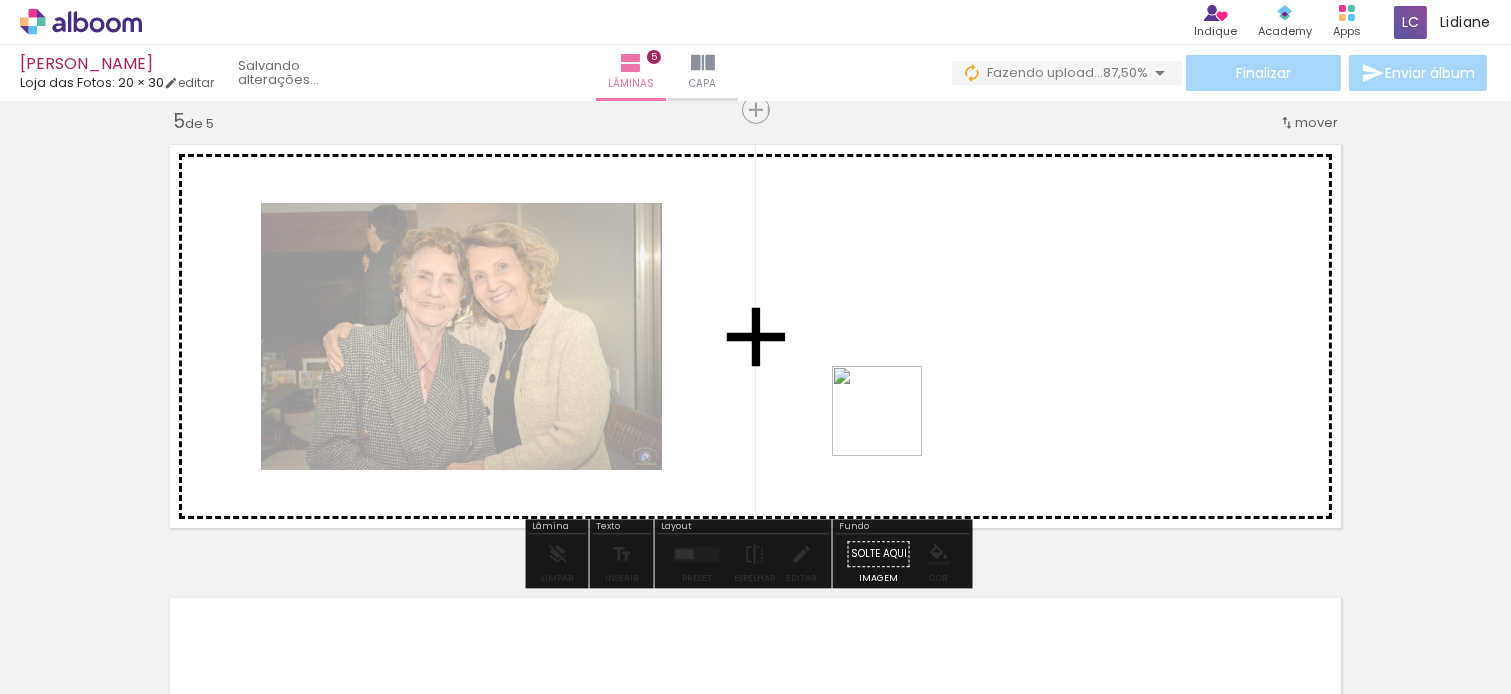 drag, startPoint x: 983, startPoint y: 628, endPoint x: 890, endPoint y: 412, distance: 235.17015 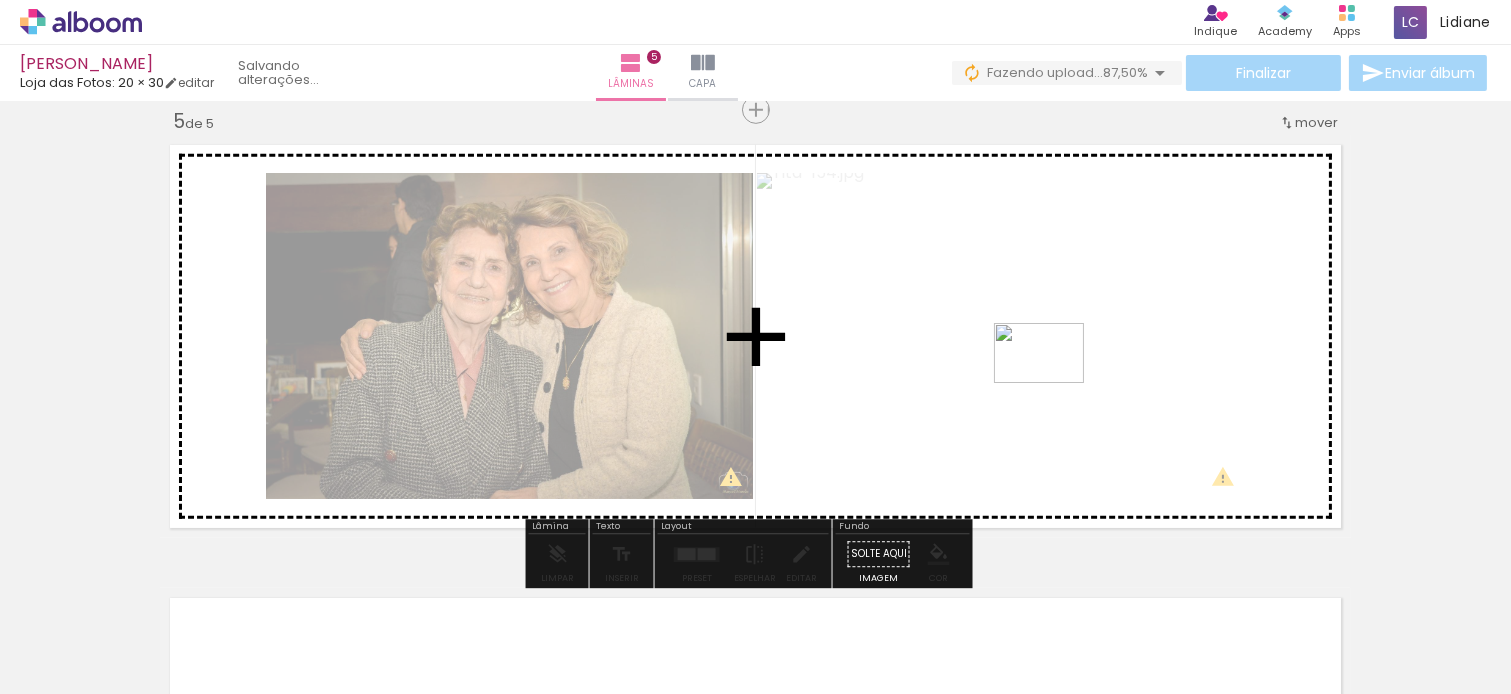 drag, startPoint x: 1092, startPoint y: 627, endPoint x: 1177, endPoint y: 671, distance: 95.71311 